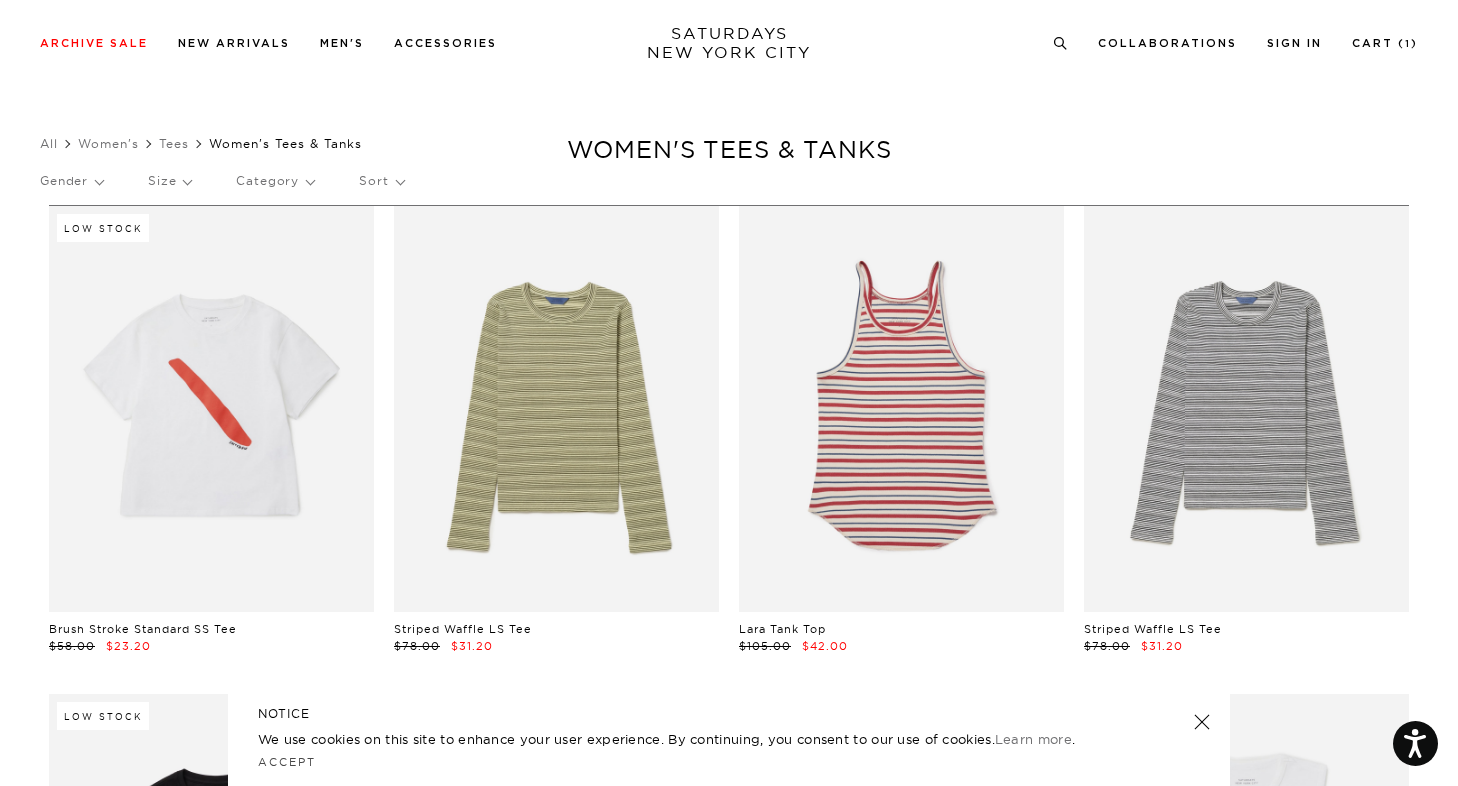 scroll, scrollTop: 1458, scrollLeft: 2, axis: both 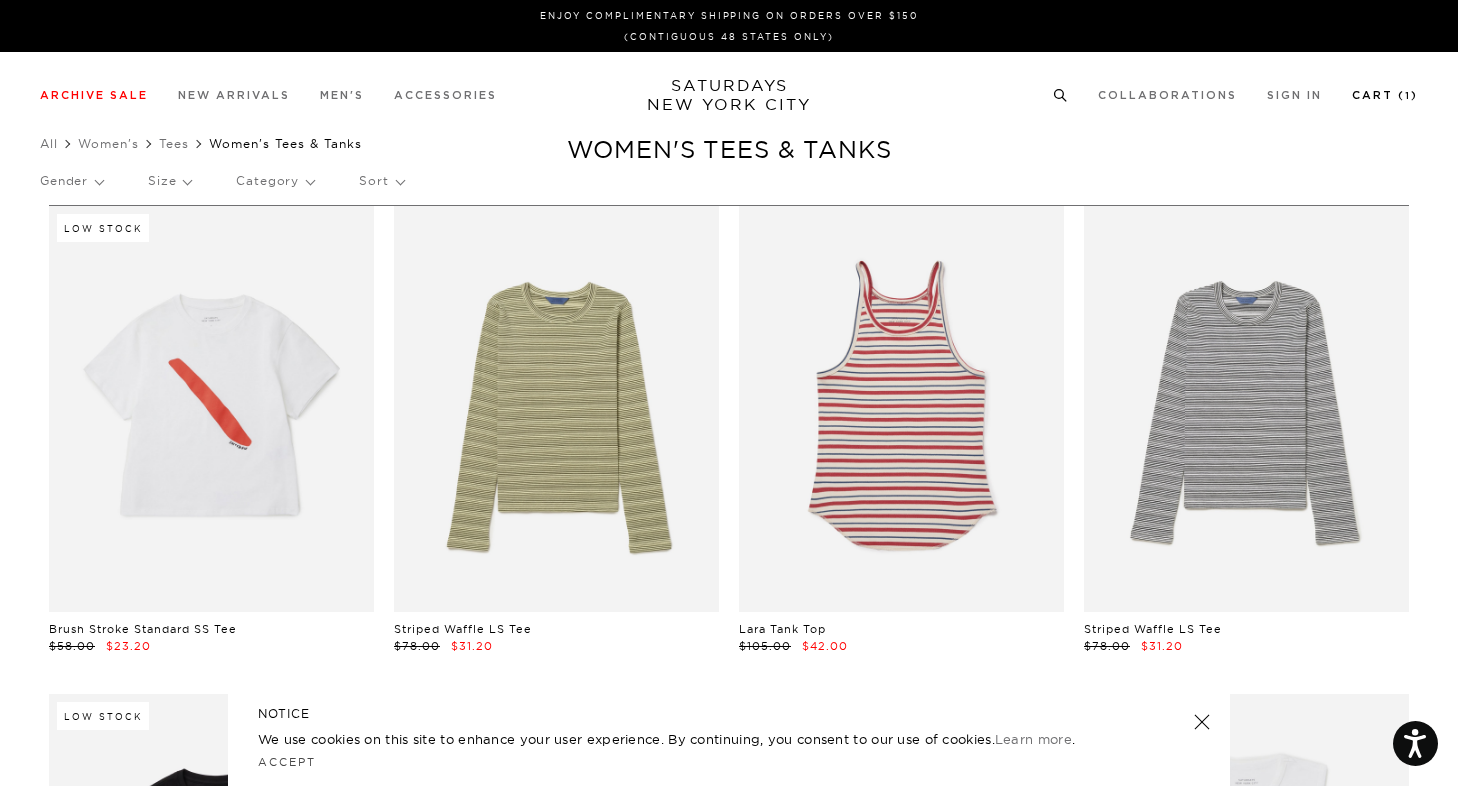 click on "Cart ( 1 )" at bounding box center [1385, 94] 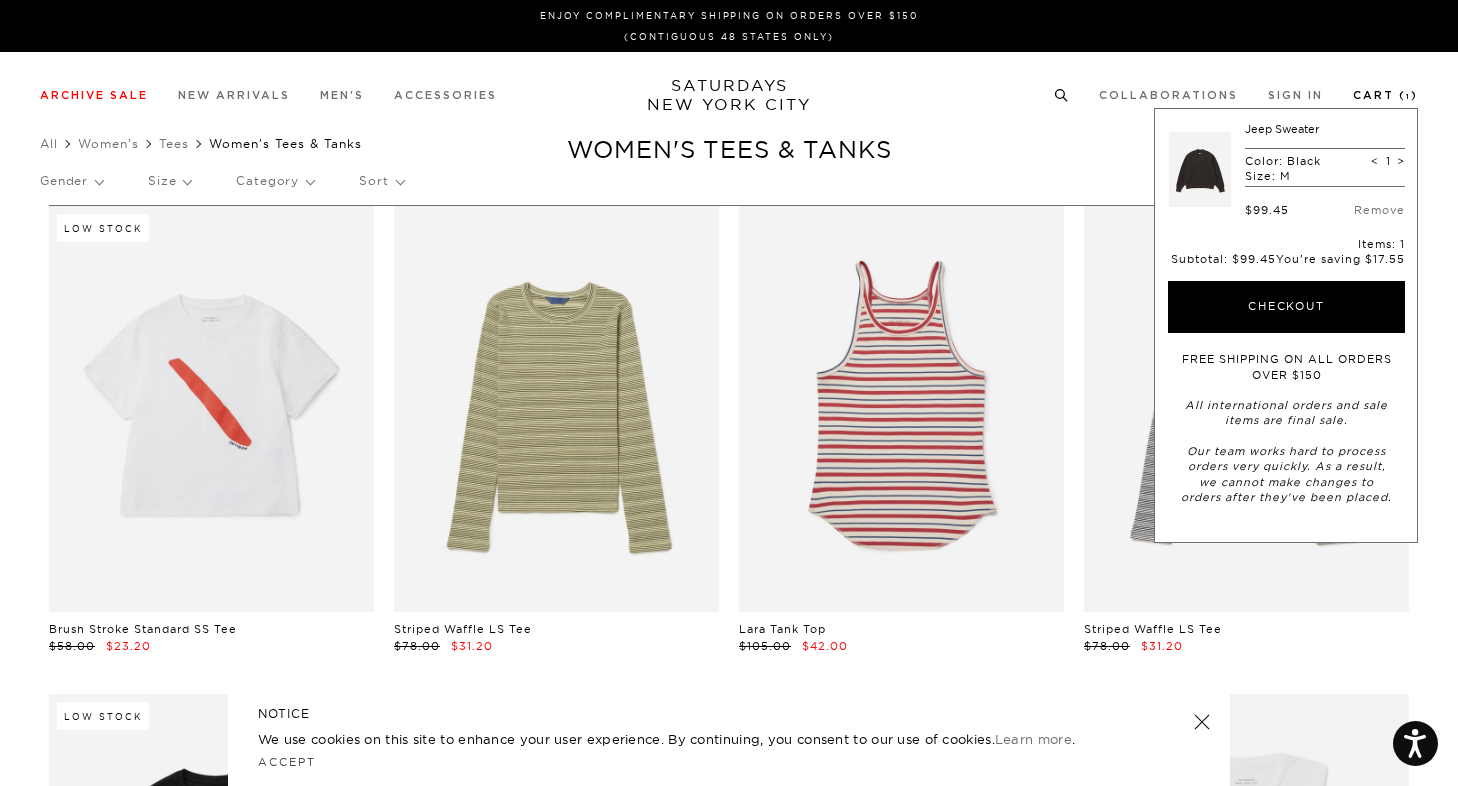 click on "Cart ( 1 )" at bounding box center (1385, 95) 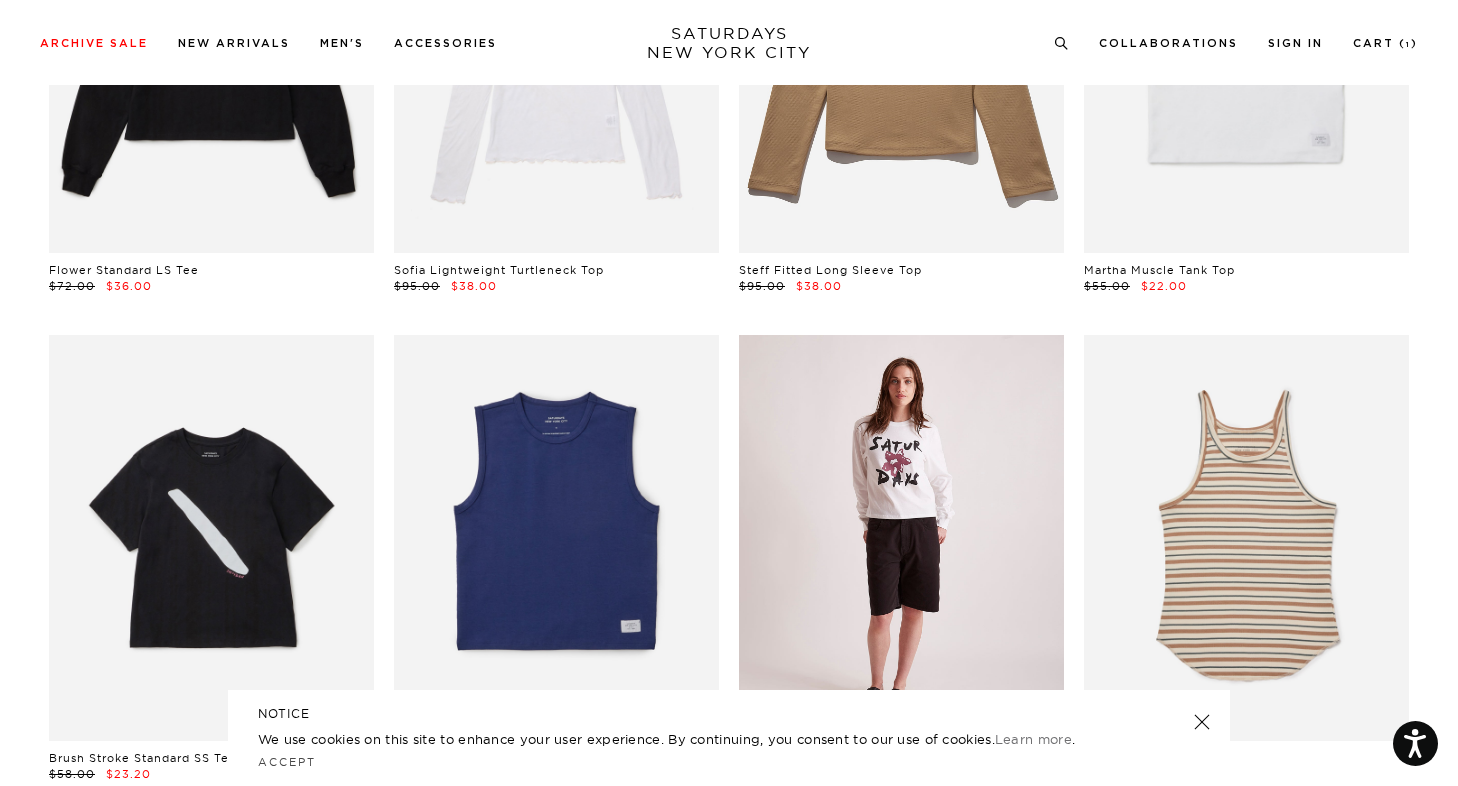 scroll, scrollTop: 1161, scrollLeft: 0, axis: vertical 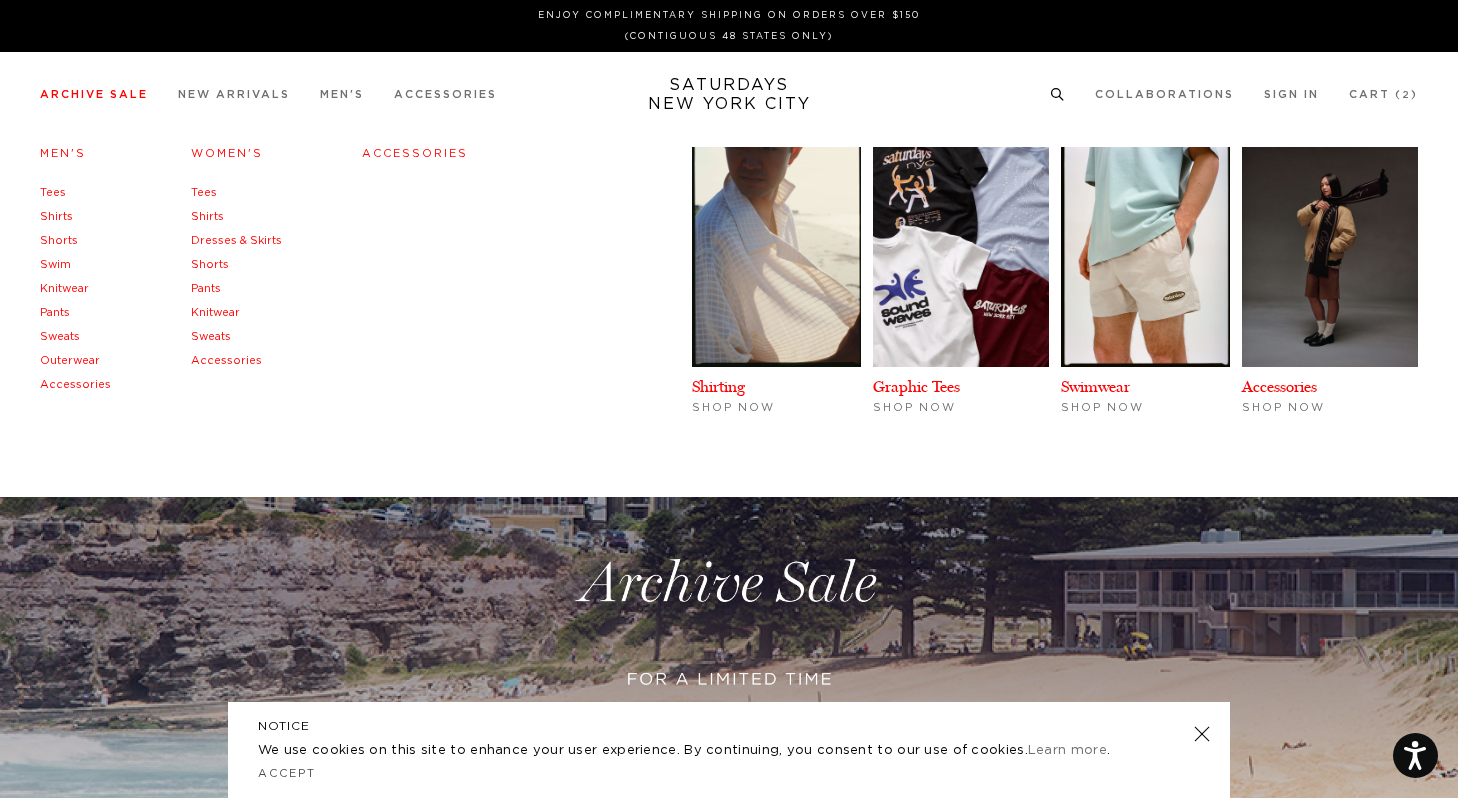 click on "Shirts" at bounding box center [56, 216] 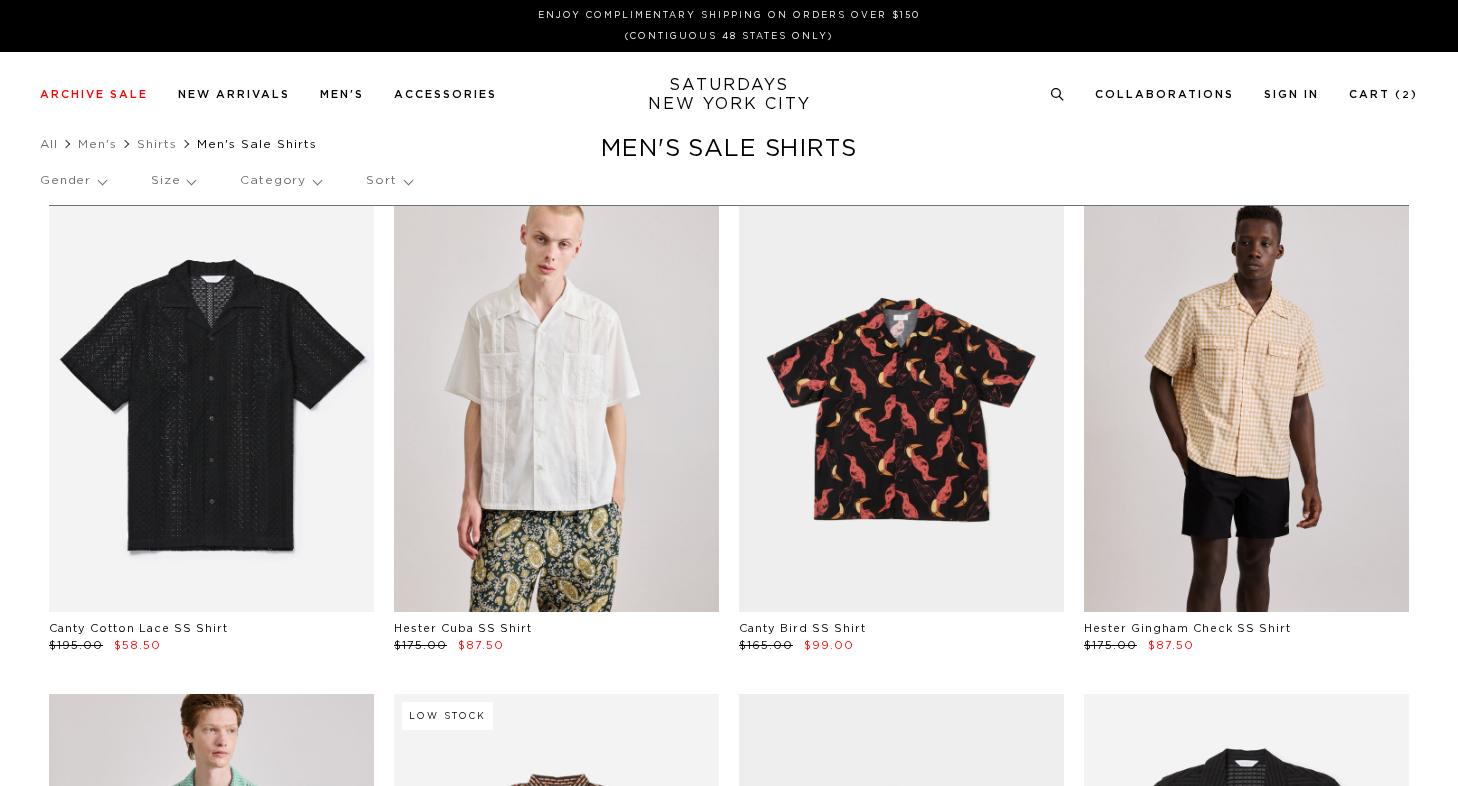scroll, scrollTop: 0, scrollLeft: 0, axis: both 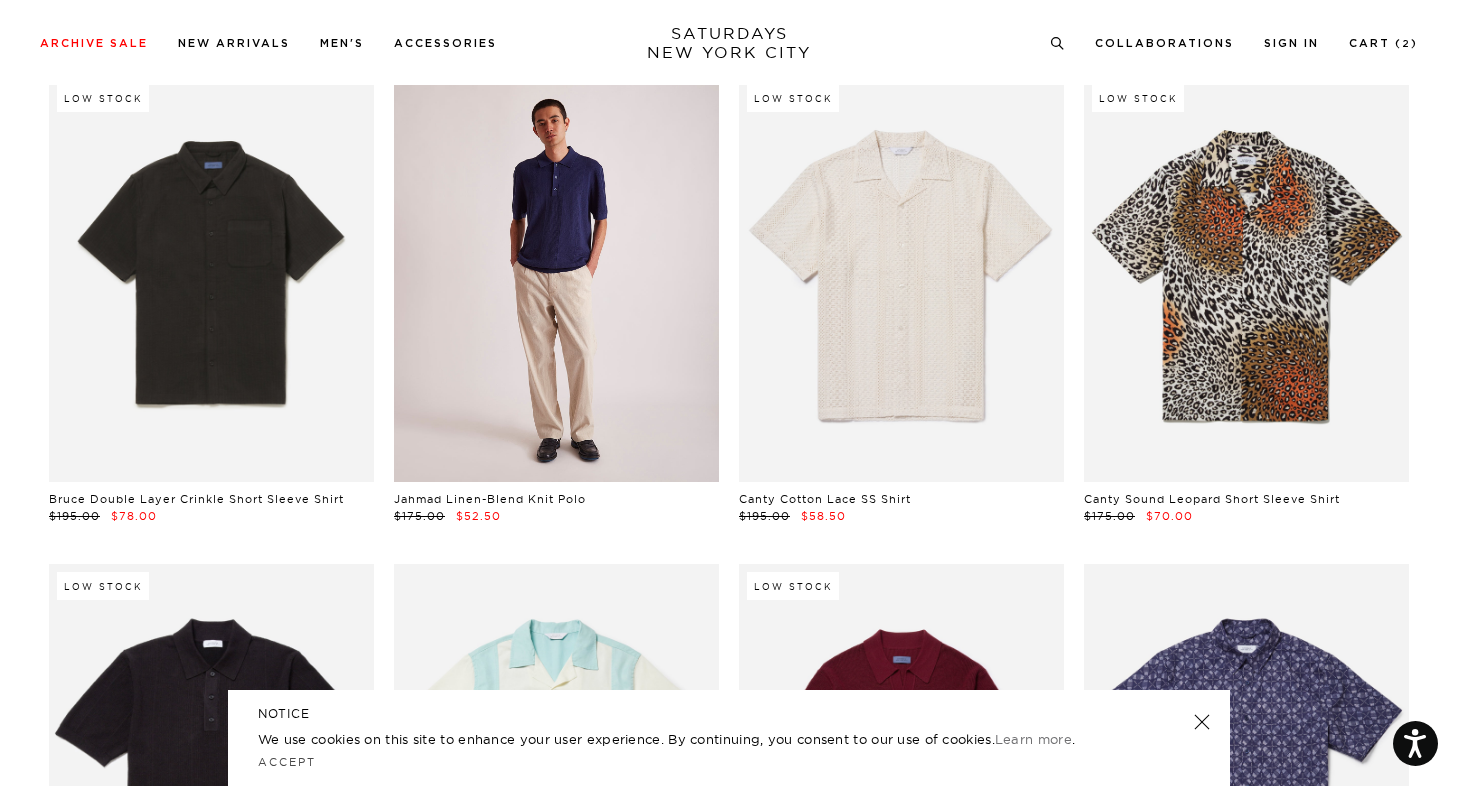 click at bounding box center (556, 279) 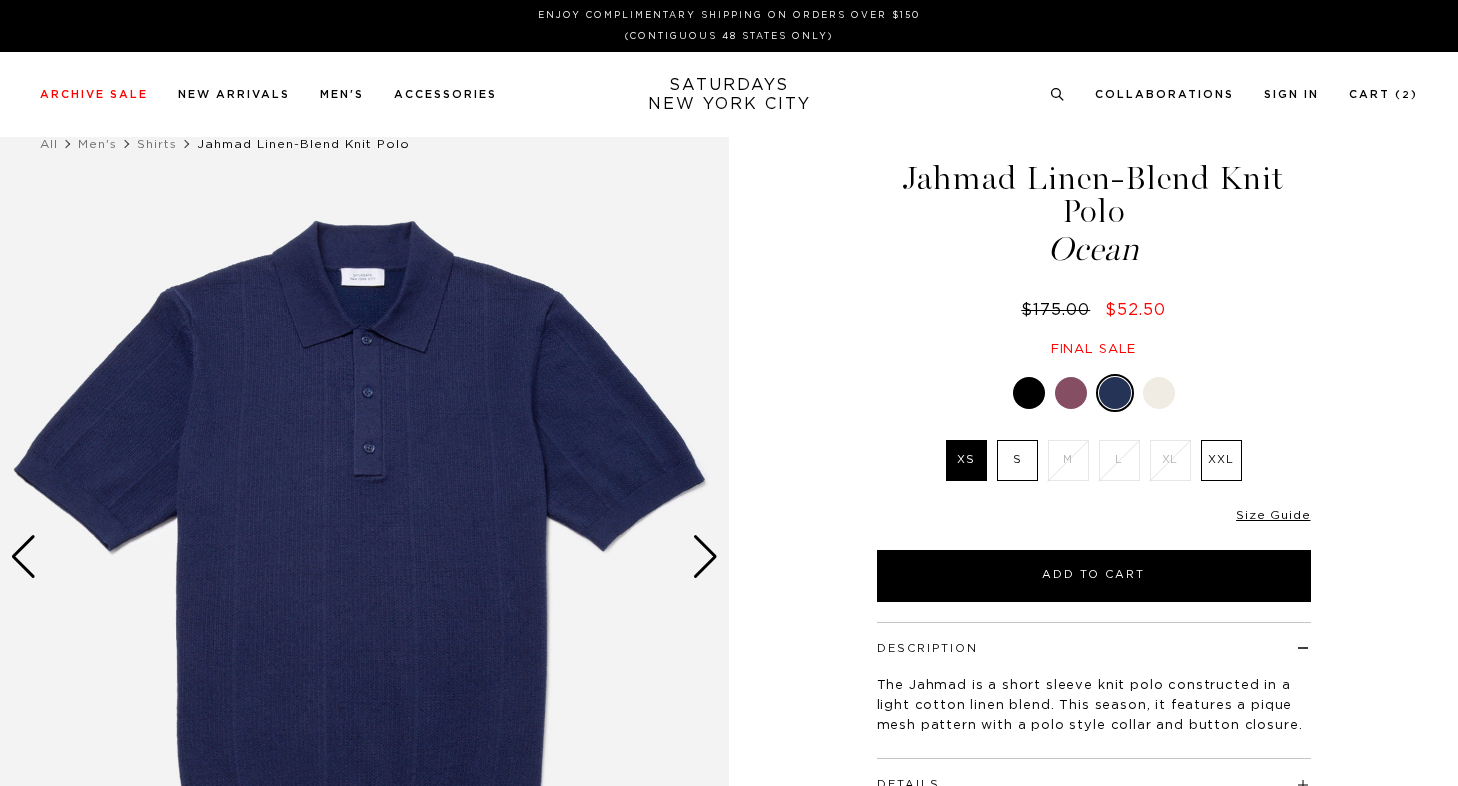 scroll, scrollTop: 0, scrollLeft: 0, axis: both 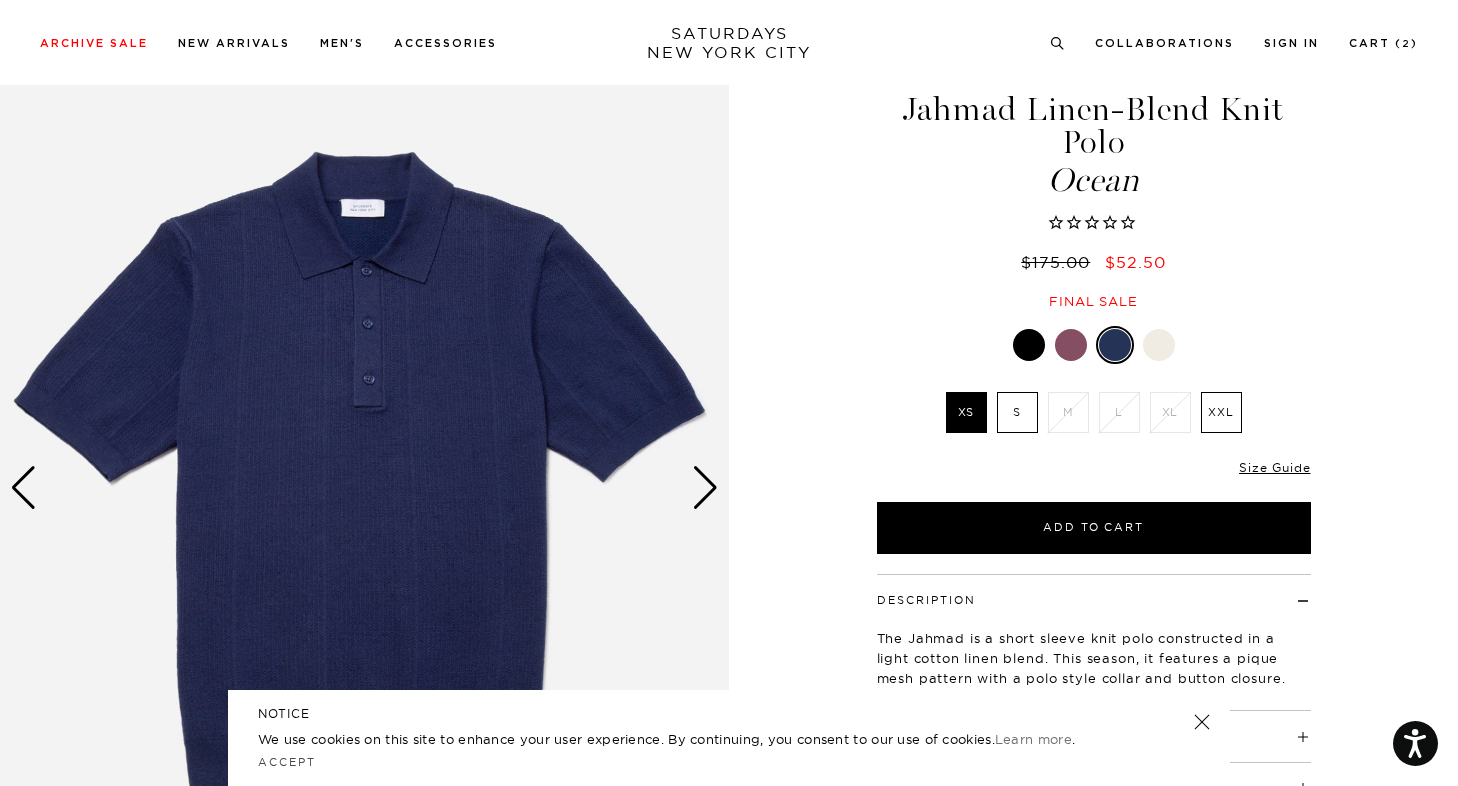 click at bounding box center (705, 488) 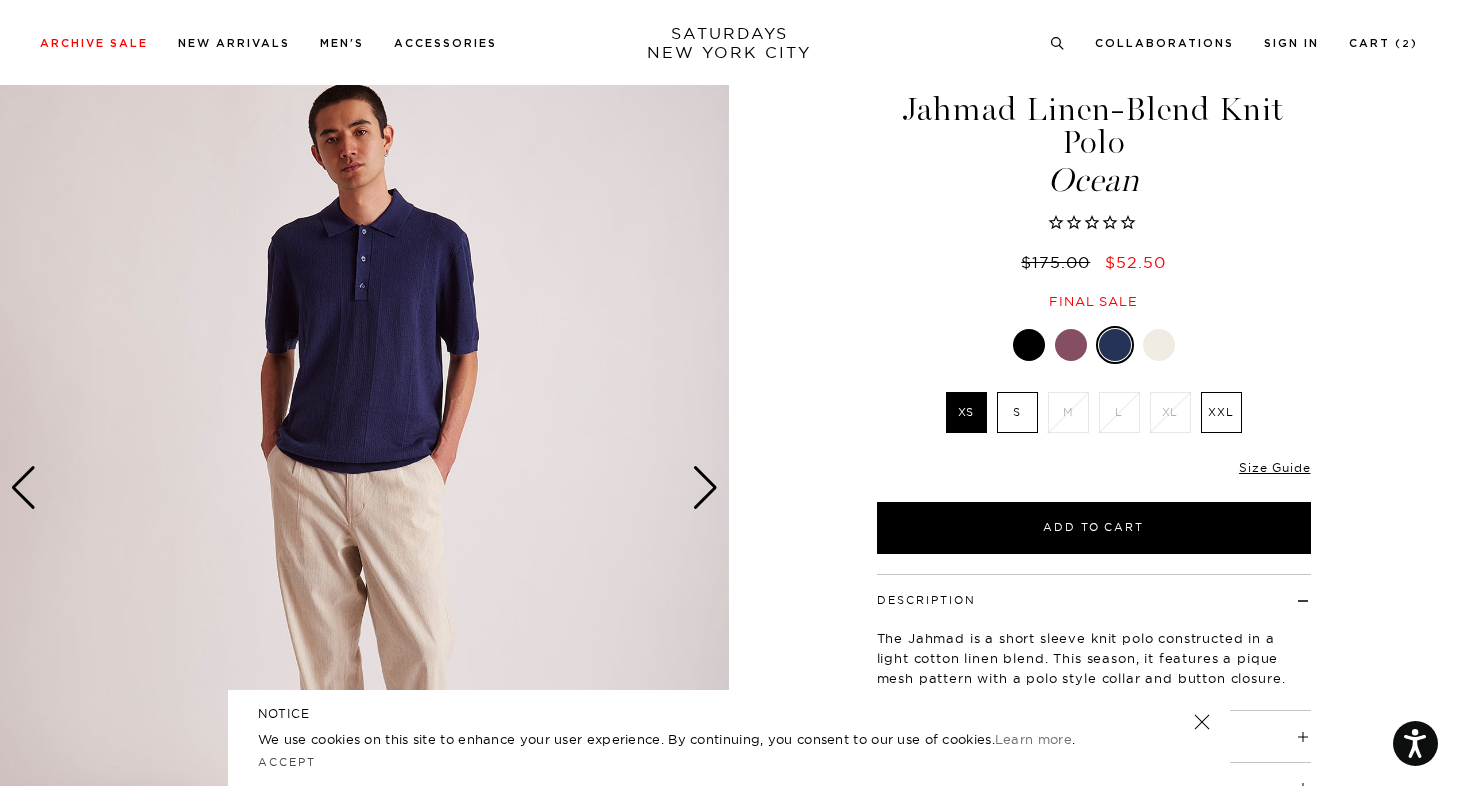 click at bounding box center [705, 488] 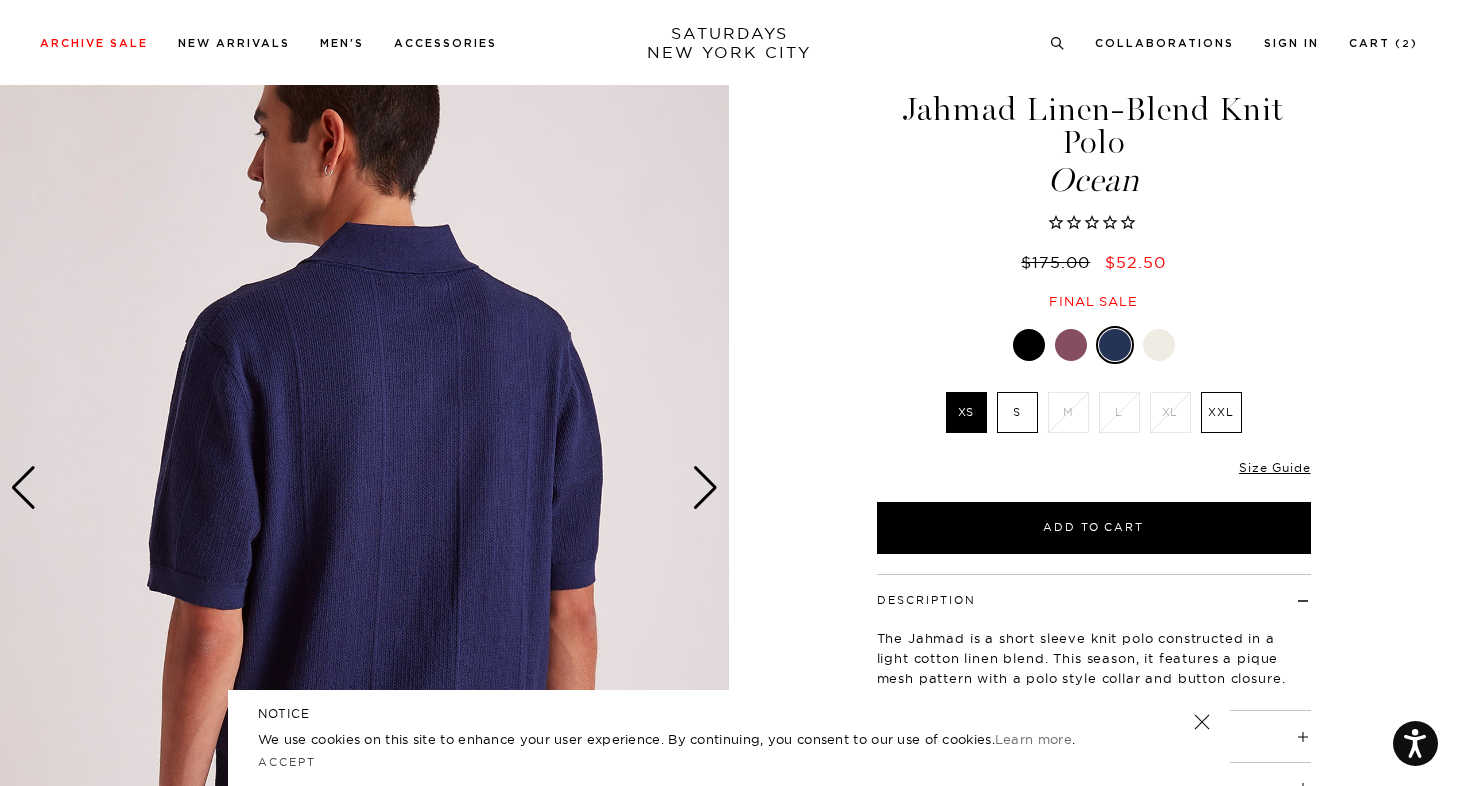 click at bounding box center [705, 488] 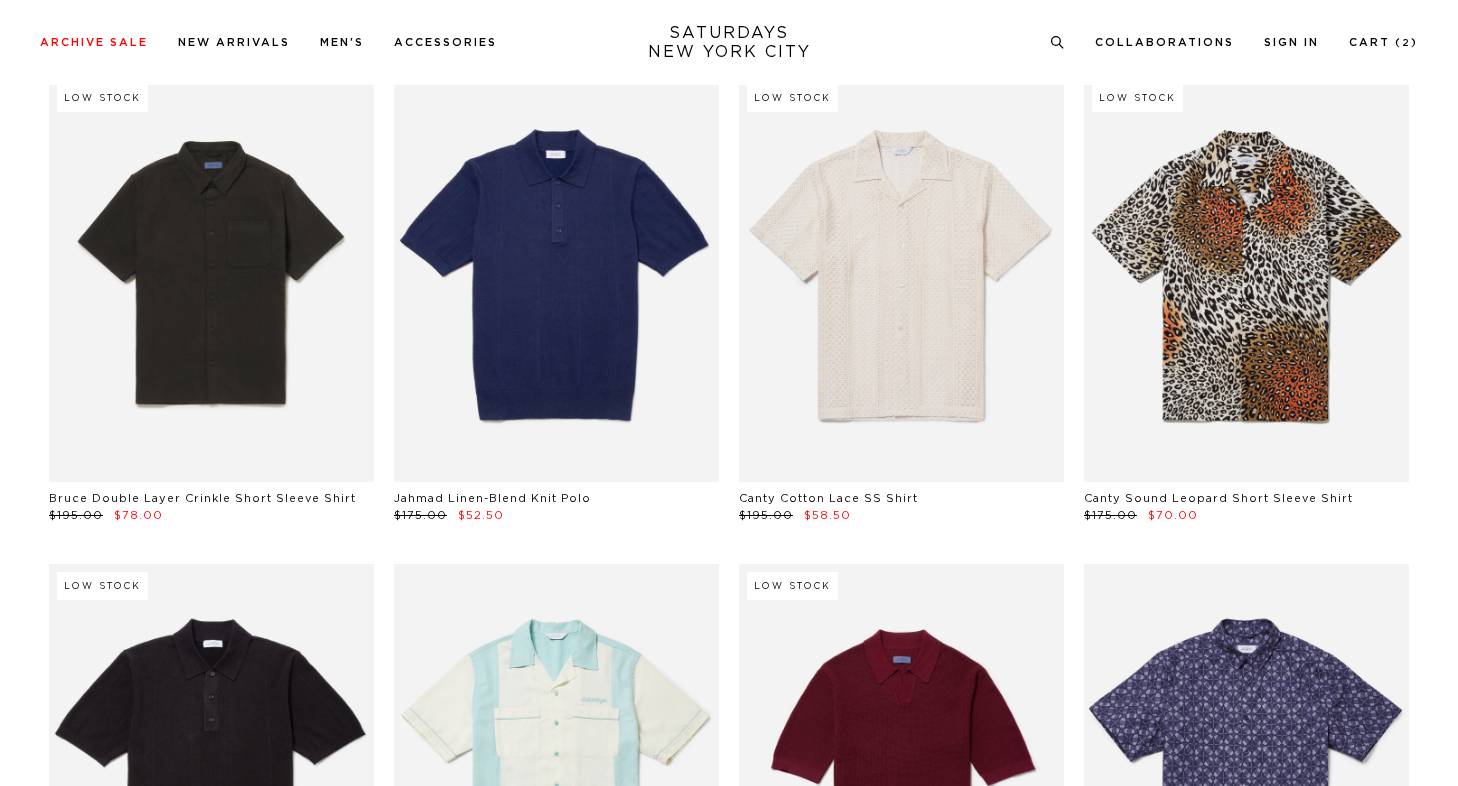 scroll, scrollTop: 6973, scrollLeft: 0, axis: vertical 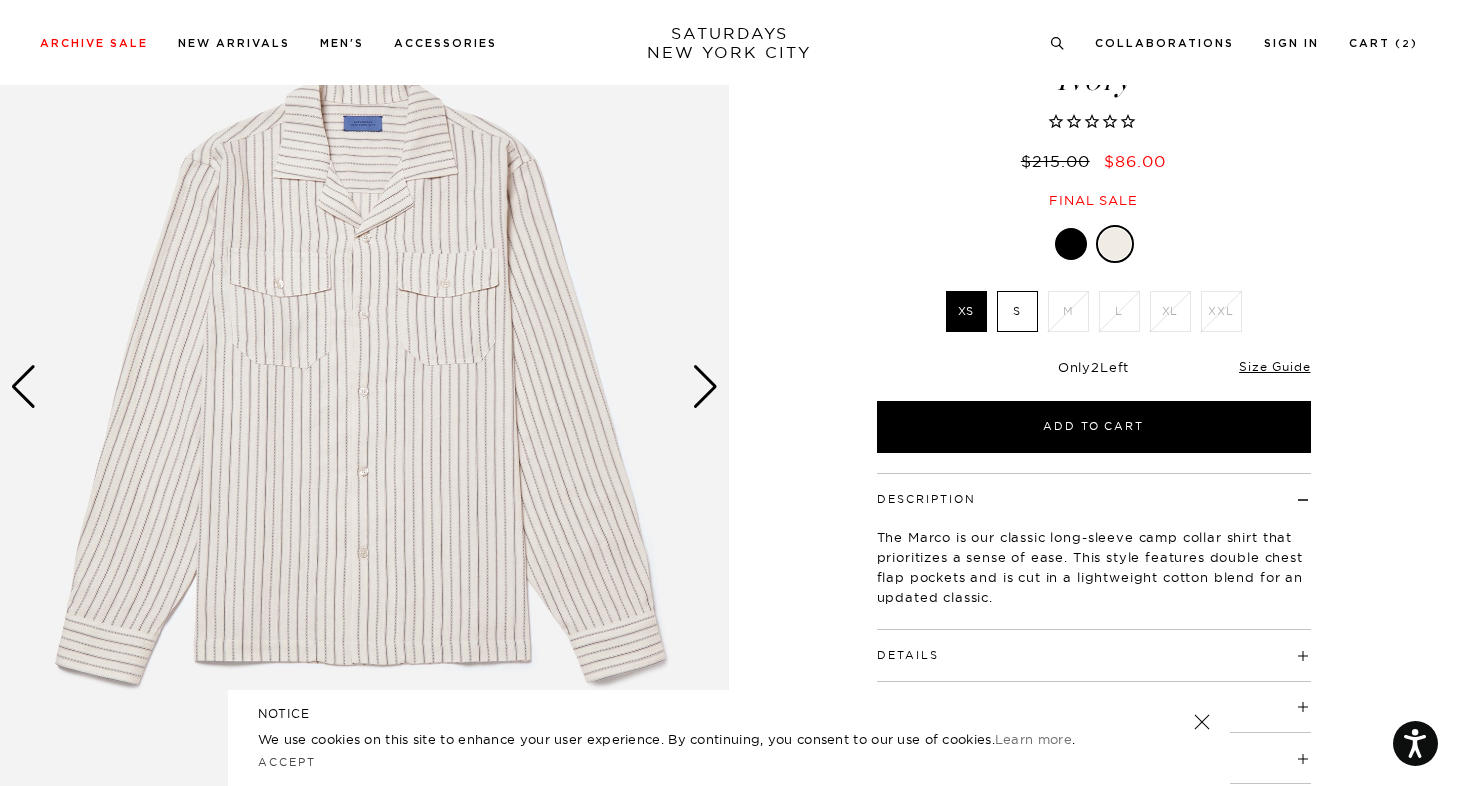 click at bounding box center [364, 386] 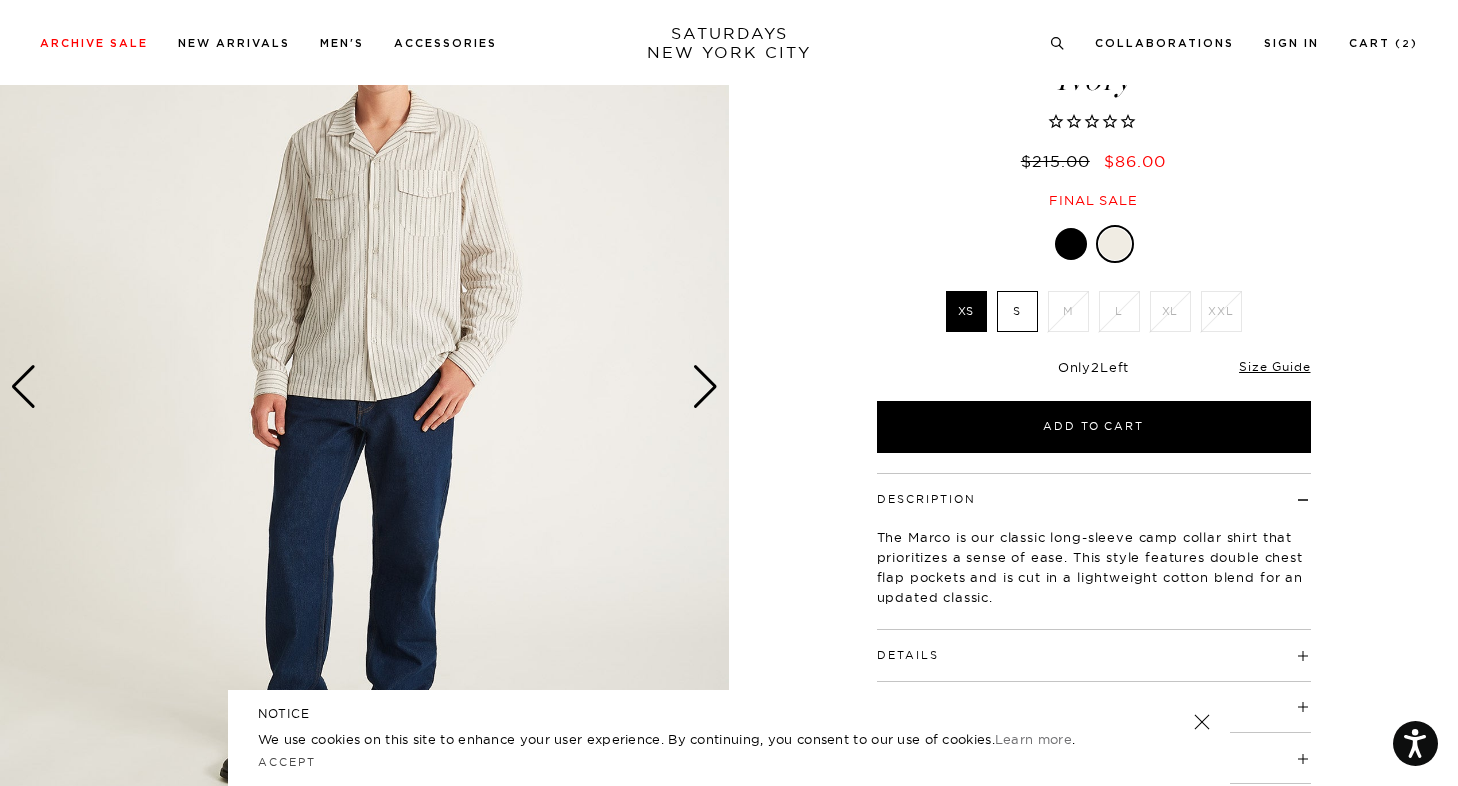 click on "Only  2  Left
Size Guide" at bounding box center [1094, 374] 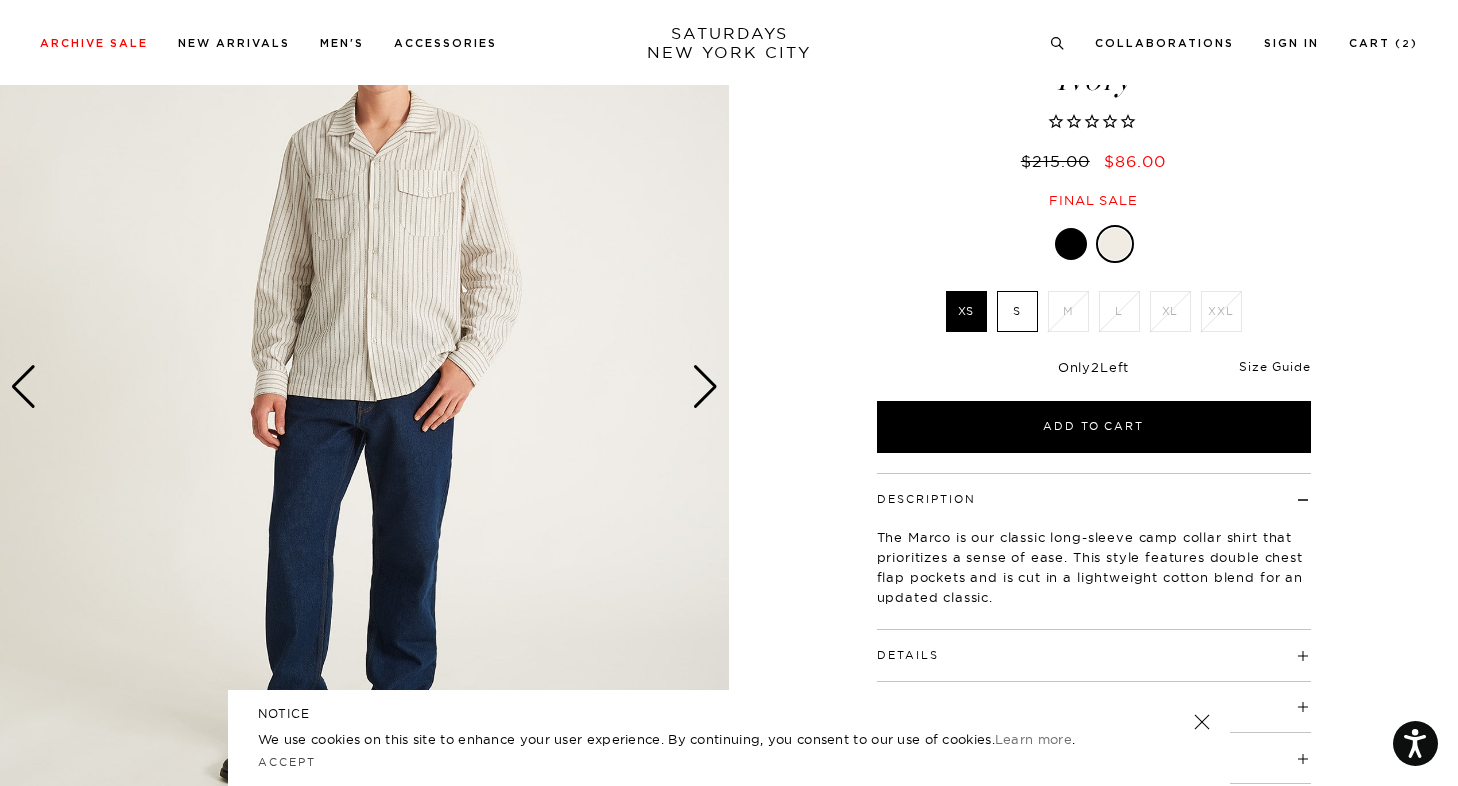 click on "Size Guide" at bounding box center (1274, 366) 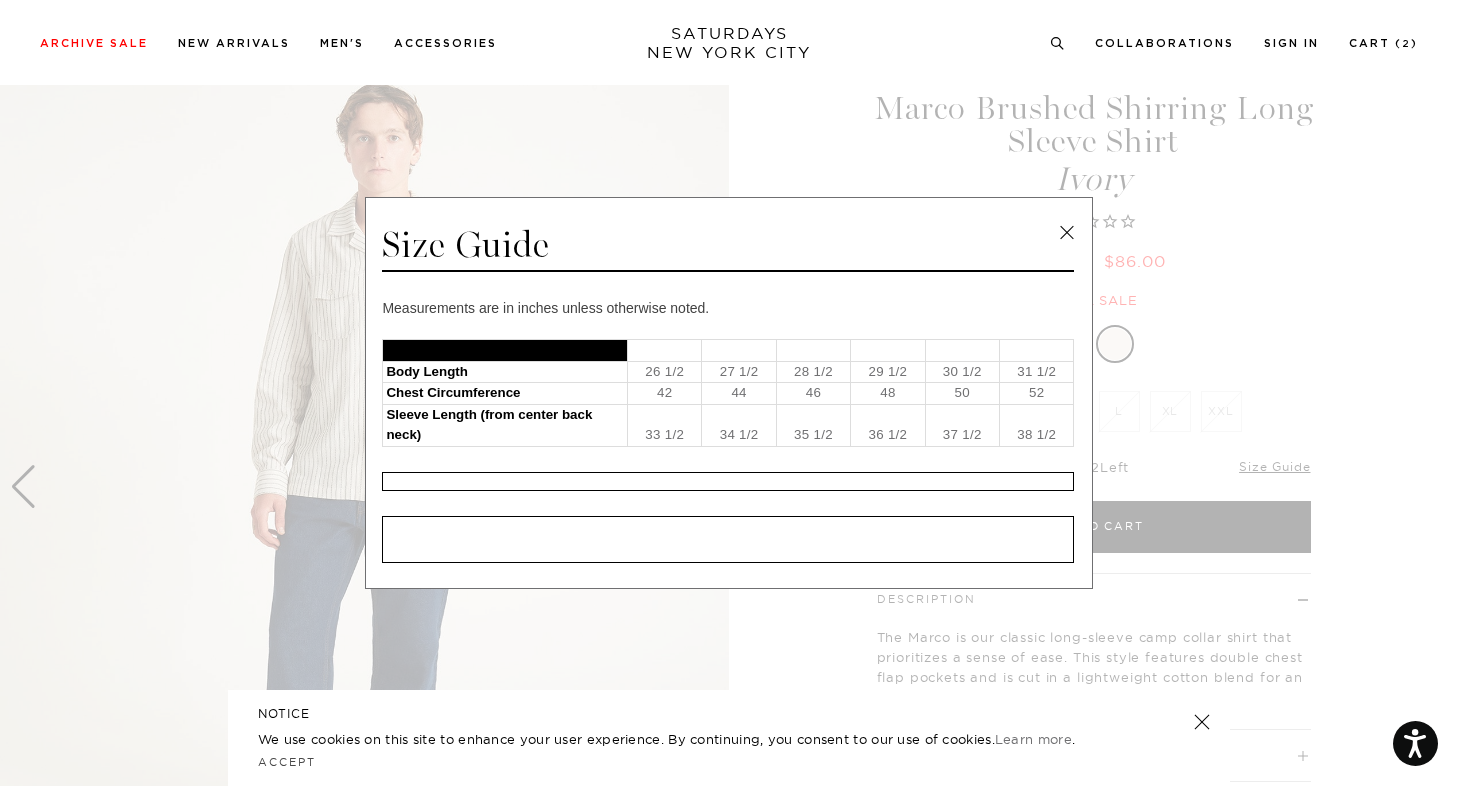 scroll, scrollTop: 78, scrollLeft: 0, axis: vertical 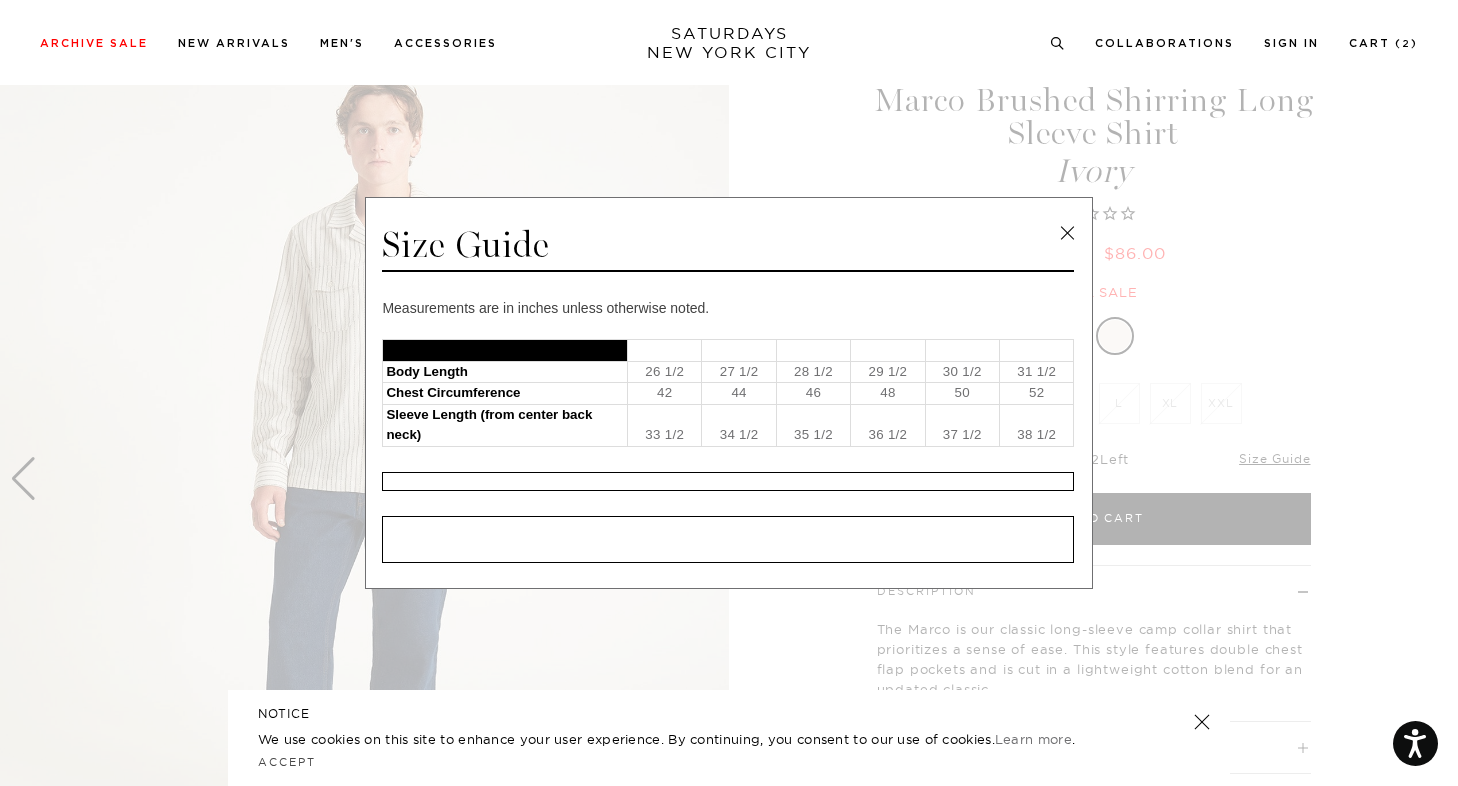 click at bounding box center [1067, 233] 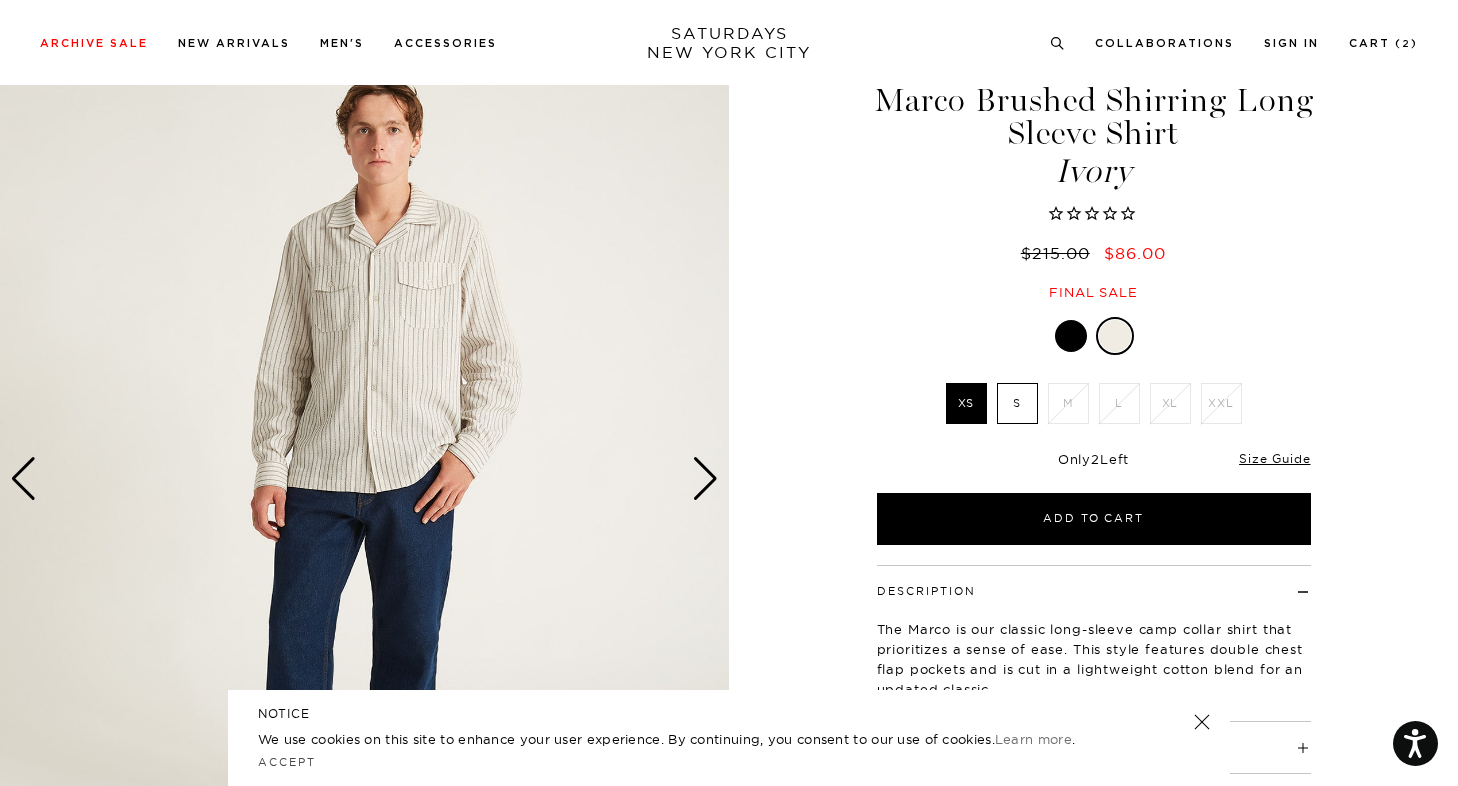 click at bounding box center (1071, 336) 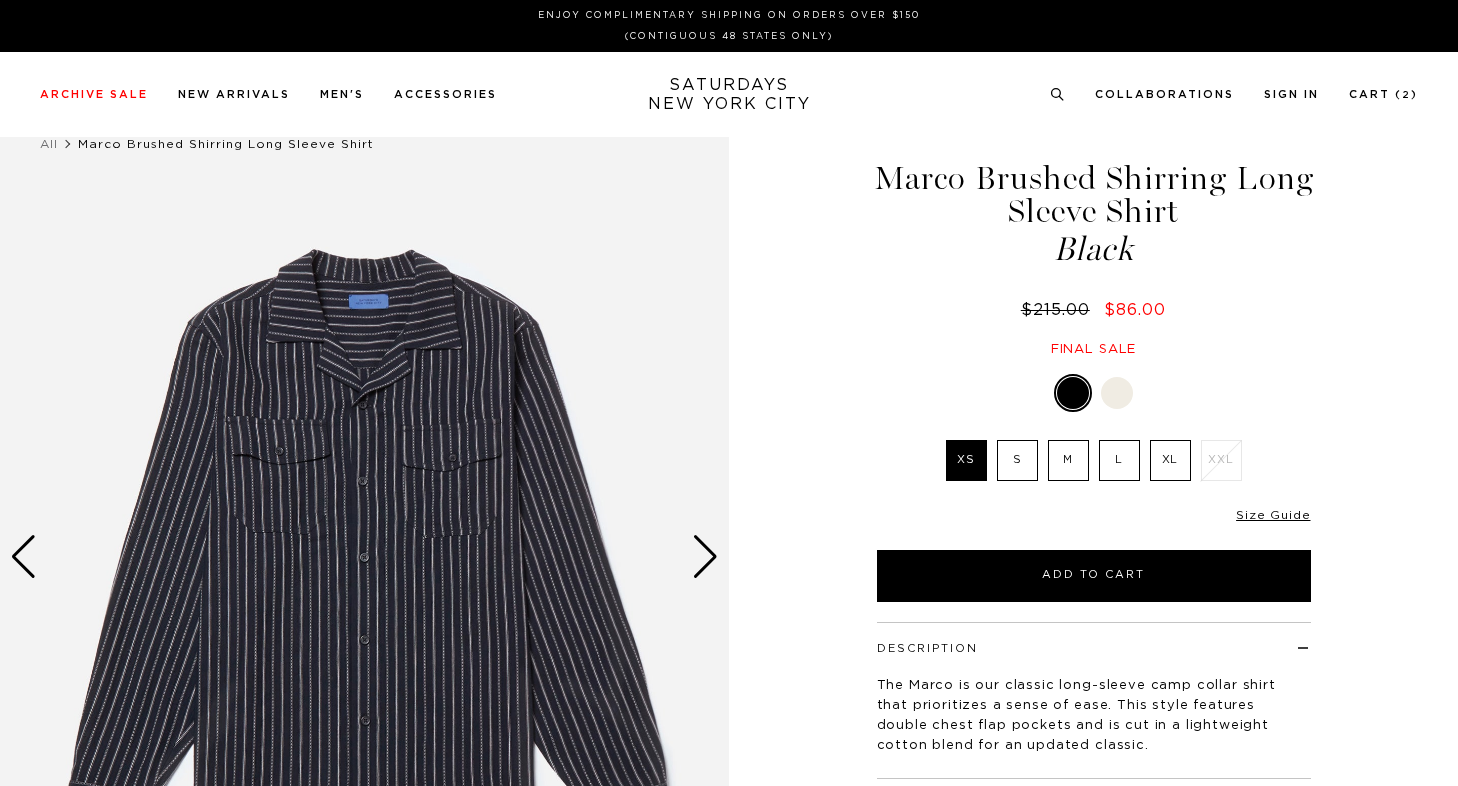 scroll, scrollTop: 0, scrollLeft: 0, axis: both 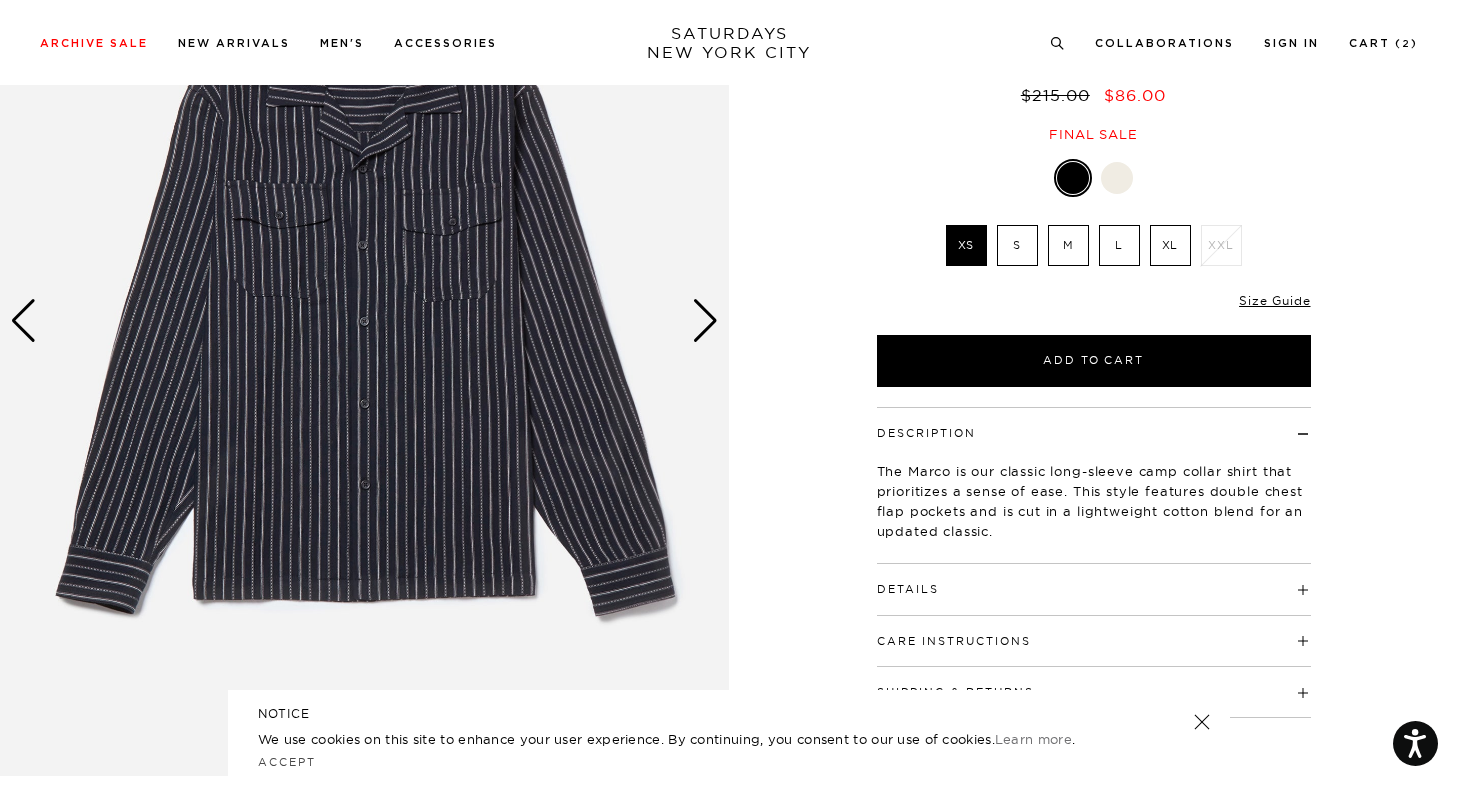 click at bounding box center [705, 321] 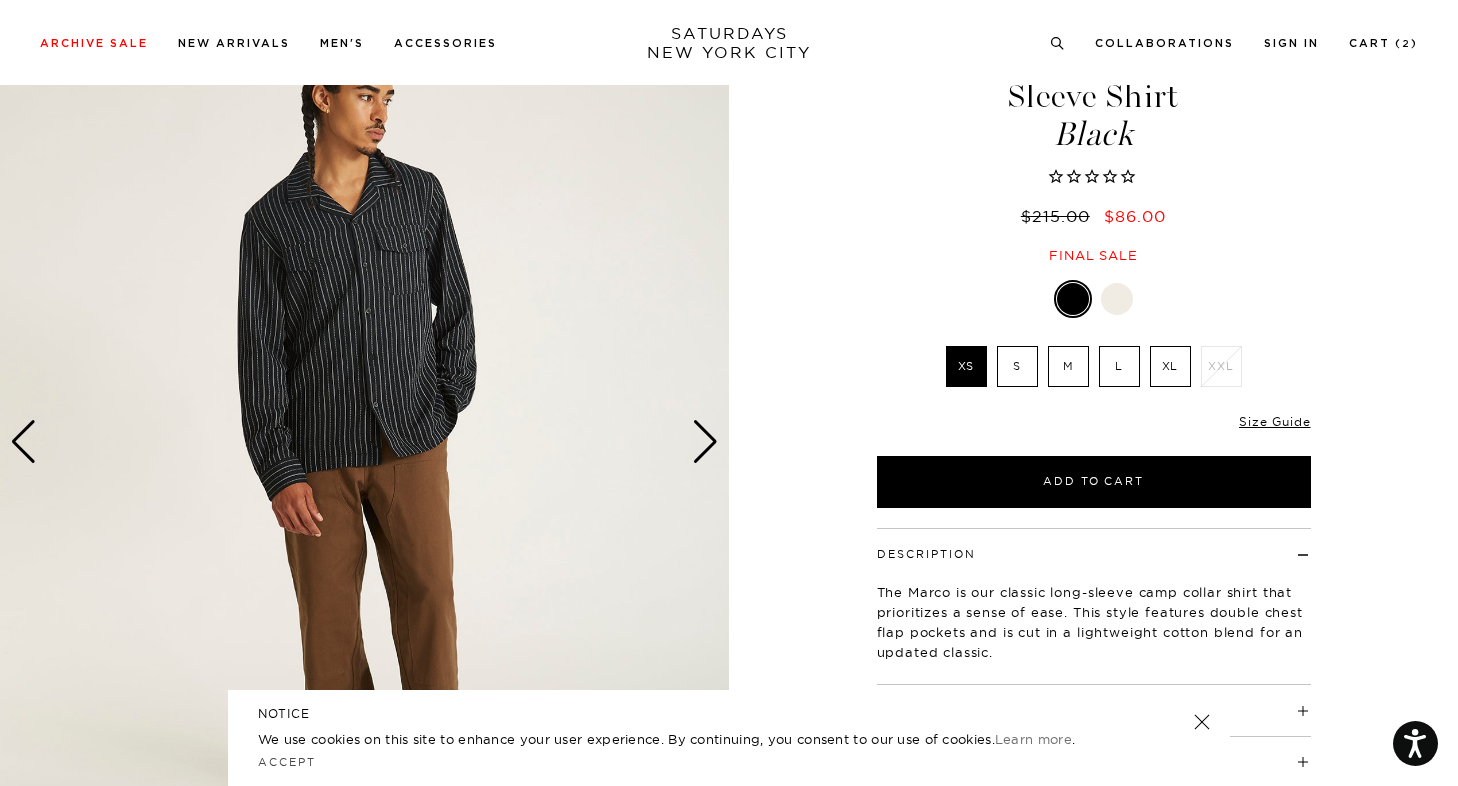 scroll, scrollTop: 77, scrollLeft: 0, axis: vertical 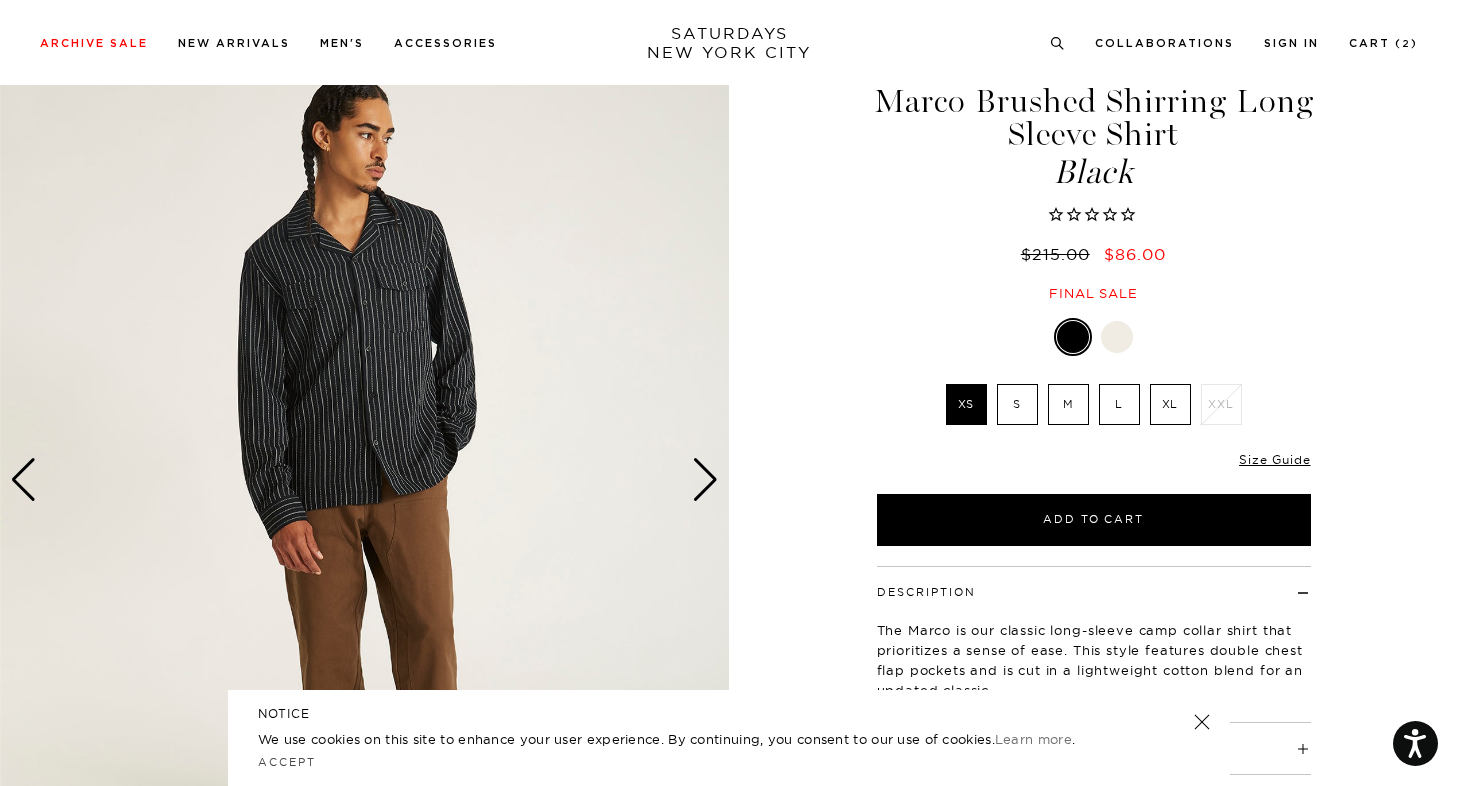 click at bounding box center (705, 480) 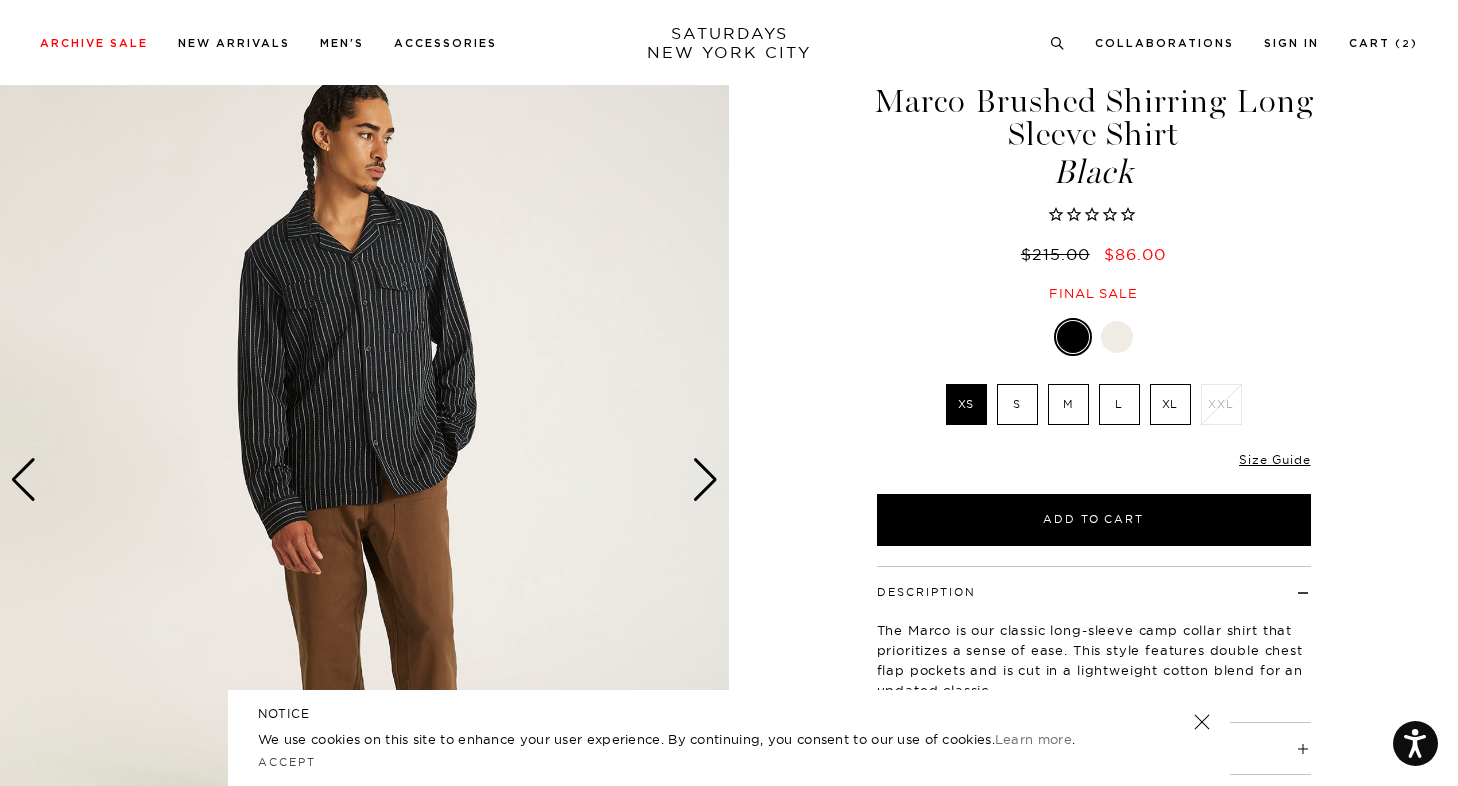 click at bounding box center [705, 480] 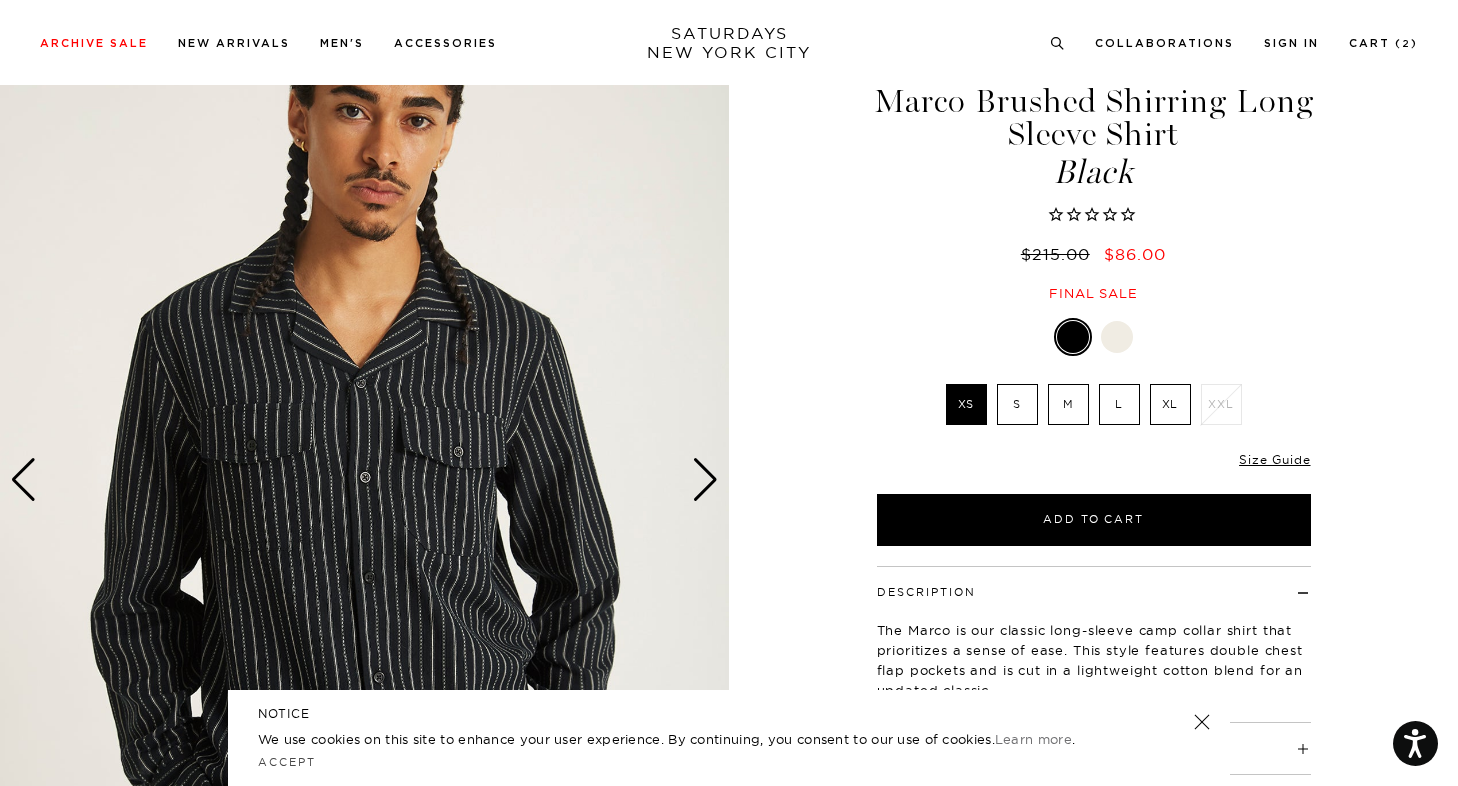 click at bounding box center [705, 480] 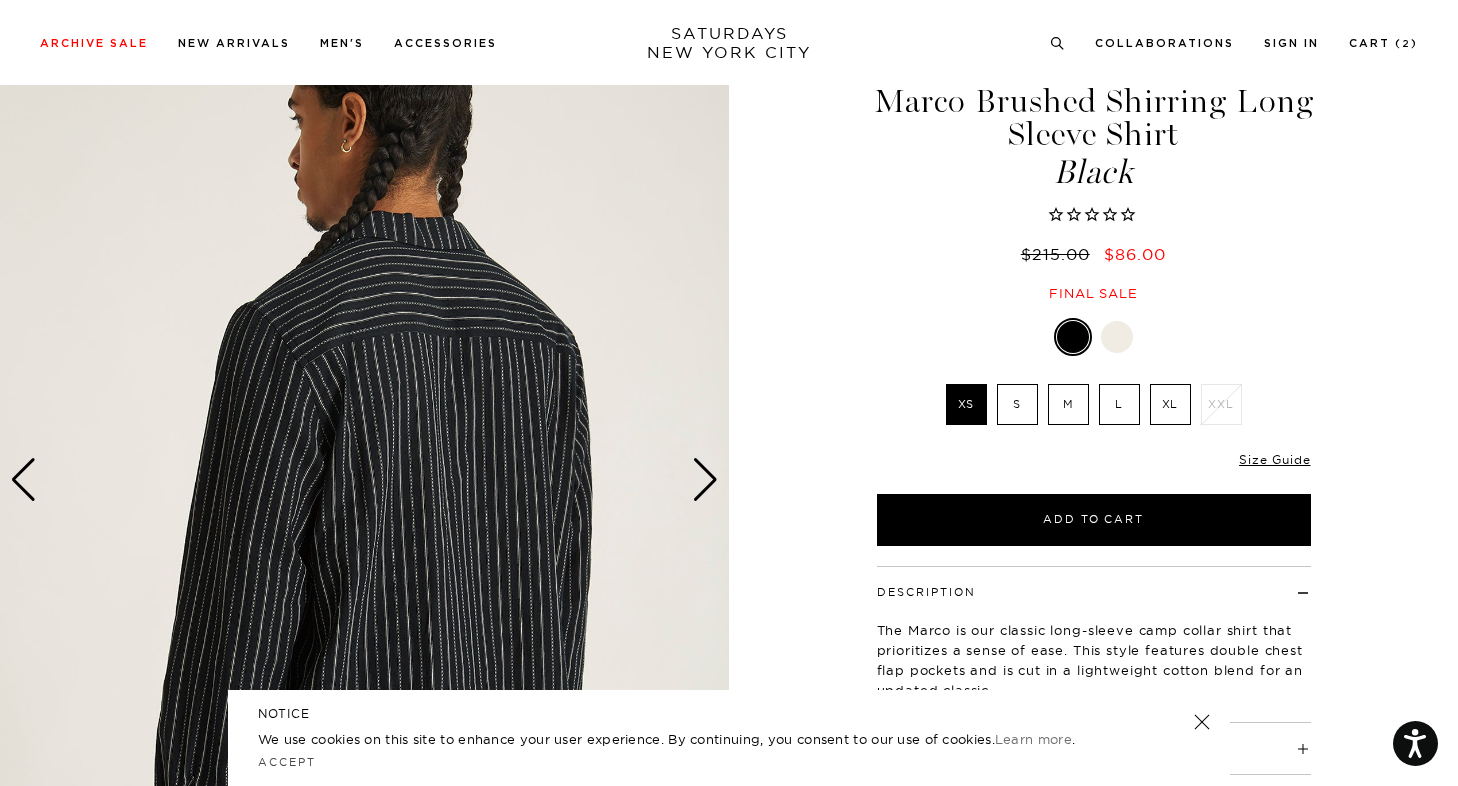 click at bounding box center [705, 480] 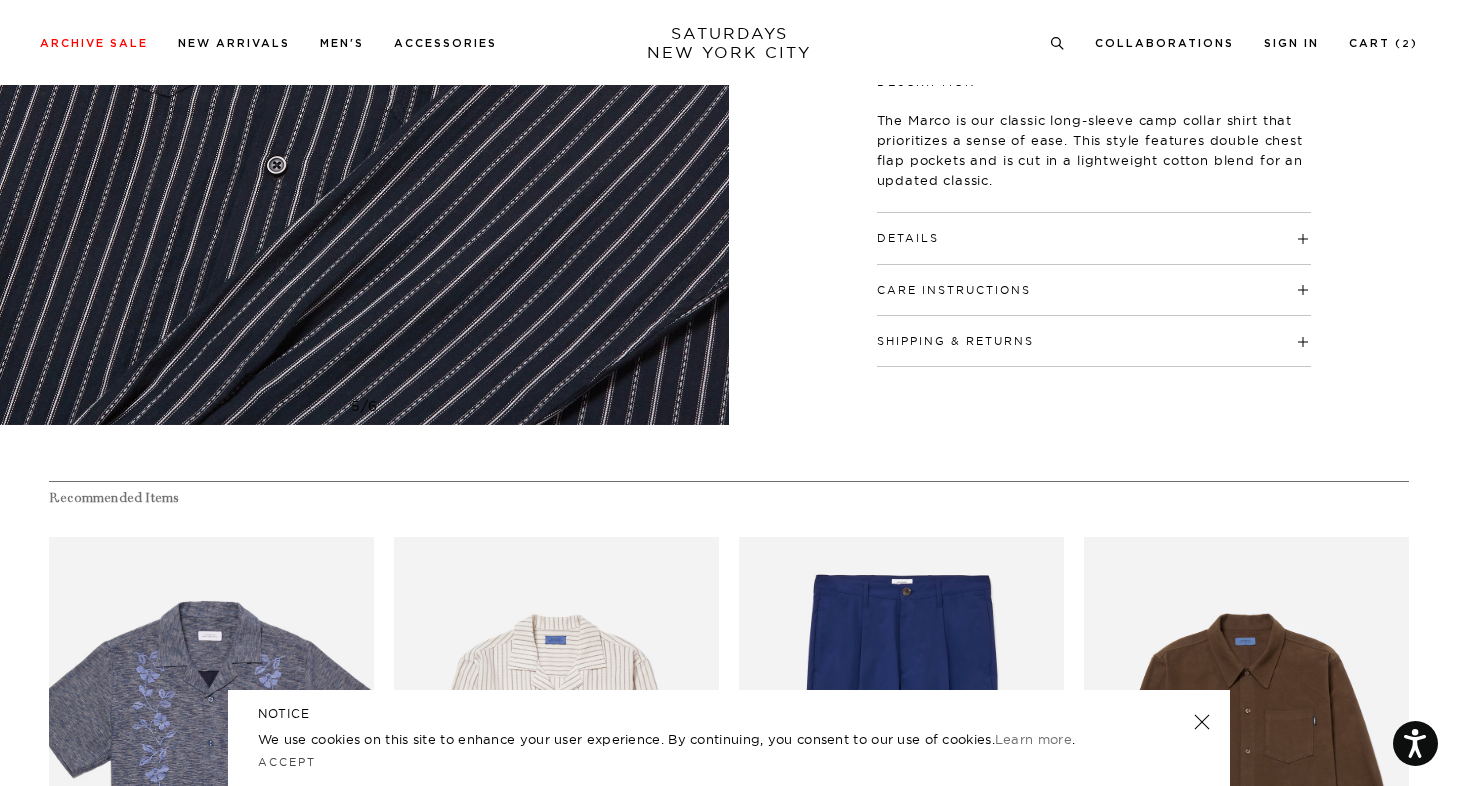 scroll, scrollTop: 559, scrollLeft: 0, axis: vertical 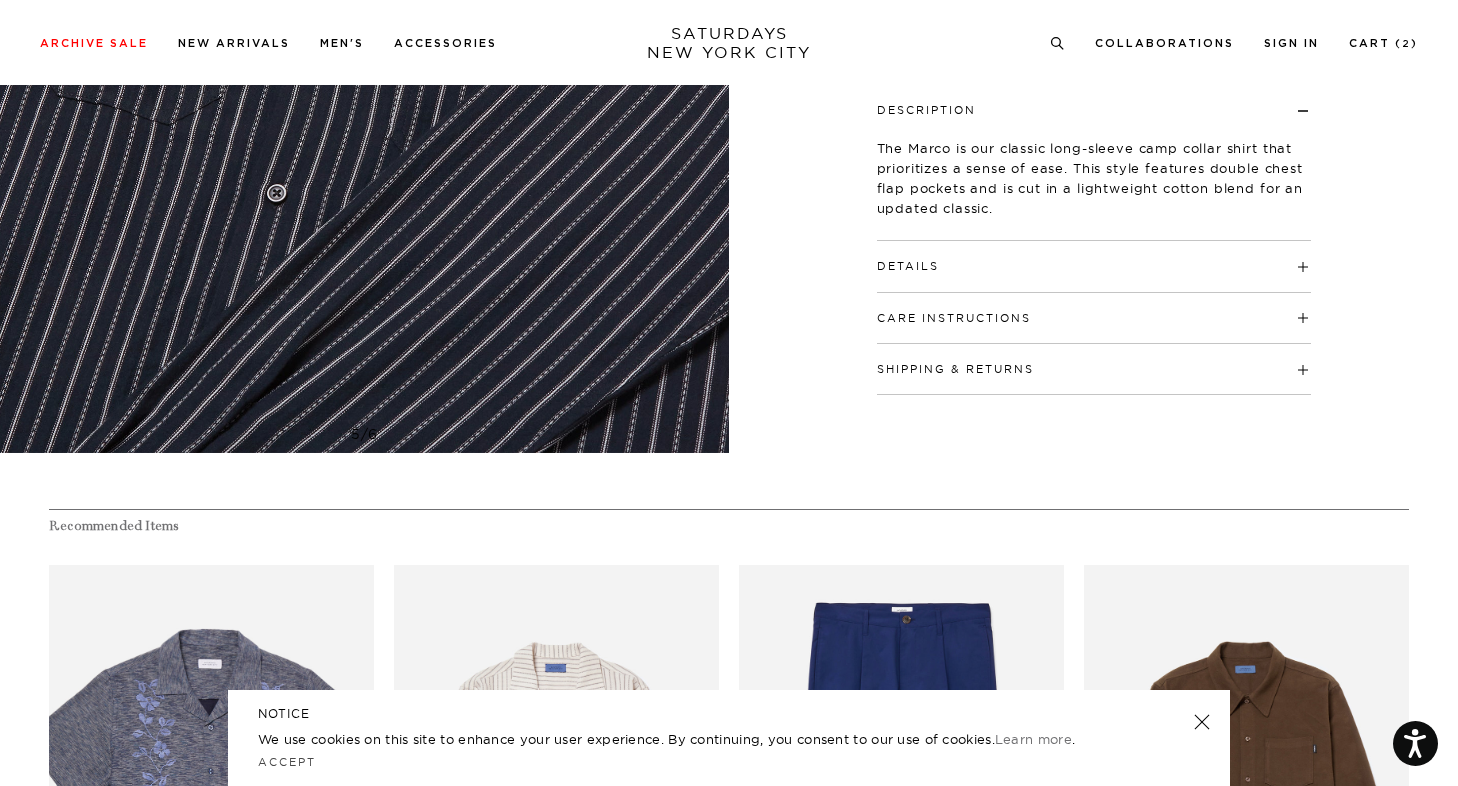click on "Details" at bounding box center [1094, 257] 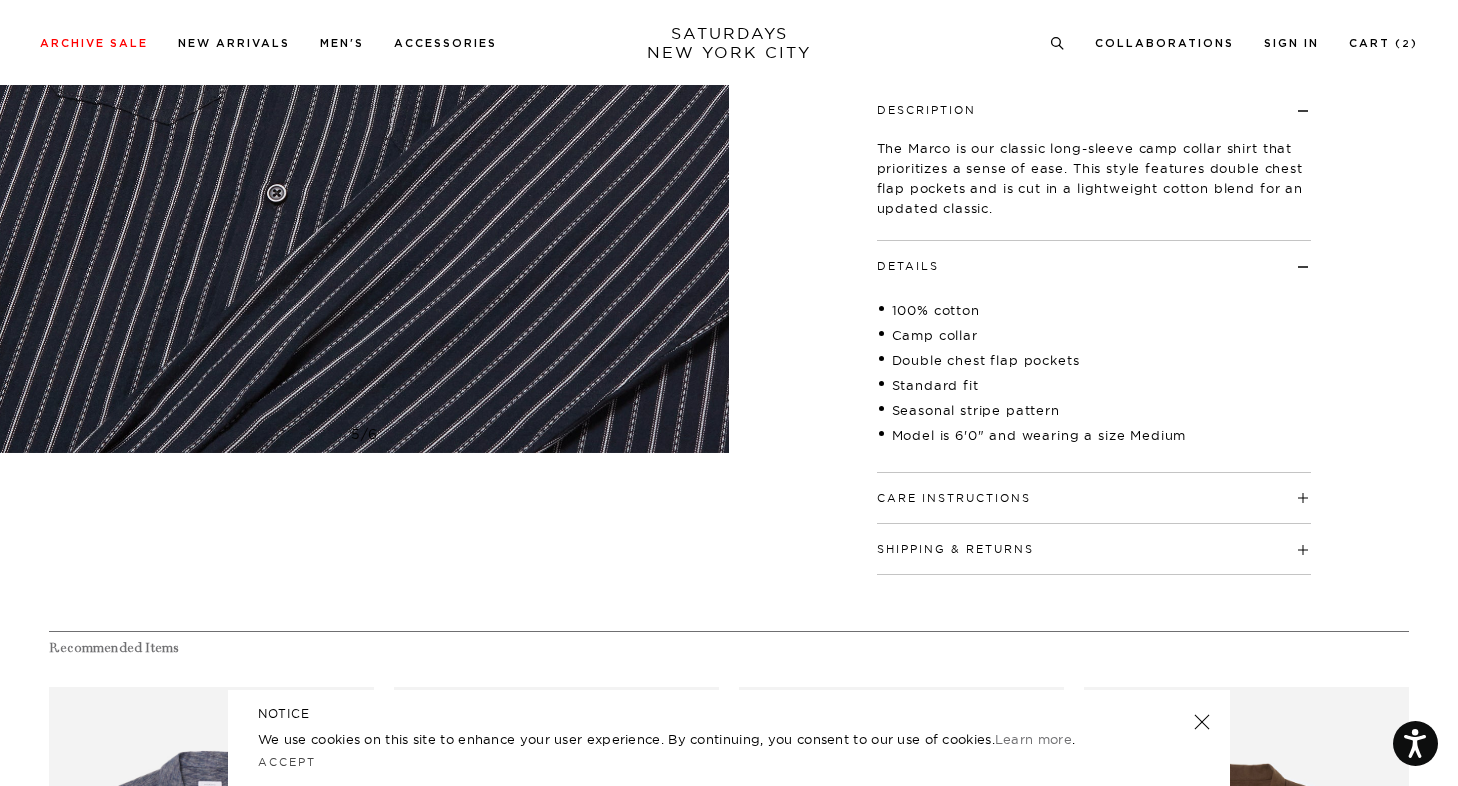 click on "Details" at bounding box center [1094, 257] 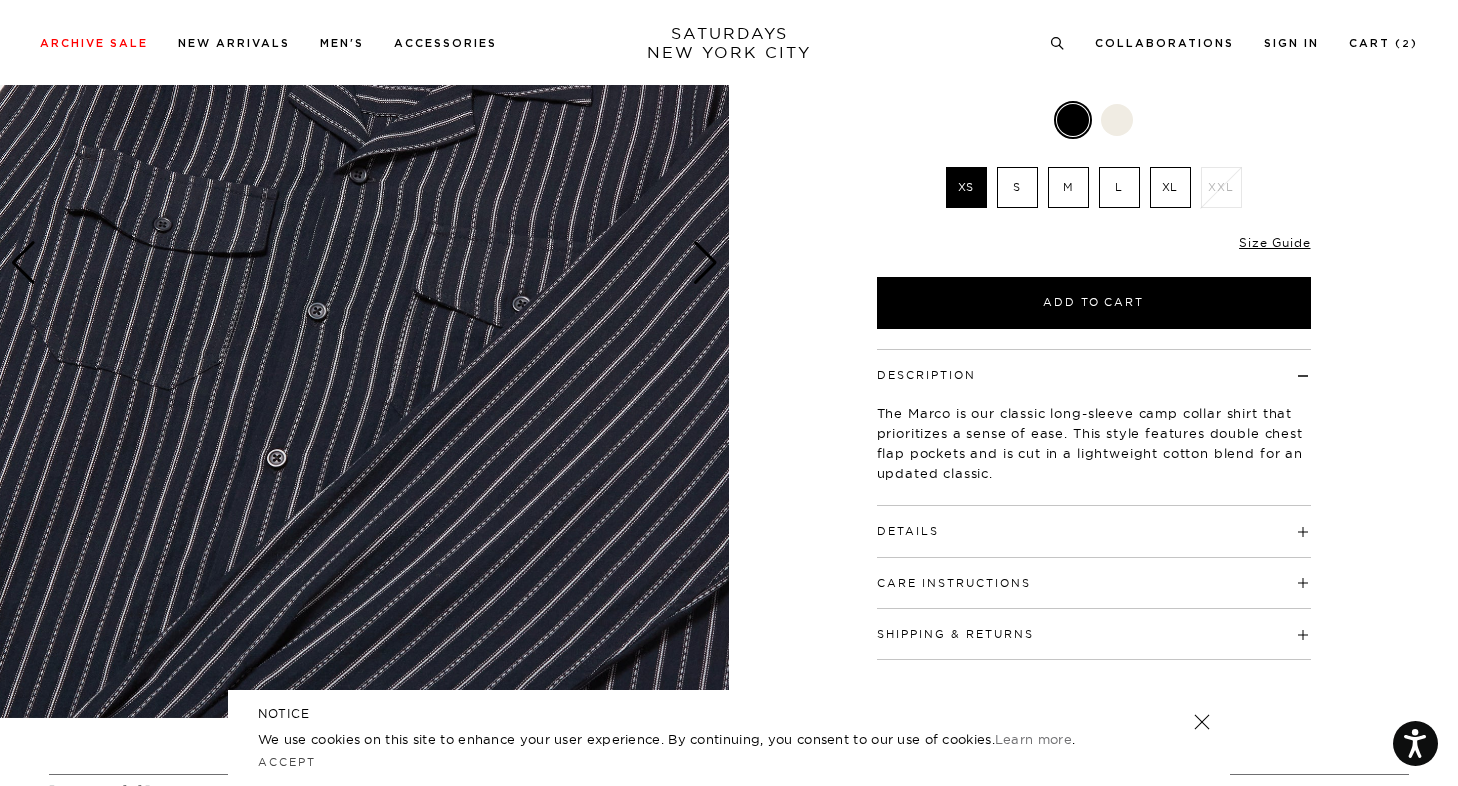 scroll, scrollTop: 237, scrollLeft: 0, axis: vertical 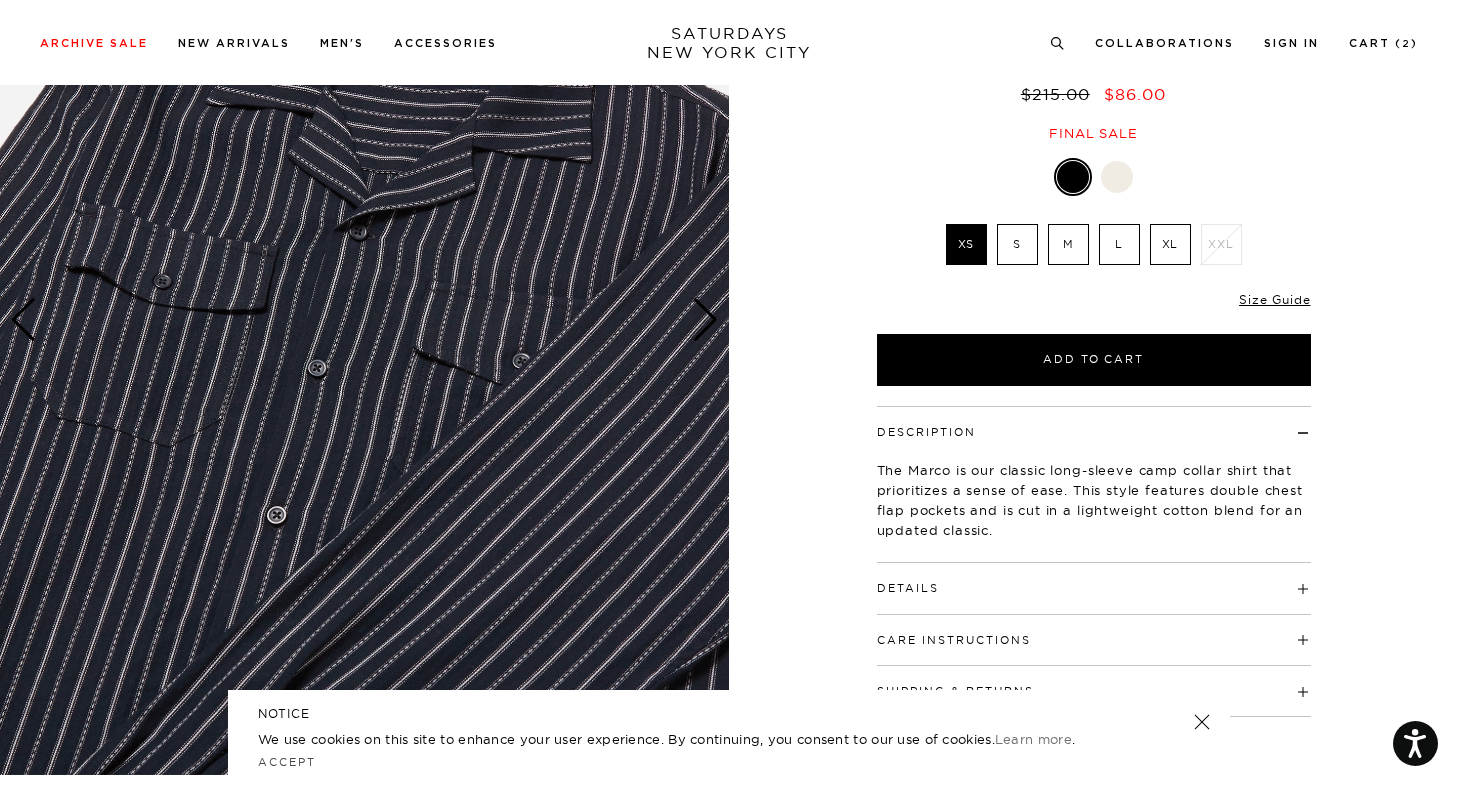 click on "5  /  6" at bounding box center [729, 319] 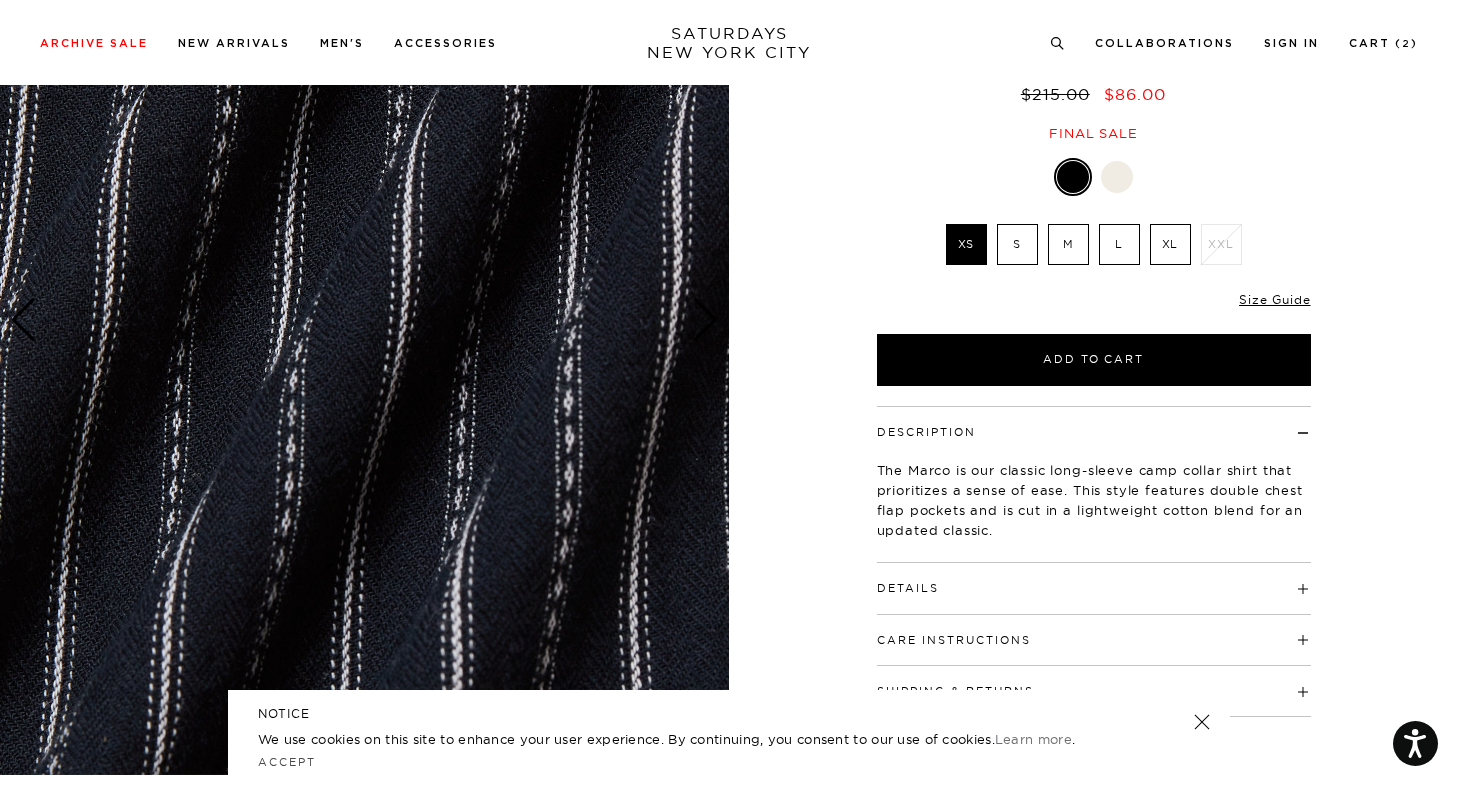 click at bounding box center (705, 320) 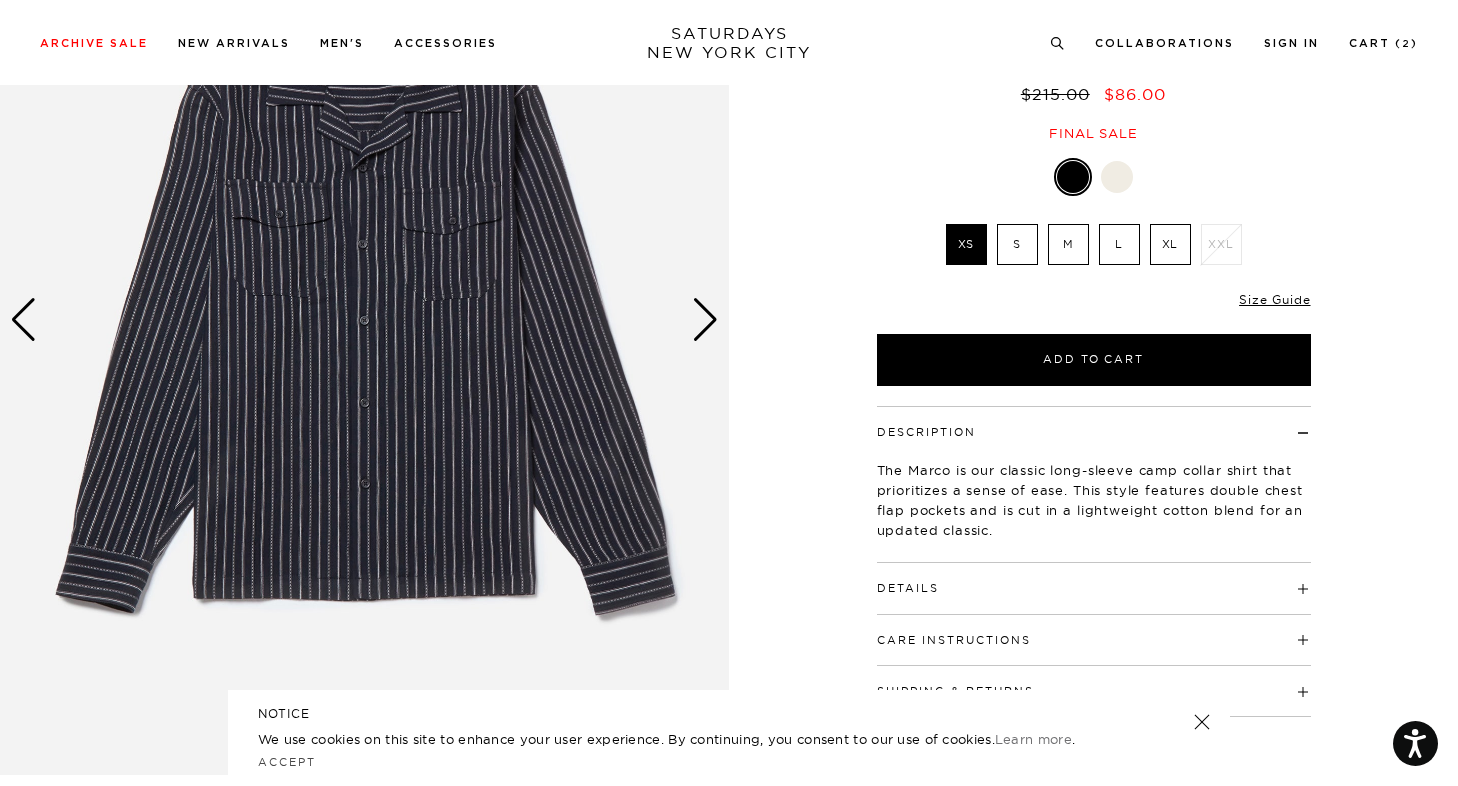click at bounding box center [705, 320] 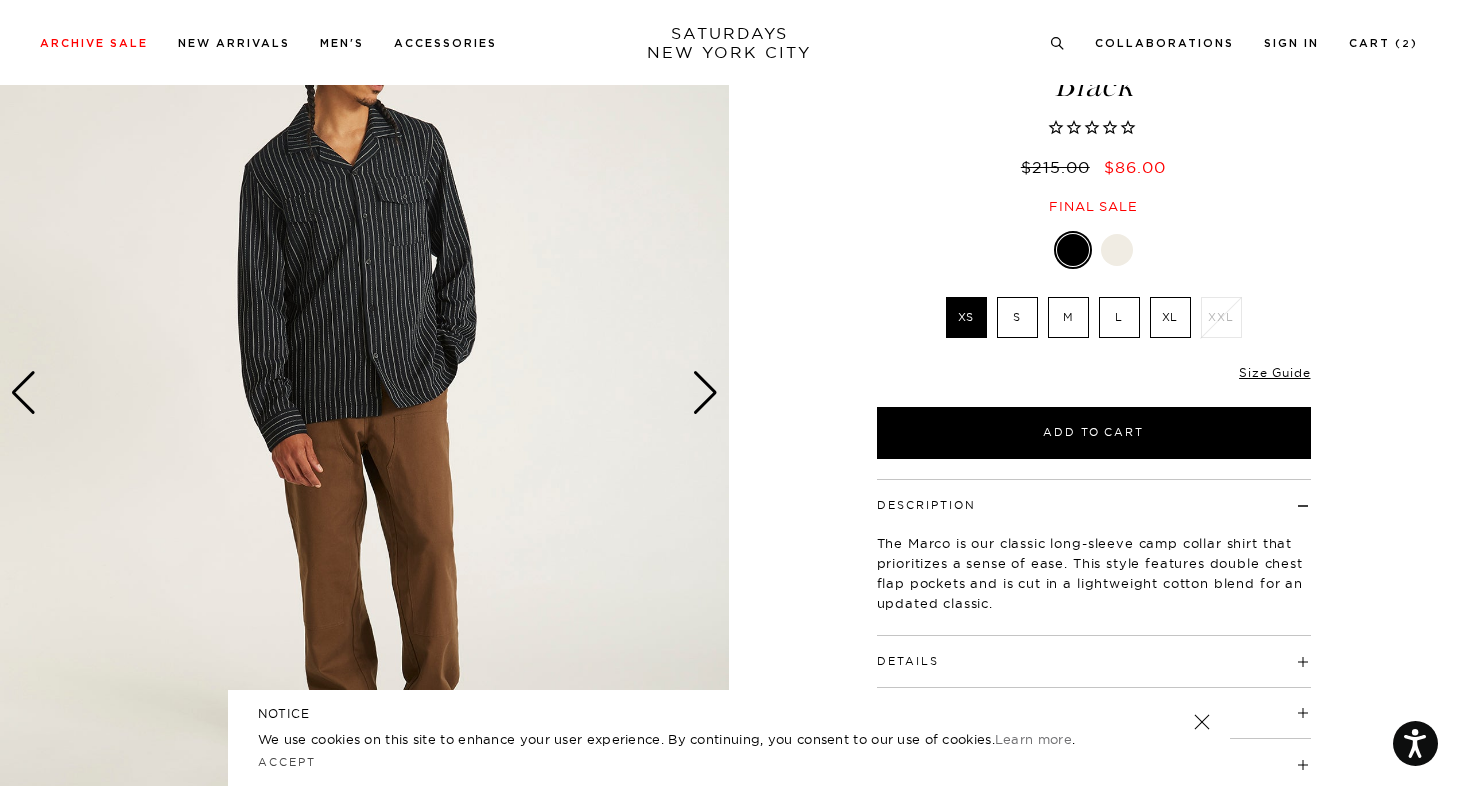 scroll, scrollTop: 67, scrollLeft: 0, axis: vertical 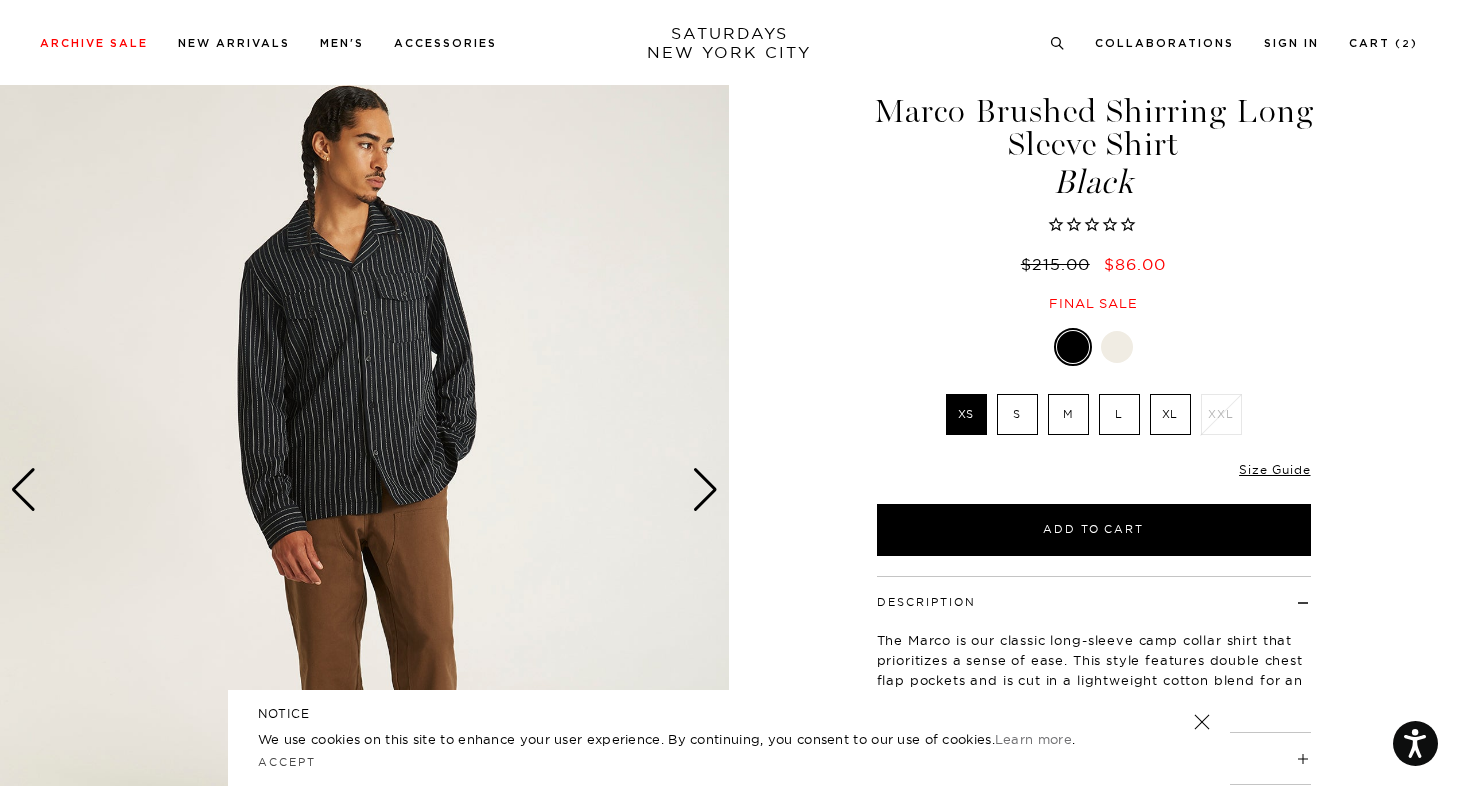 click at bounding box center (1094, 347) 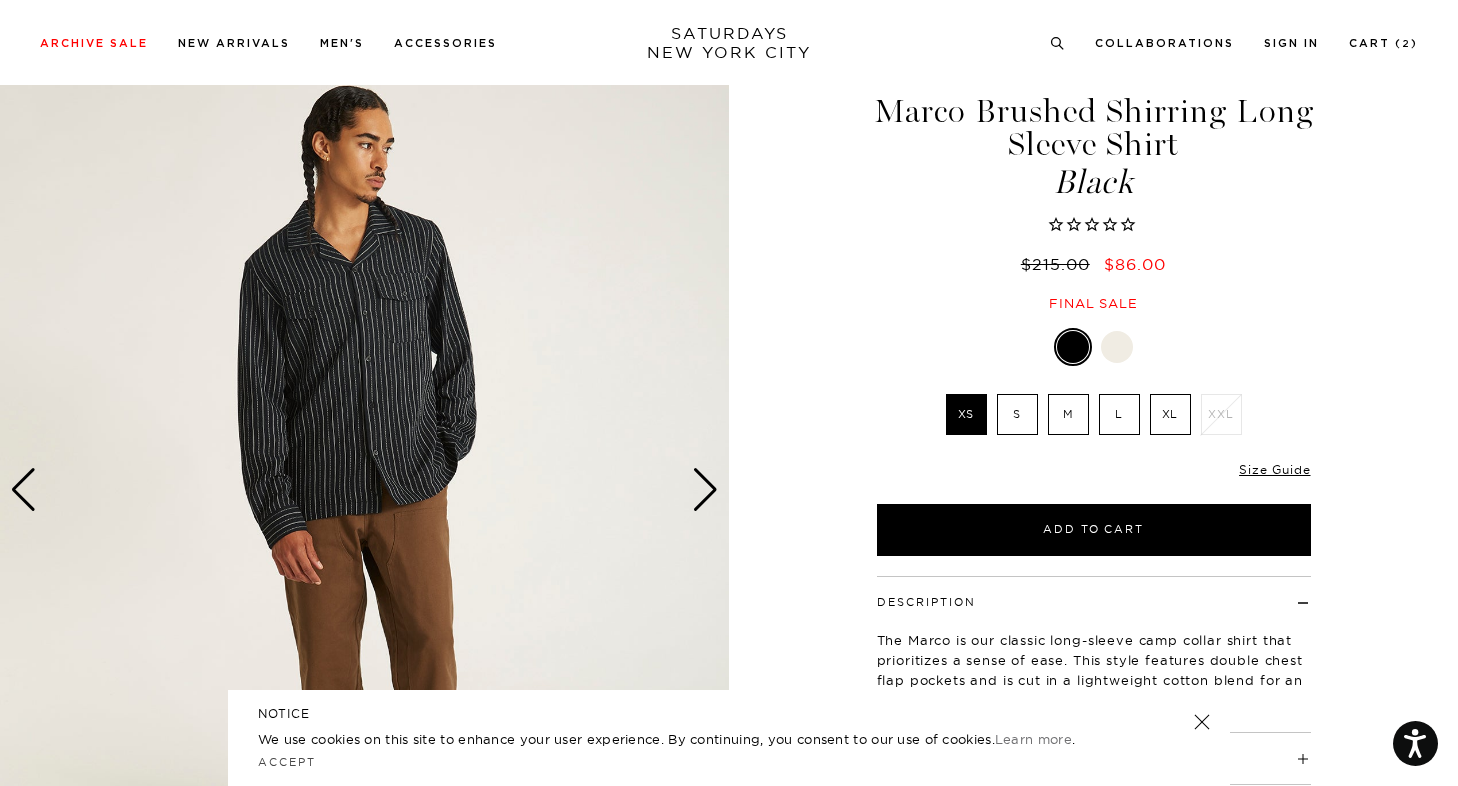 click at bounding box center (1117, 347) 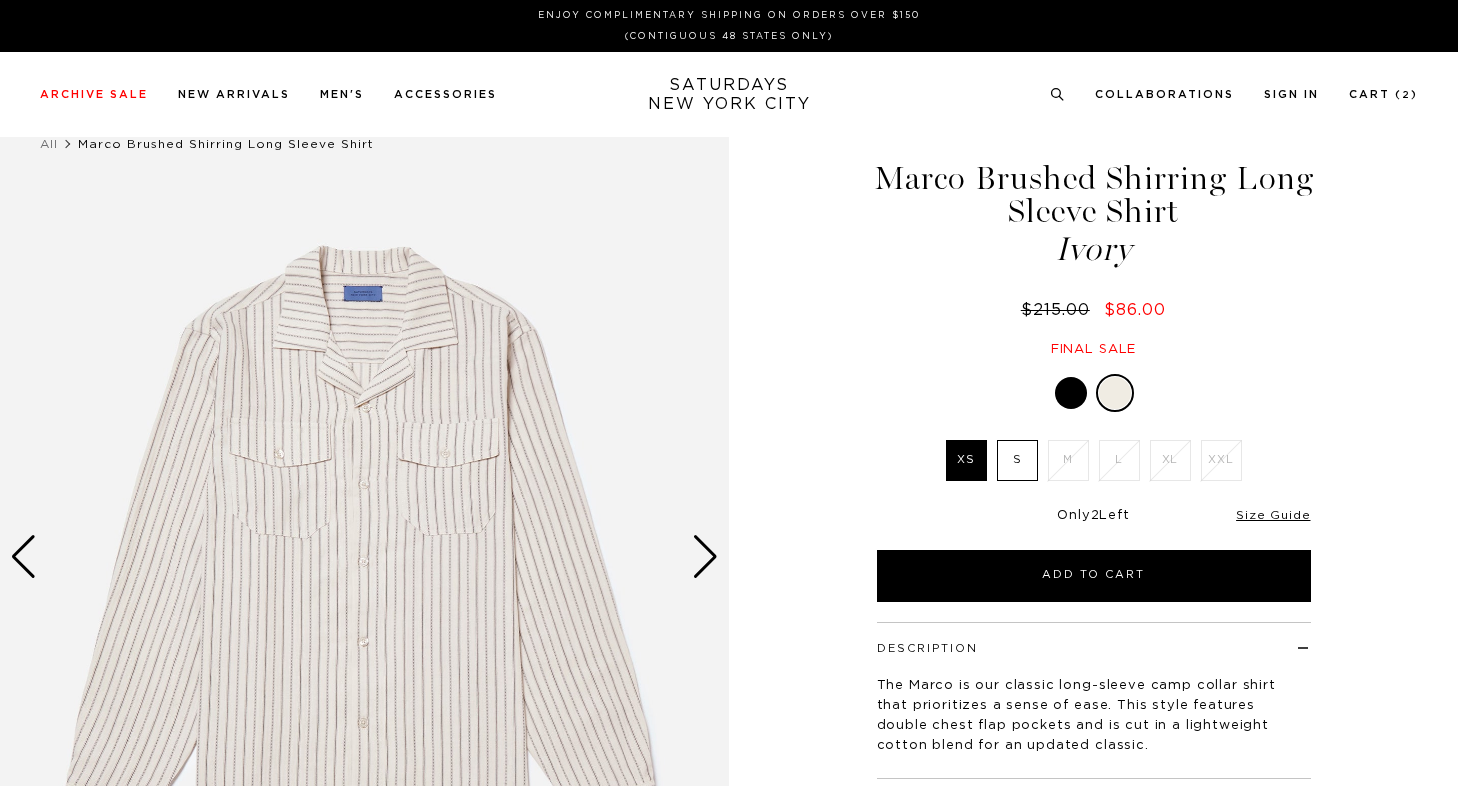 scroll, scrollTop: 0, scrollLeft: 0, axis: both 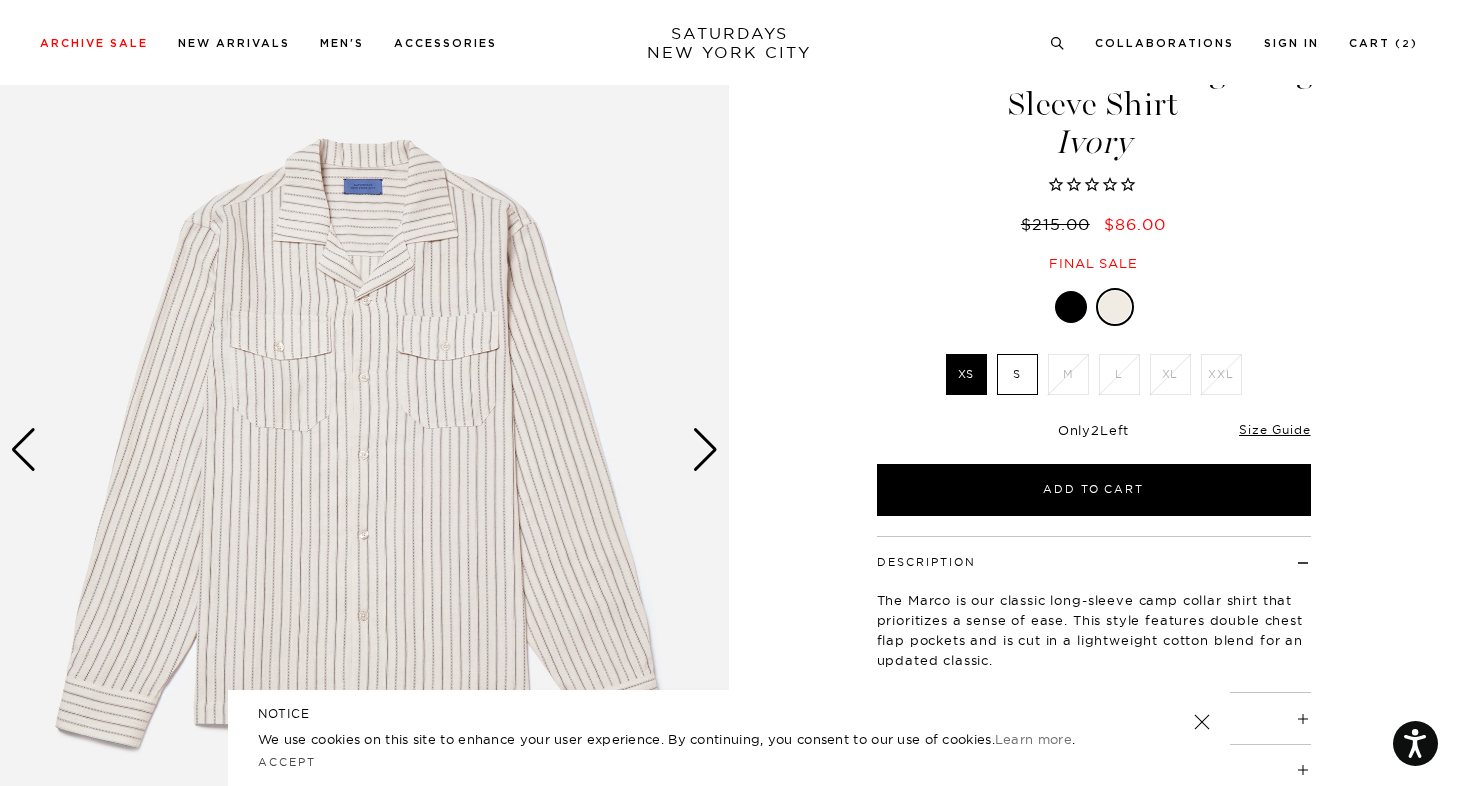 click on "S" at bounding box center [1017, 374] 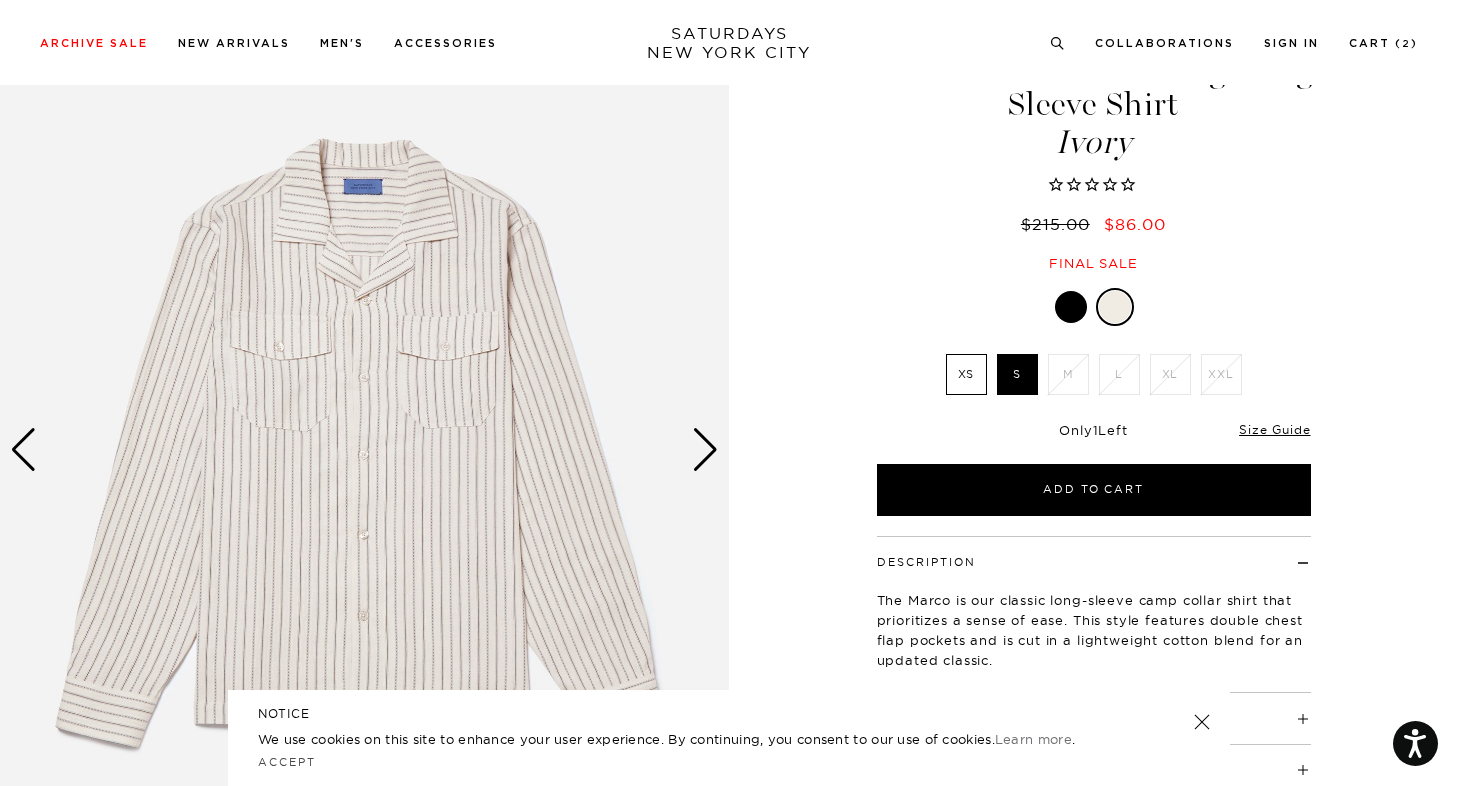 click at bounding box center [1071, 307] 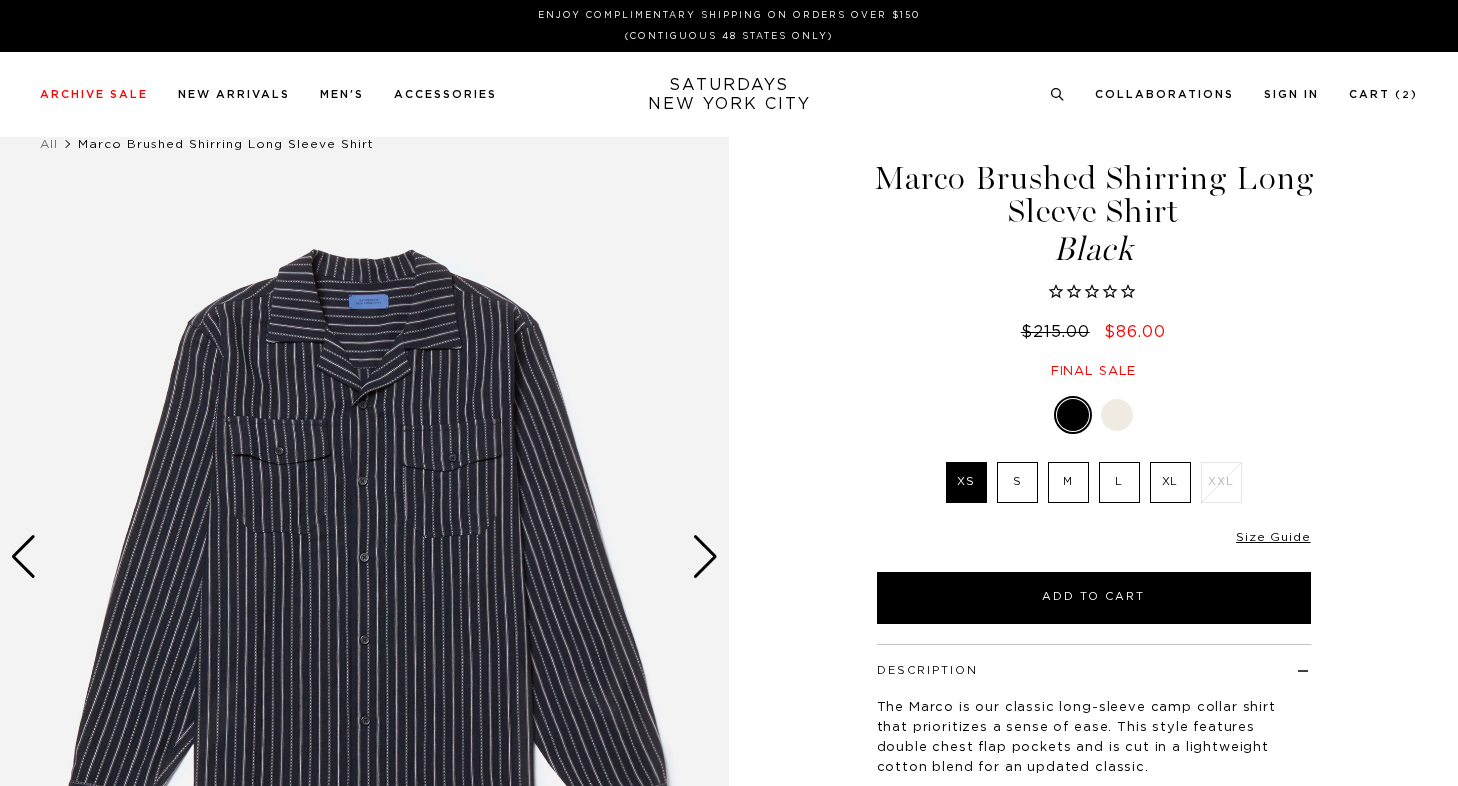 scroll, scrollTop: 0, scrollLeft: 0, axis: both 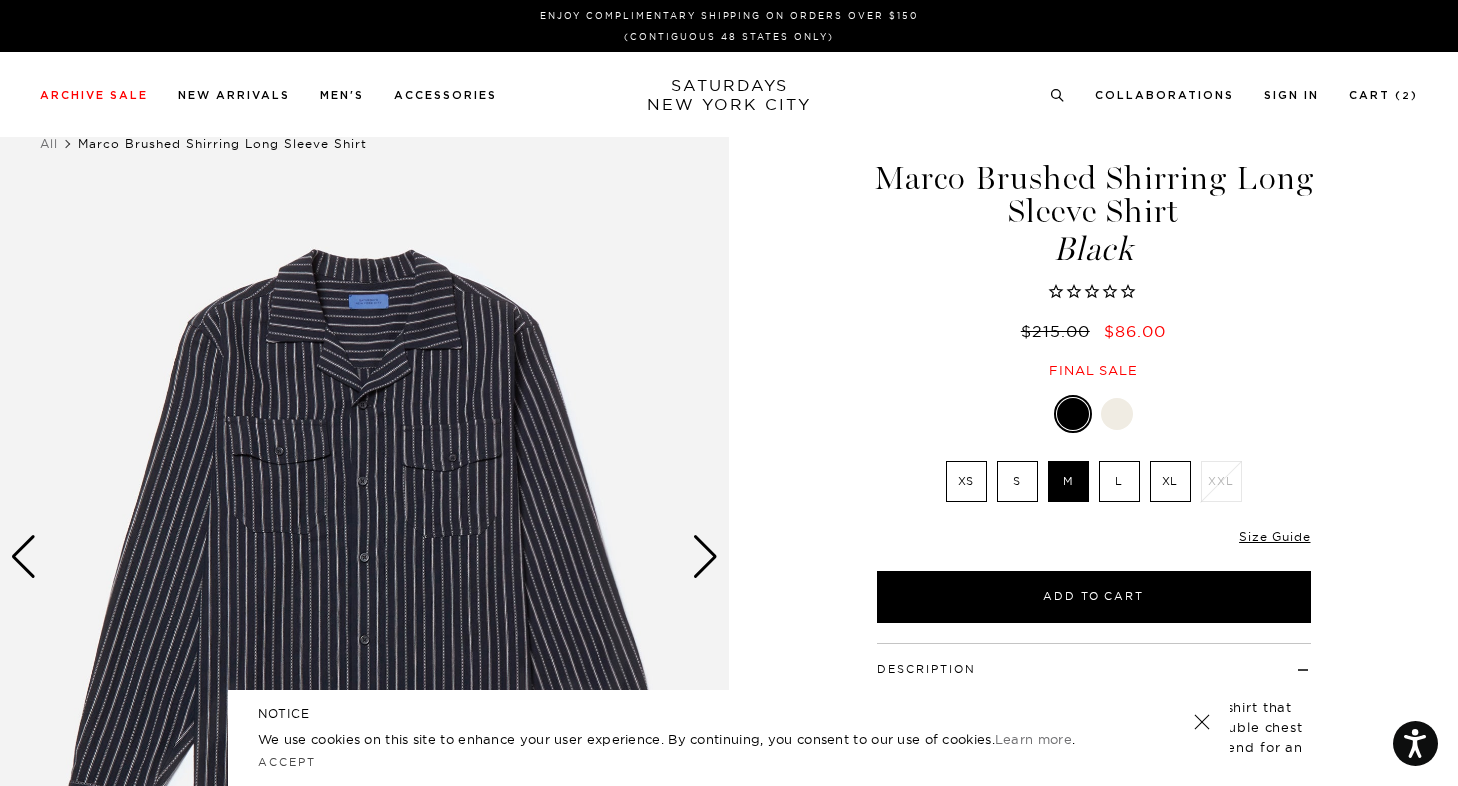click at bounding box center (1117, 414) 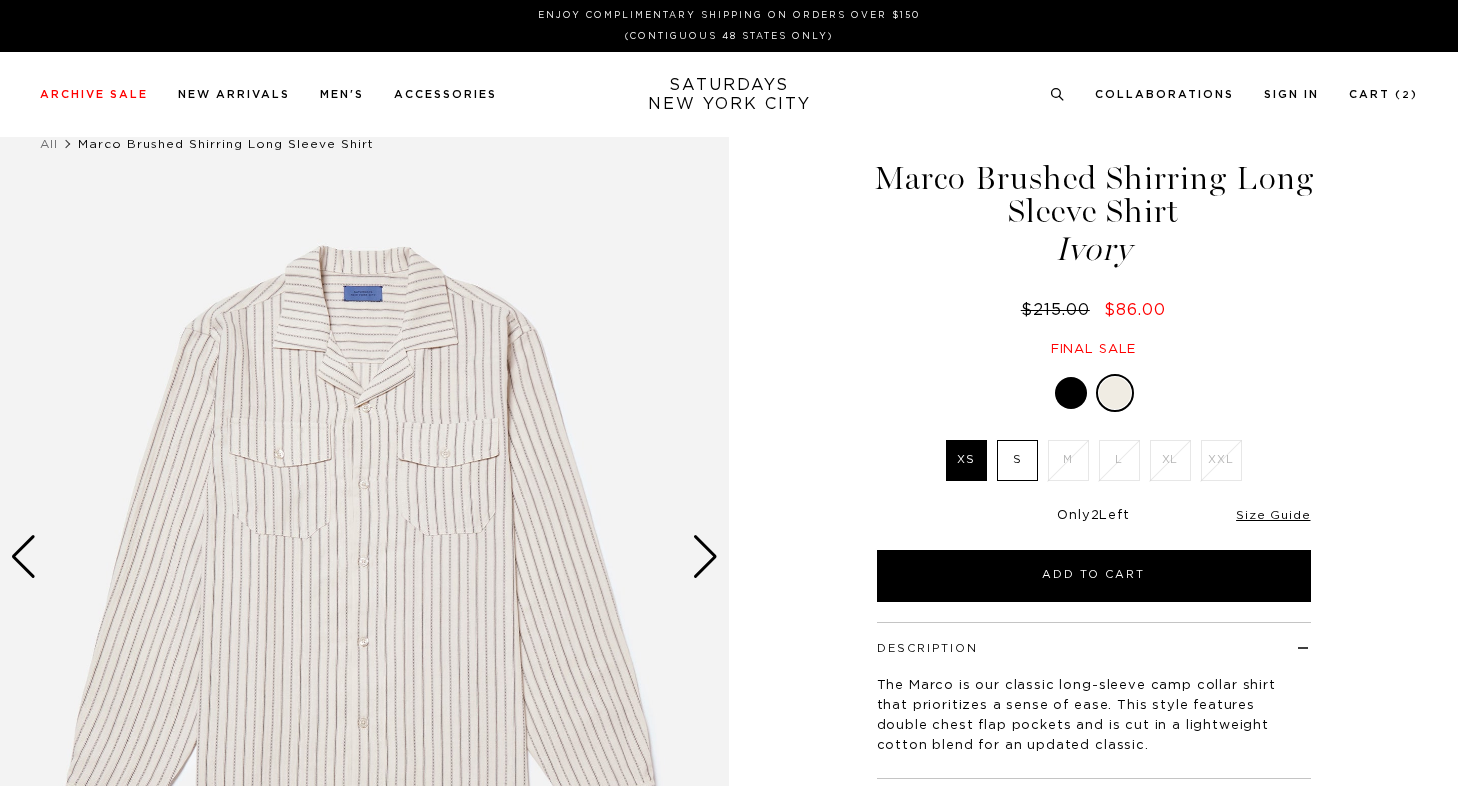 scroll, scrollTop: 0, scrollLeft: 0, axis: both 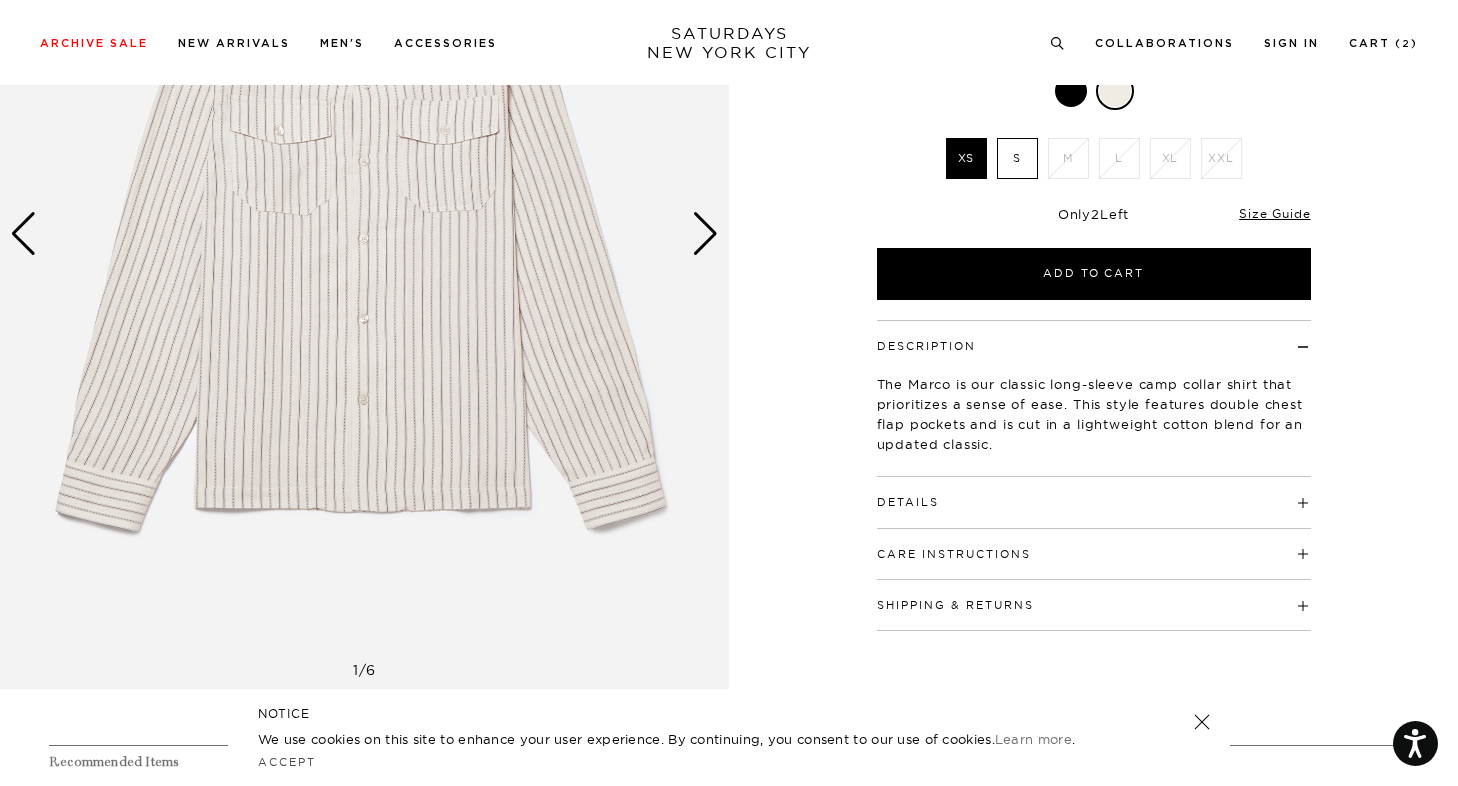 click at bounding box center (364, 233) 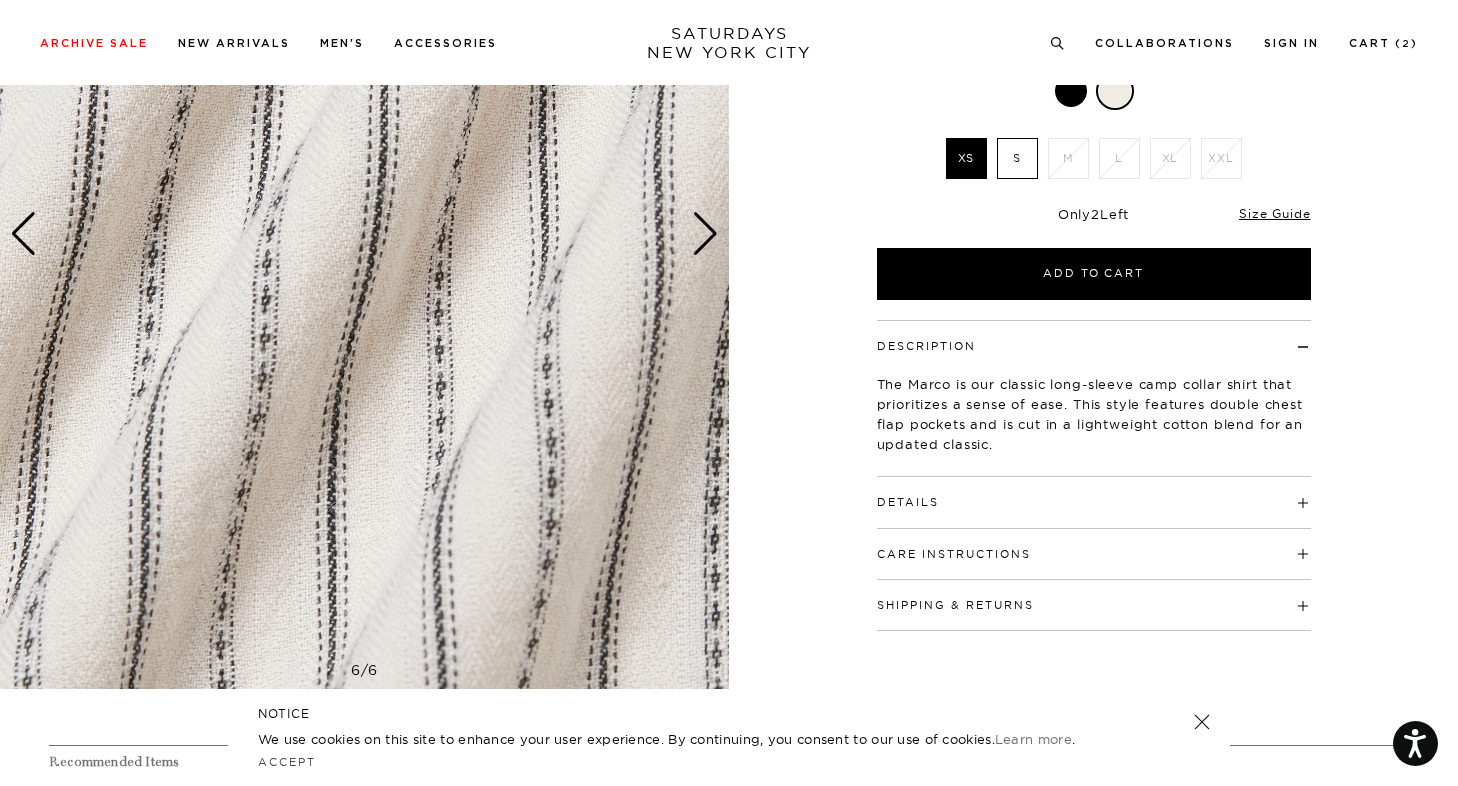 click at bounding box center (364, 233) 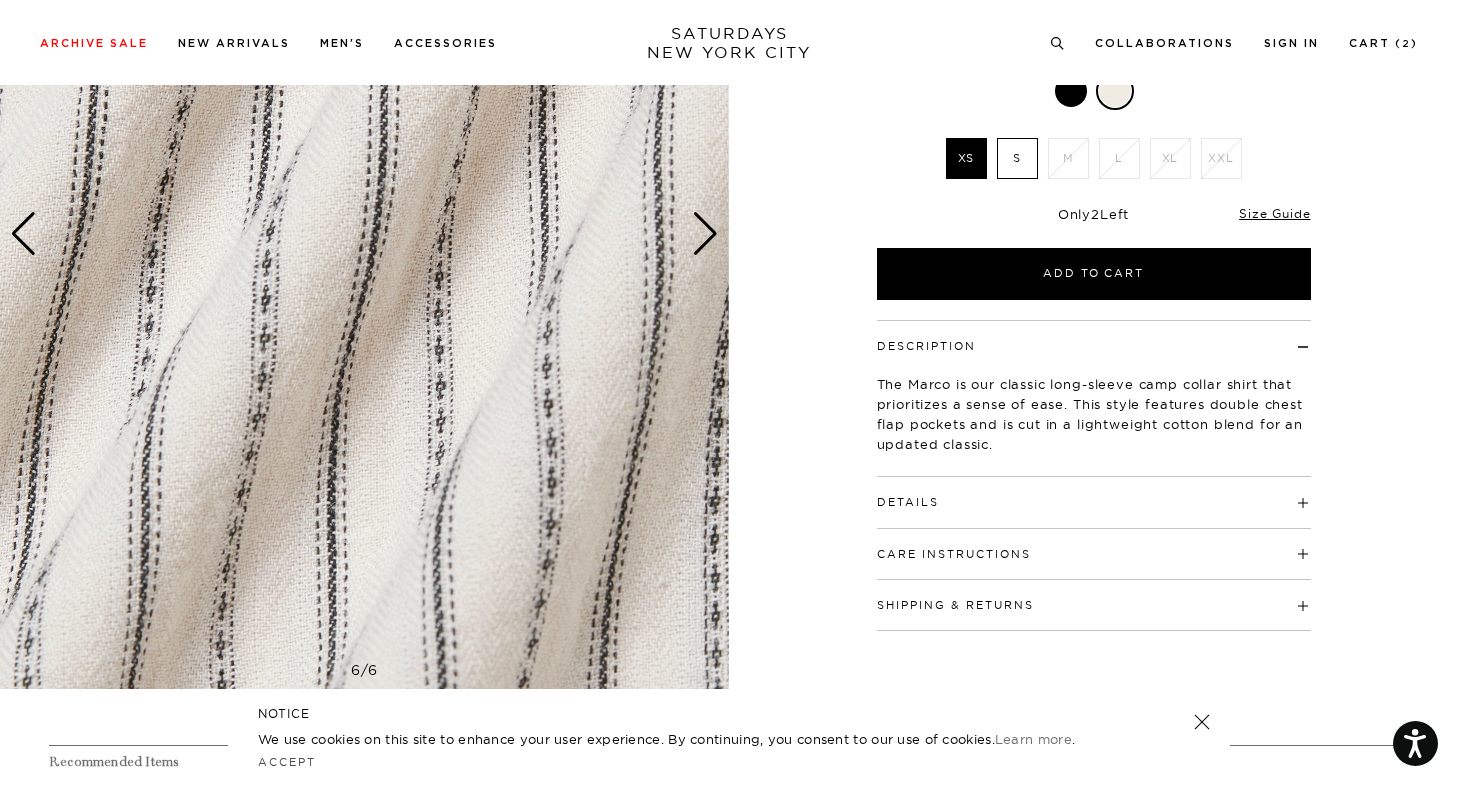click at bounding box center (705, 234) 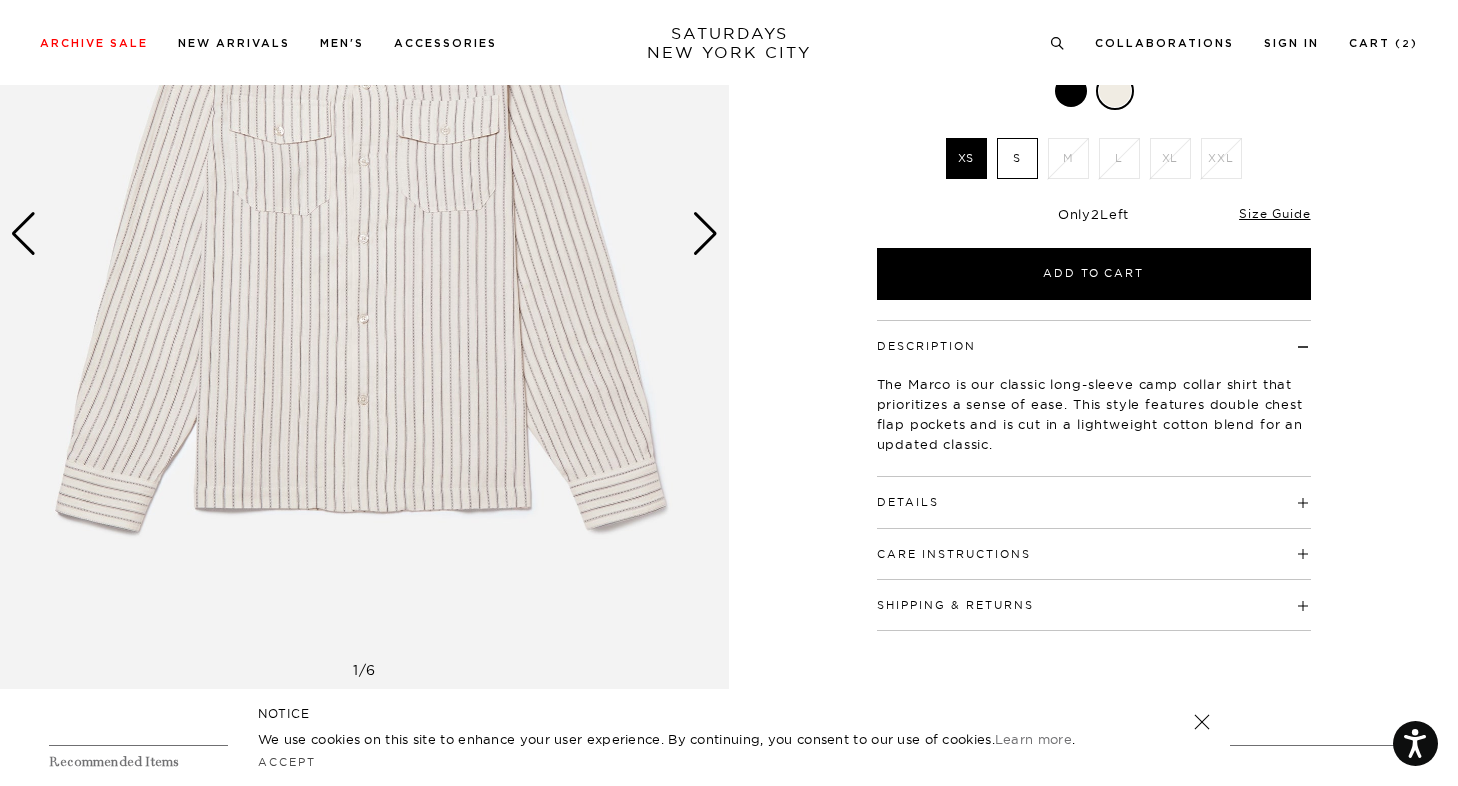 scroll, scrollTop: 113, scrollLeft: 0, axis: vertical 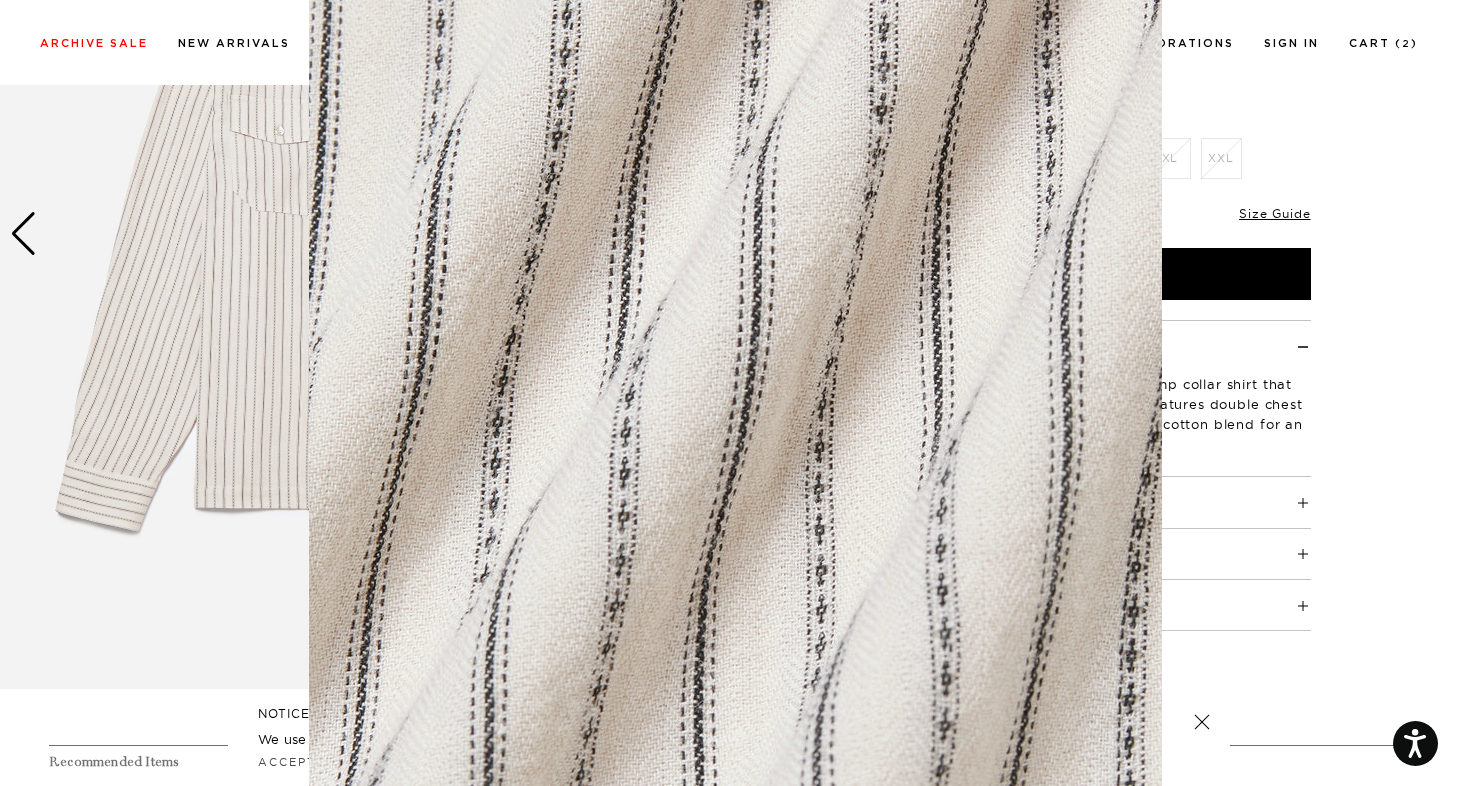 click at bounding box center [735, 399] 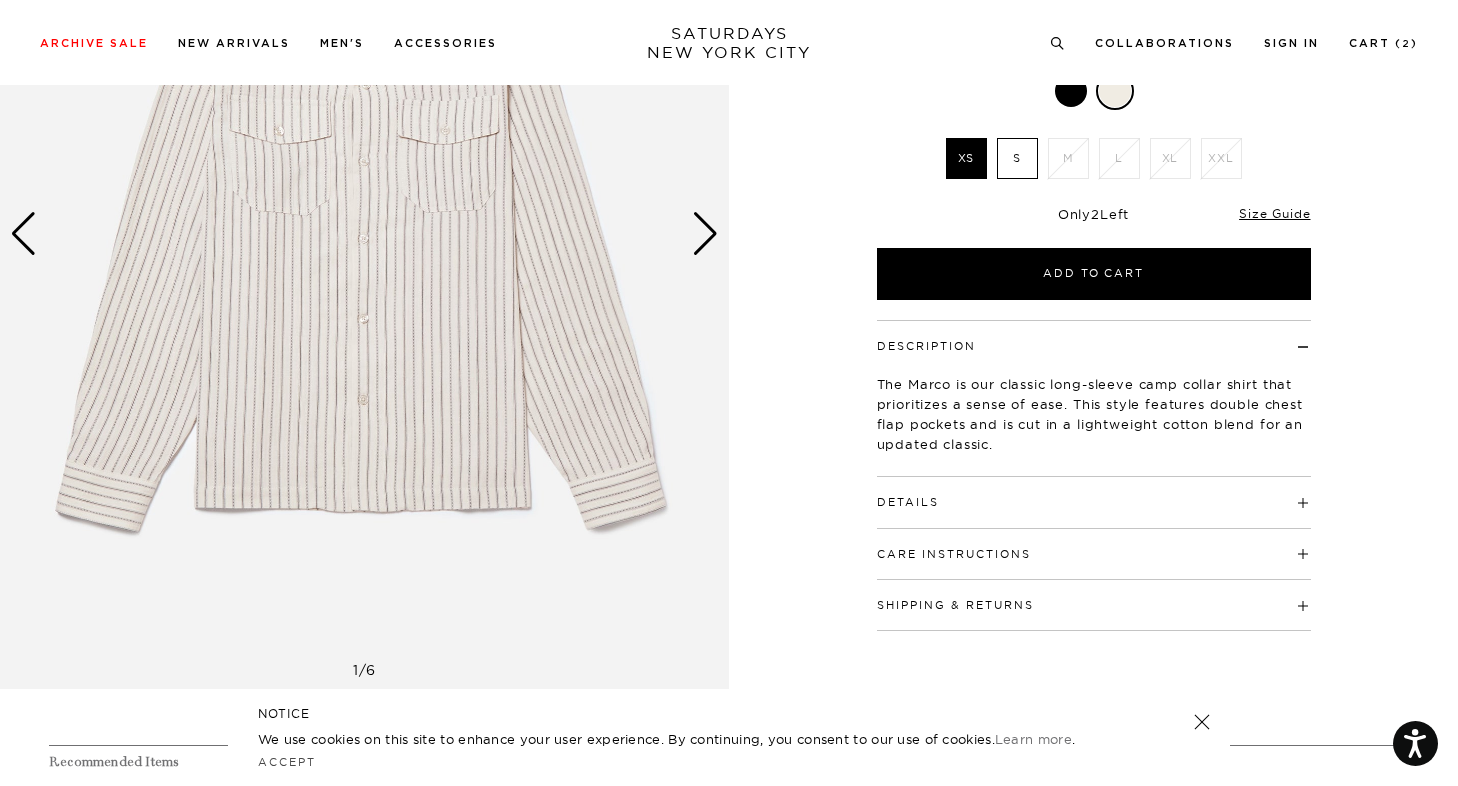 click at bounding box center (705, 234) 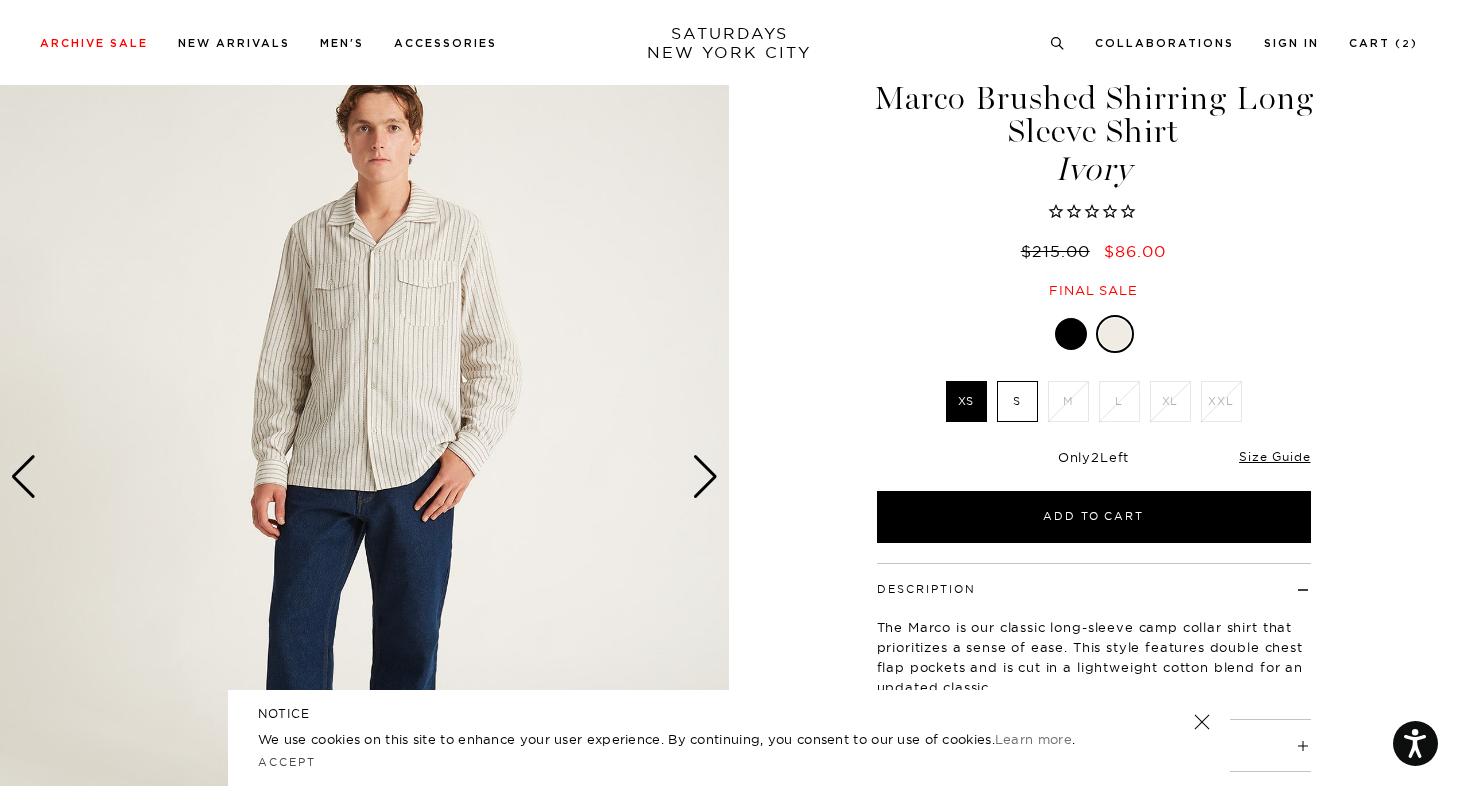 scroll, scrollTop: 77, scrollLeft: 0, axis: vertical 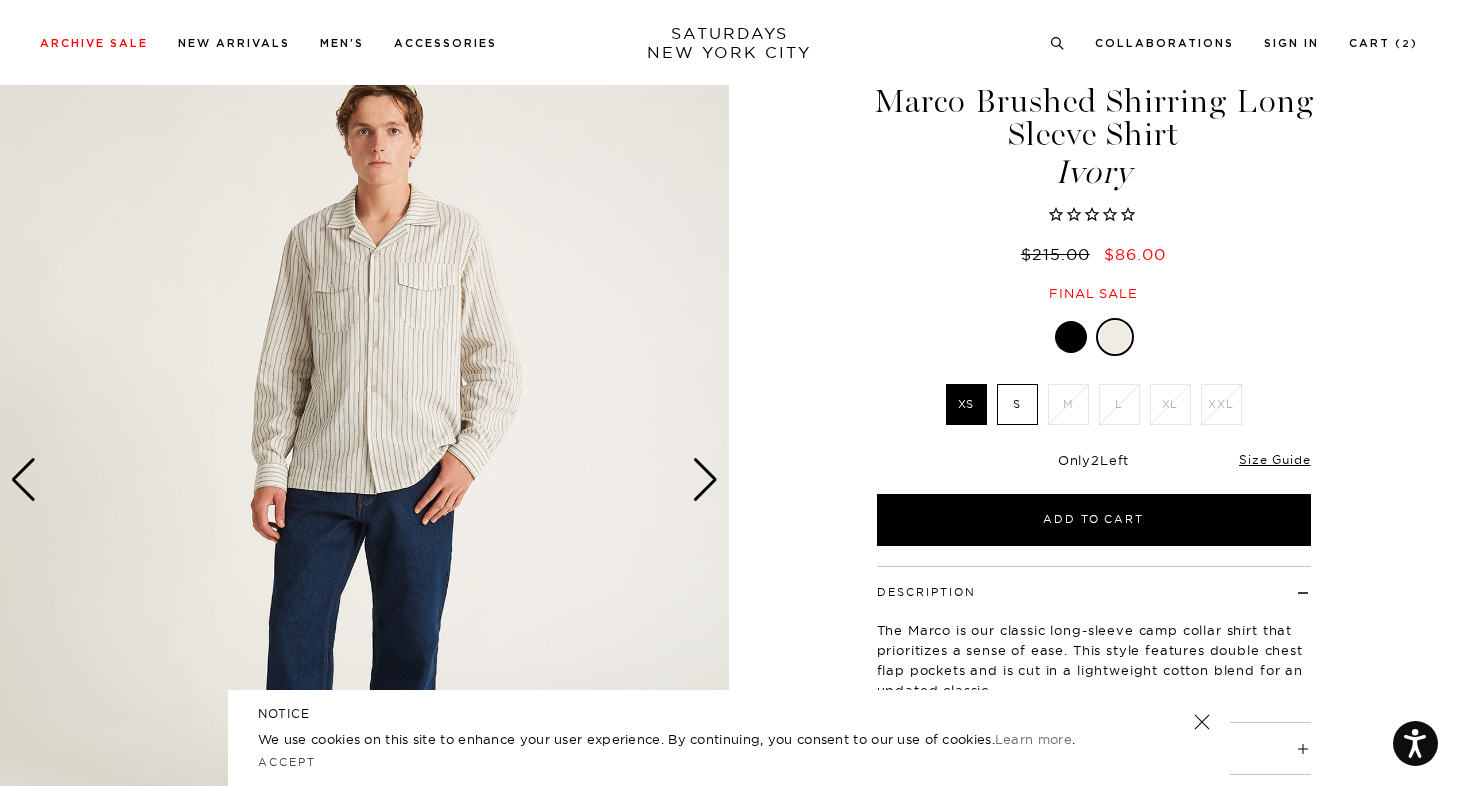 click at bounding box center [1071, 337] 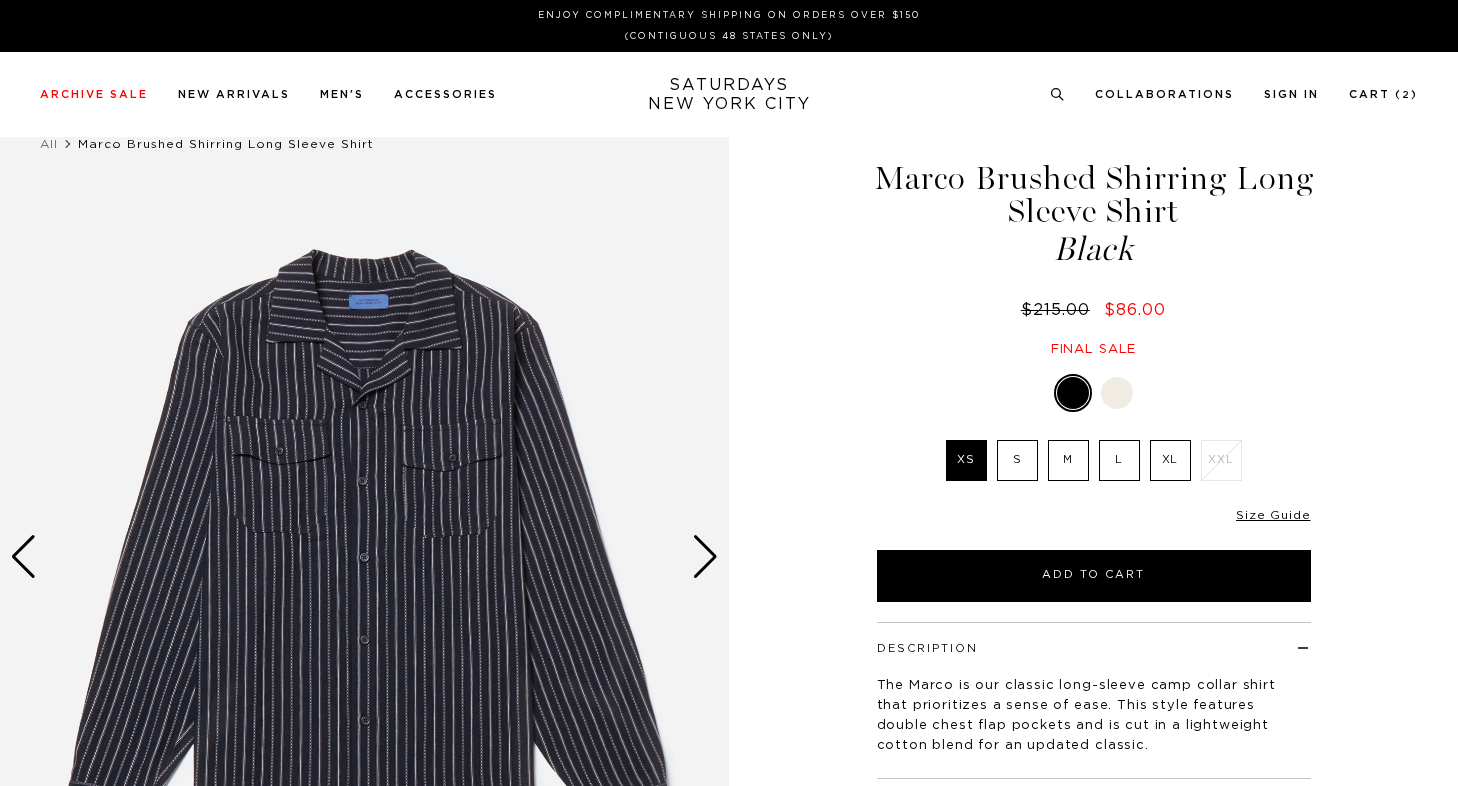 scroll, scrollTop: 0, scrollLeft: 0, axis: both 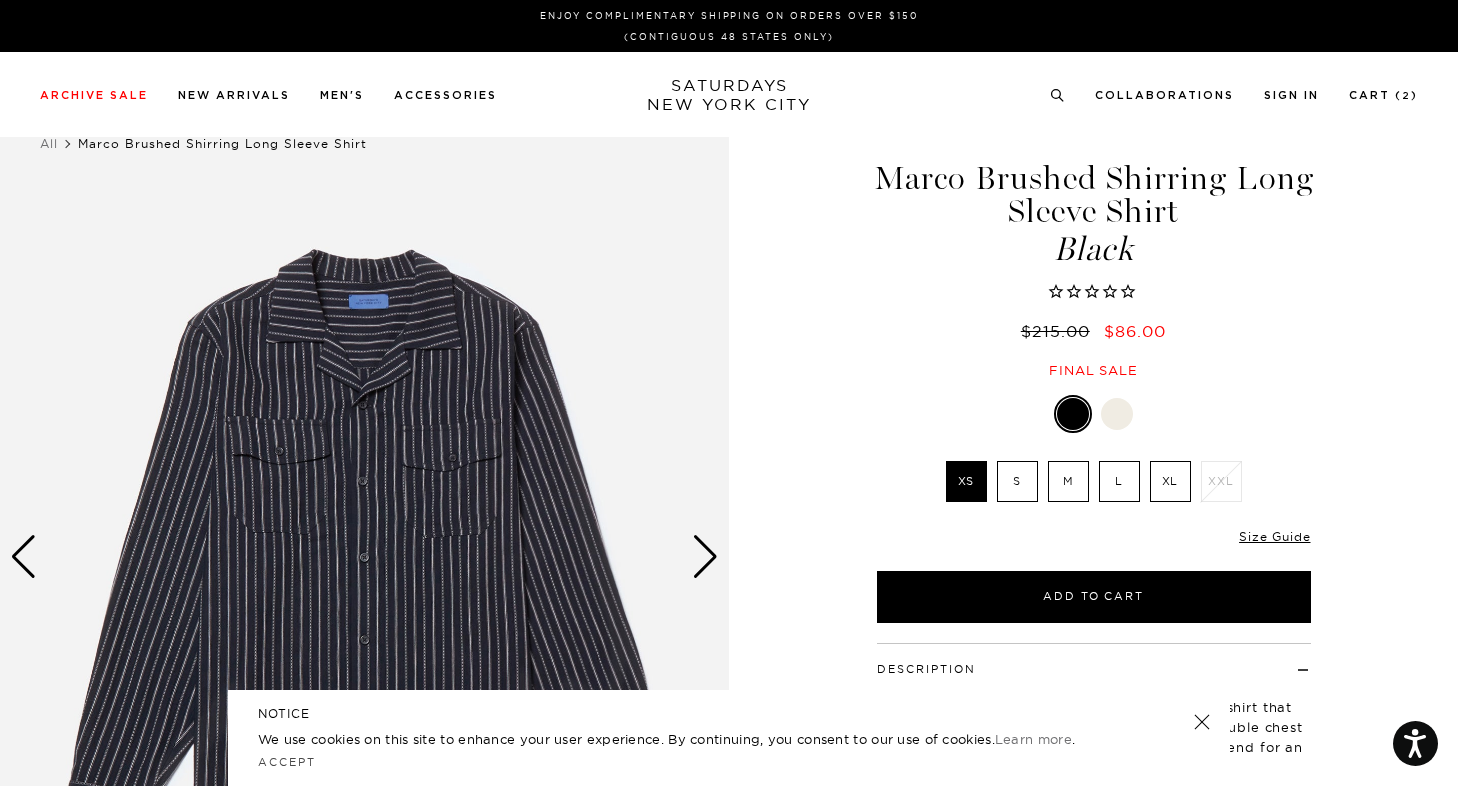 click at bounding box center (705, 557) 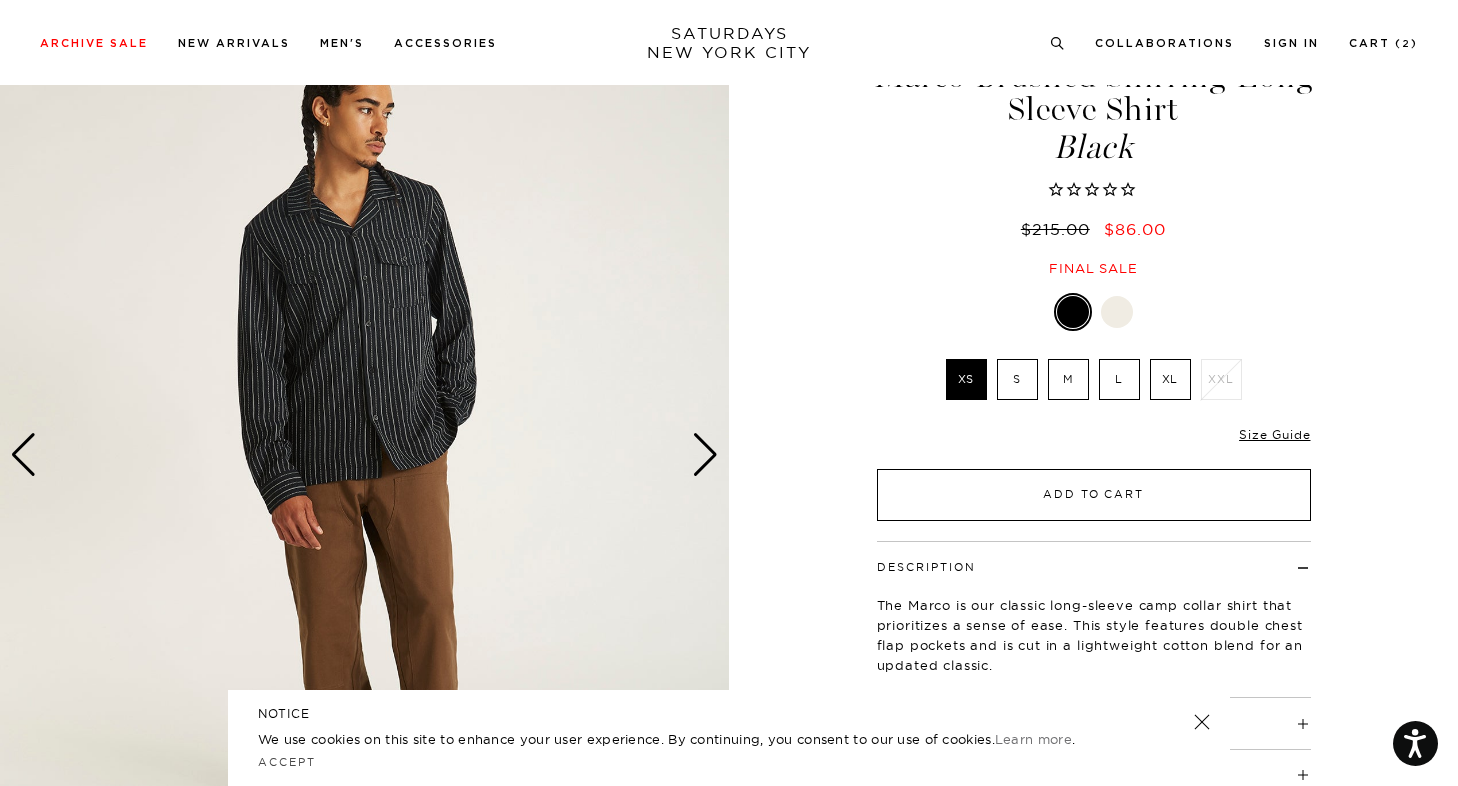 scroll, scrollTop: 127, scrollLeft: 0, axis: vertical 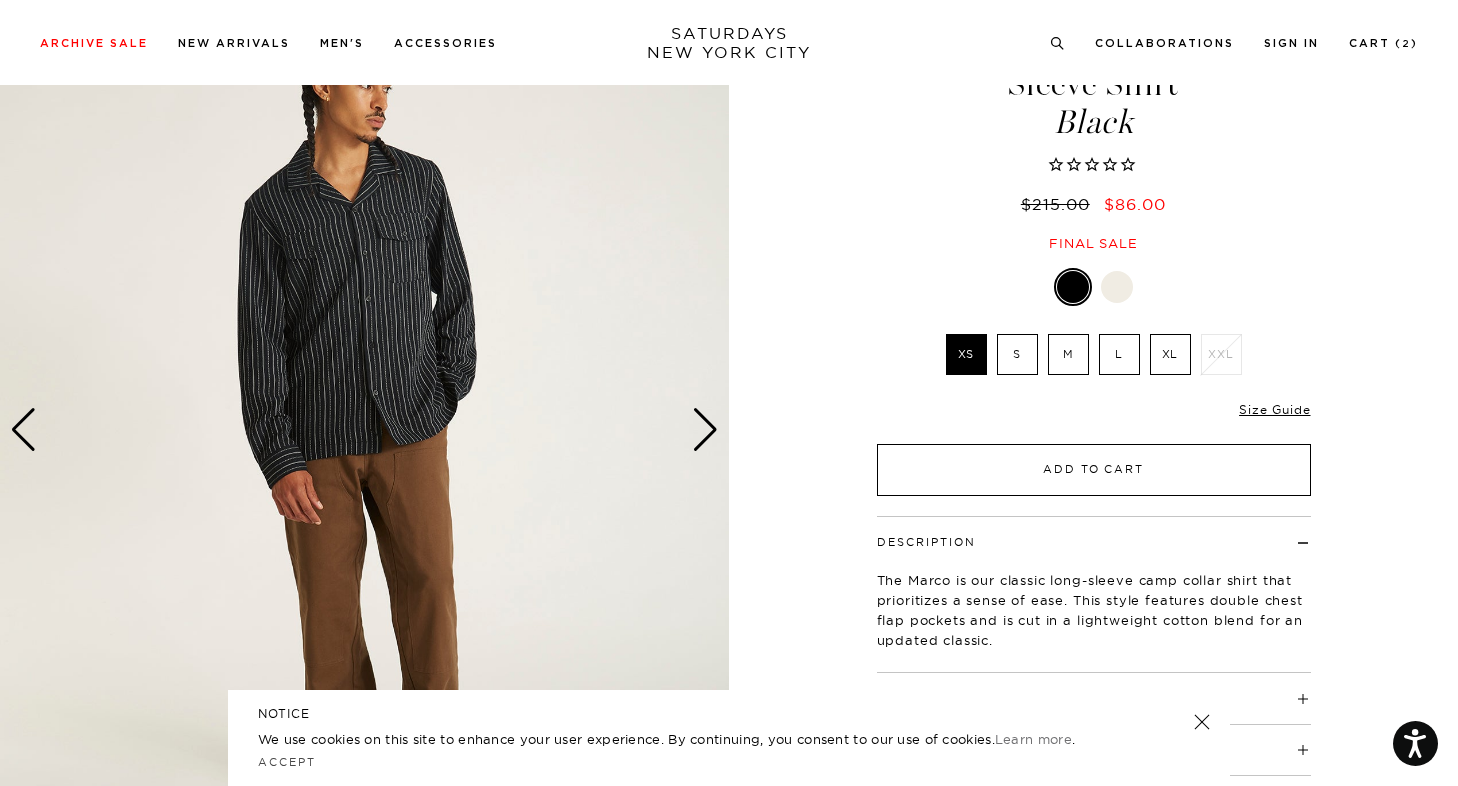 click on "Add to Cart" at bounding box center (1094, 470) 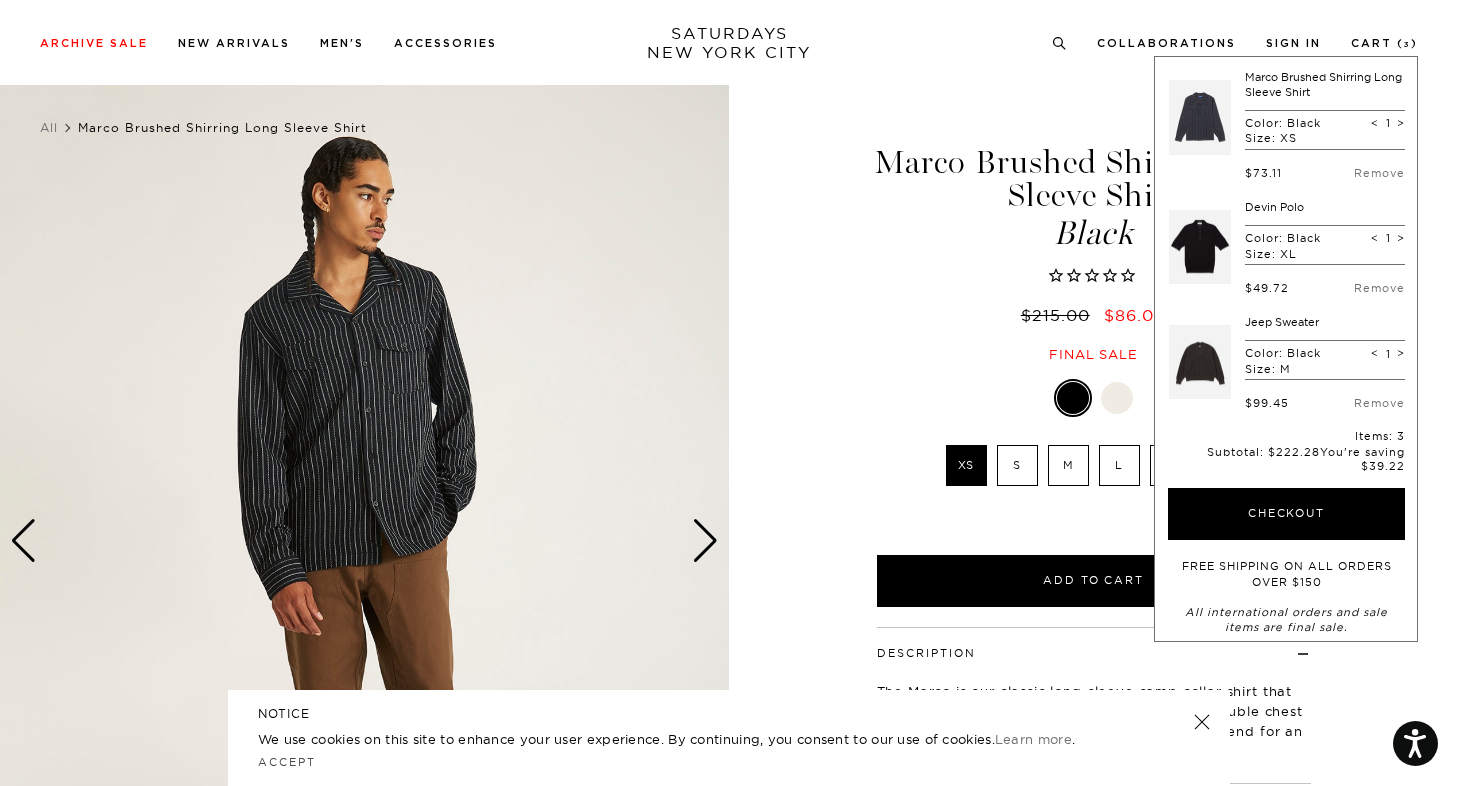 scroll, scrollTop: 15, scrollLeft: 0, axis: vertical 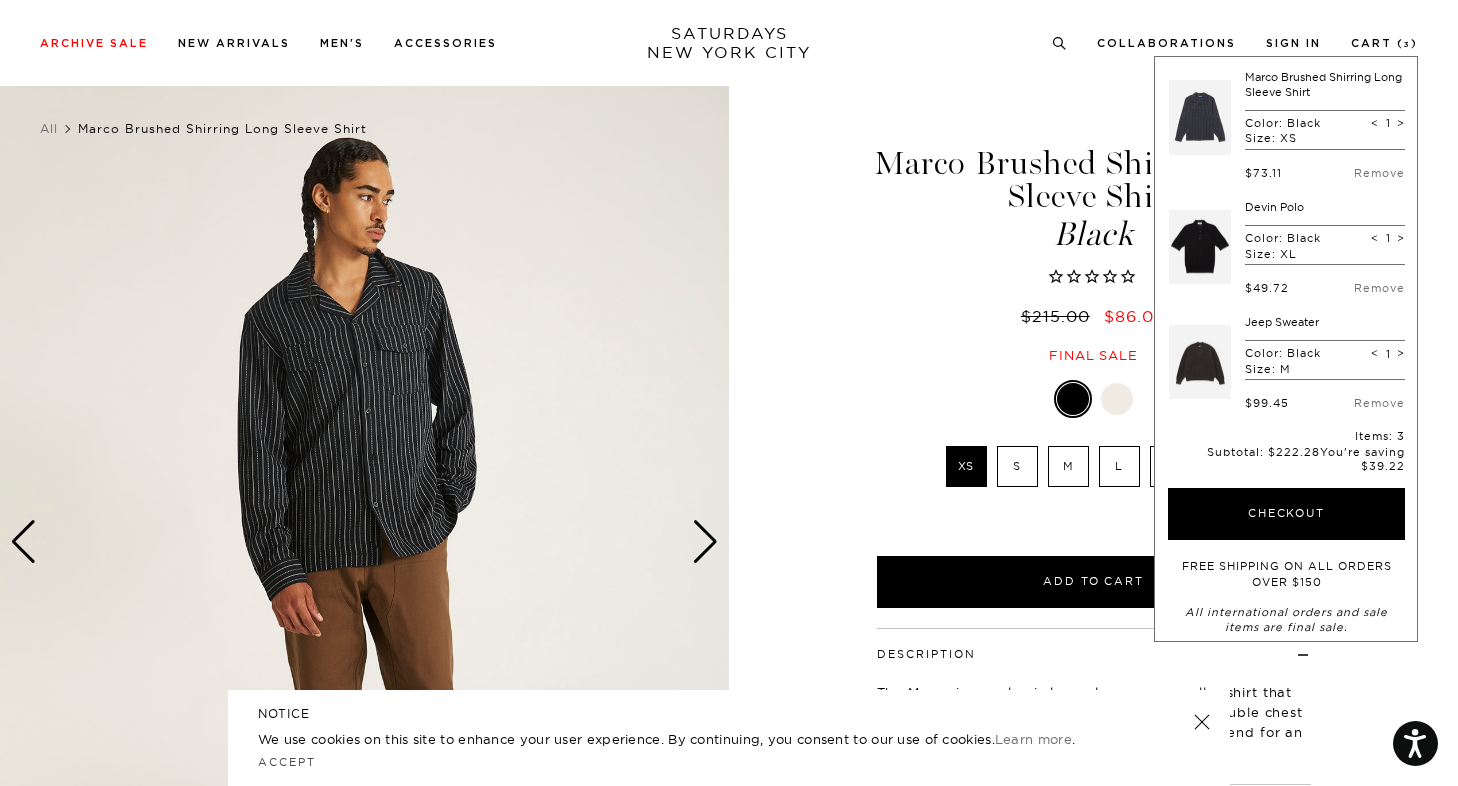 click at bounding box center (1094, 399) 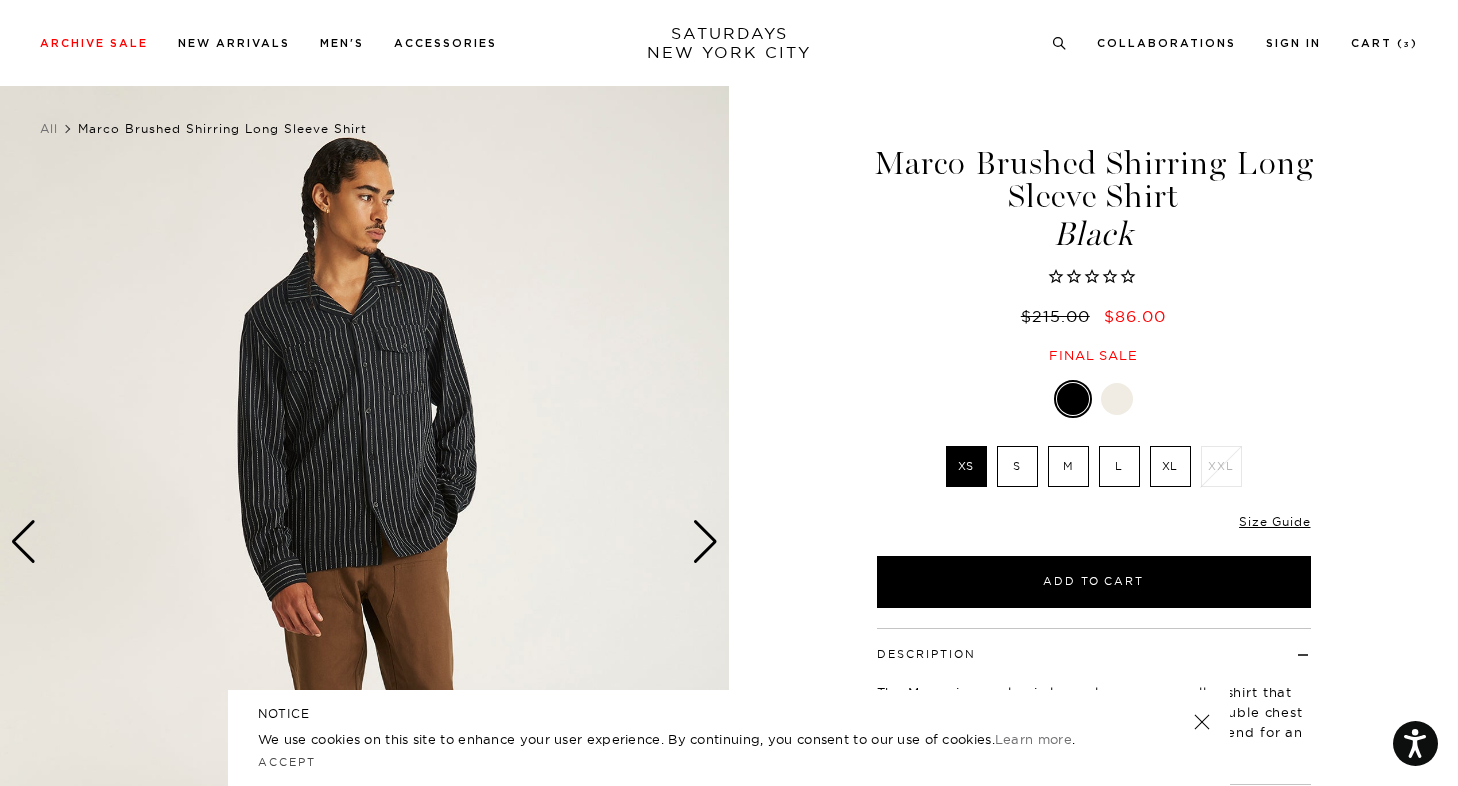 click on "M" at bounding box center [1068, 466] 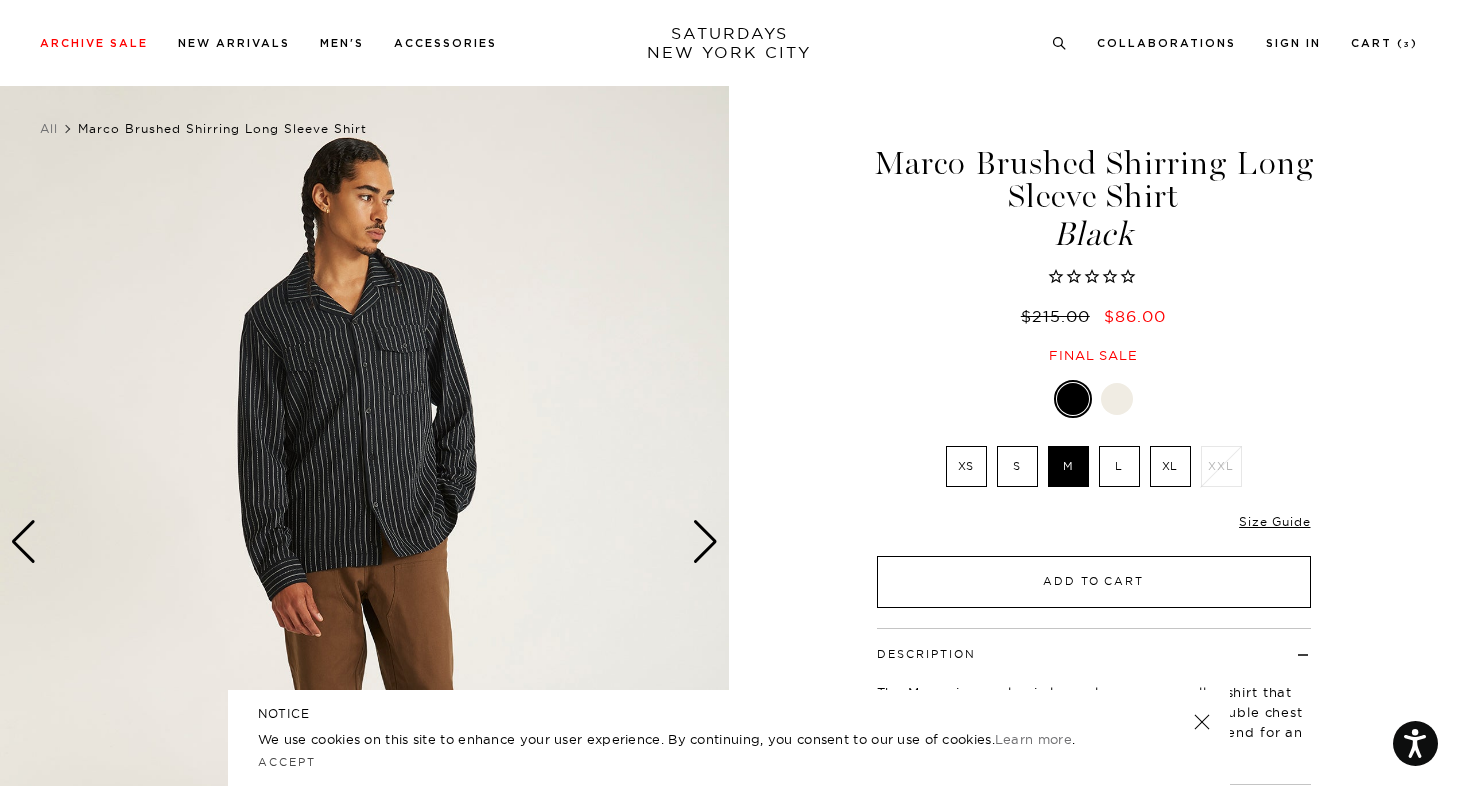 click on "Add to Cart" at bounding box center (1094, 582) 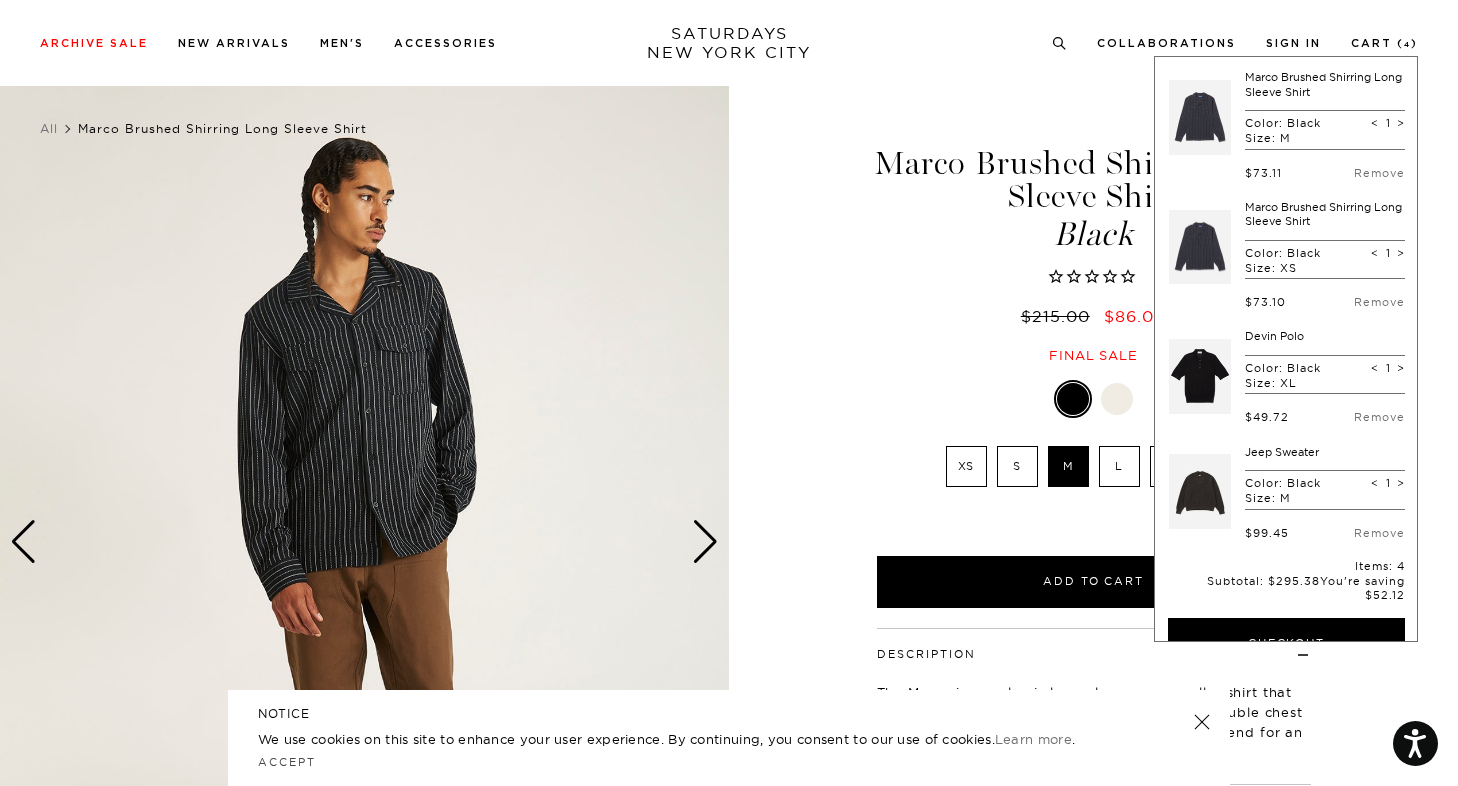 click on "2  /  6" at bounding box center (729, 541) 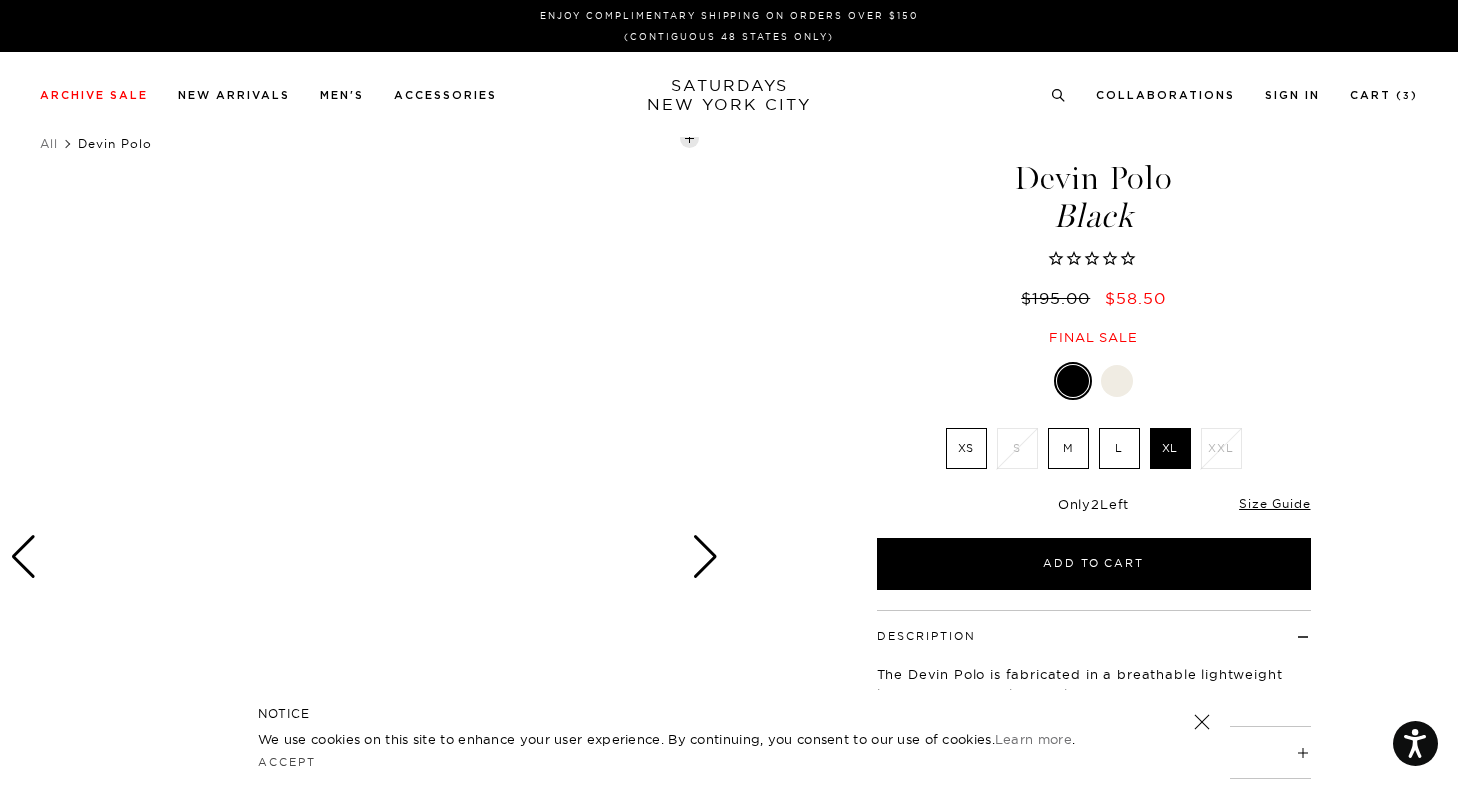 scroll, scrollTop: 0, scrollLeft: 0, axis: both 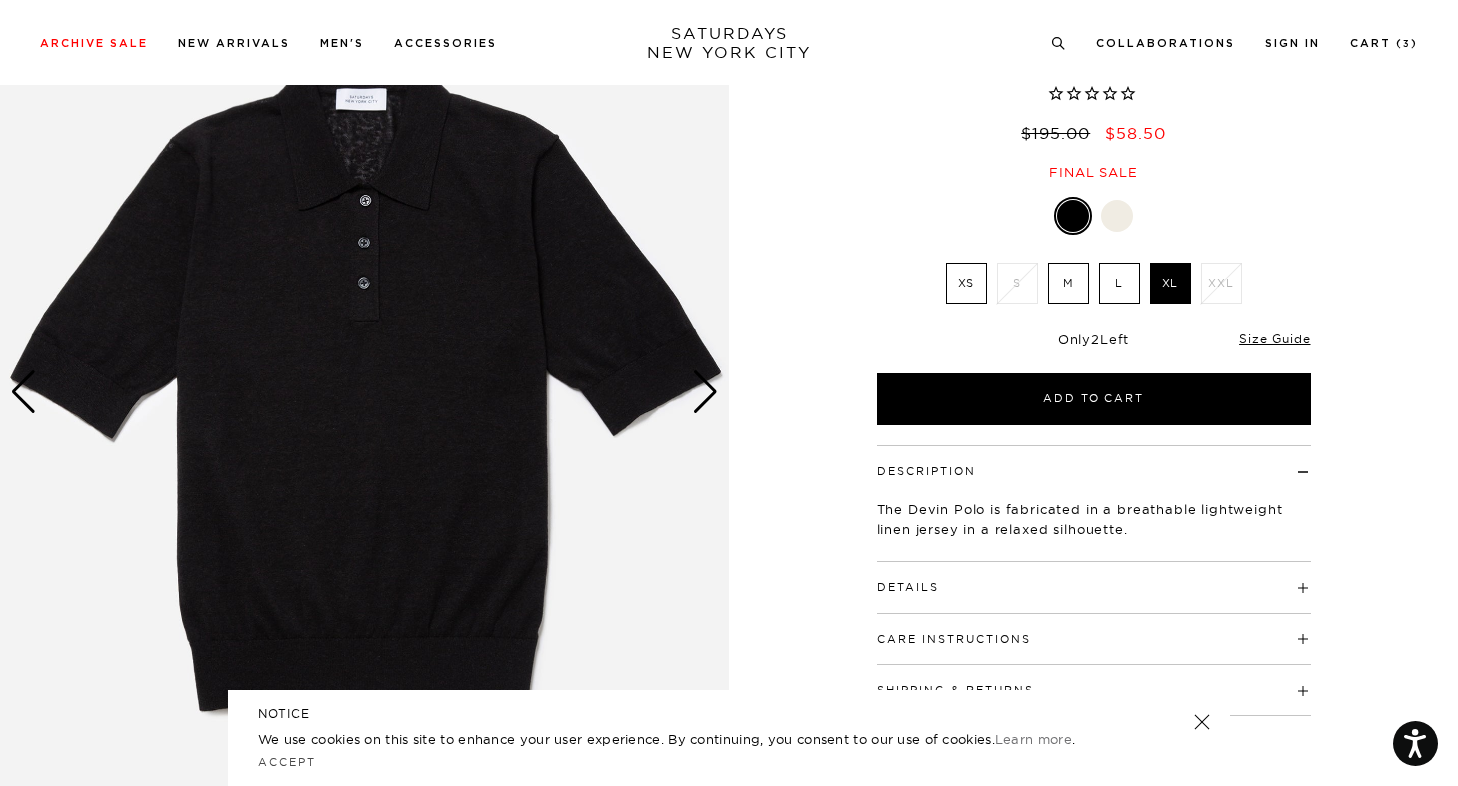 click at bounding box center (705, 392) 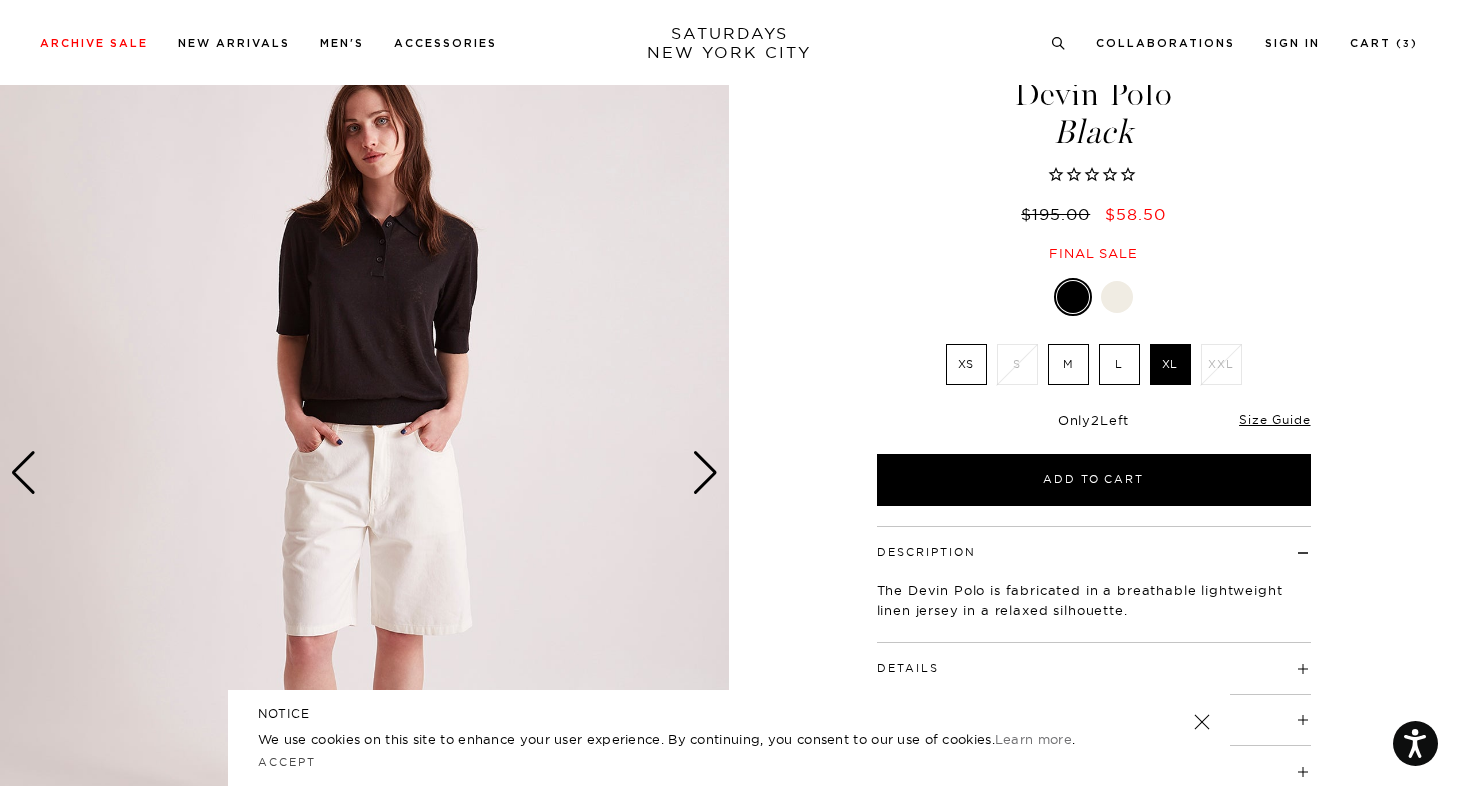 scroll, scrollTop: 77, scrollLeft: 0, axis: vertical 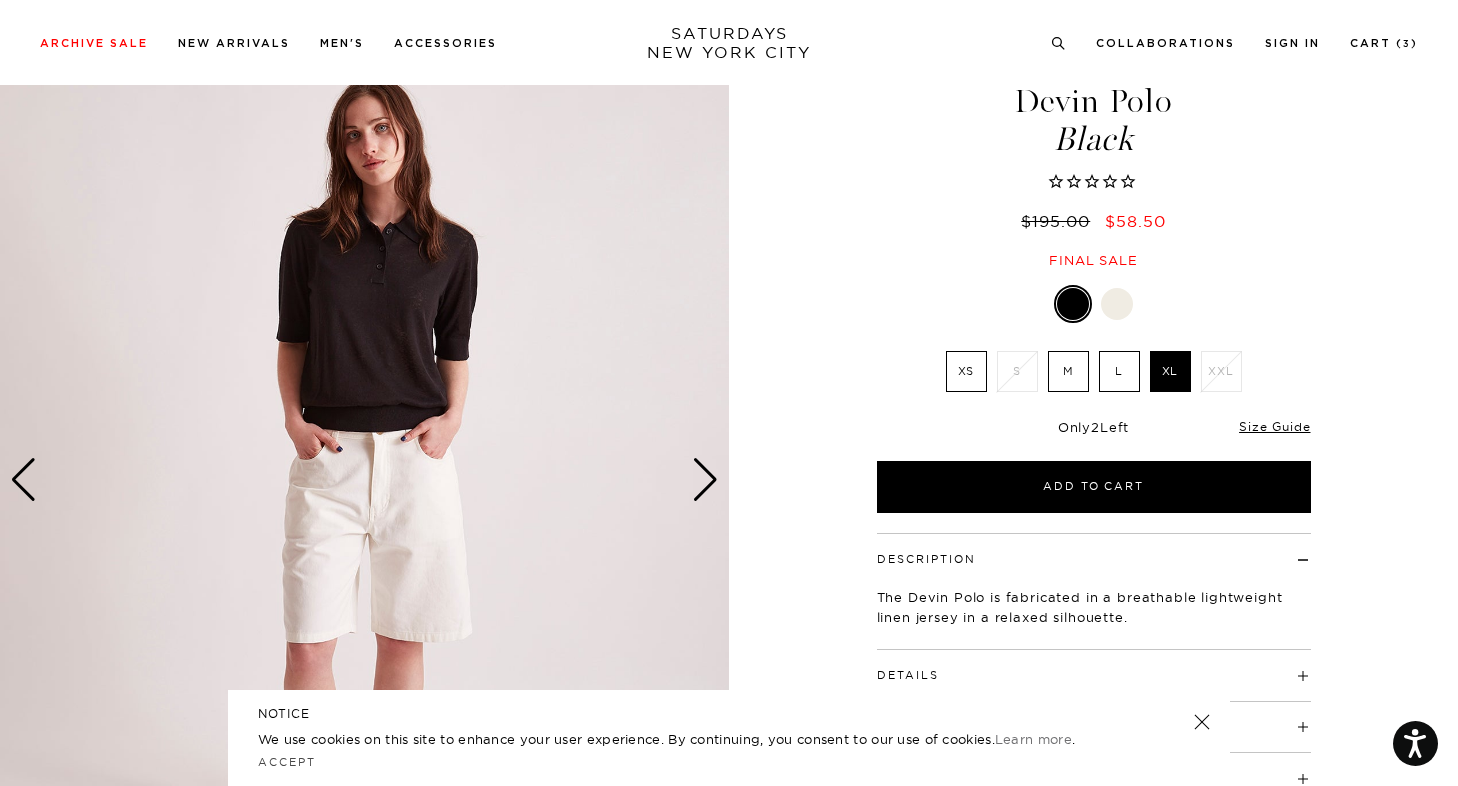 click at bounding box center [364, 479] 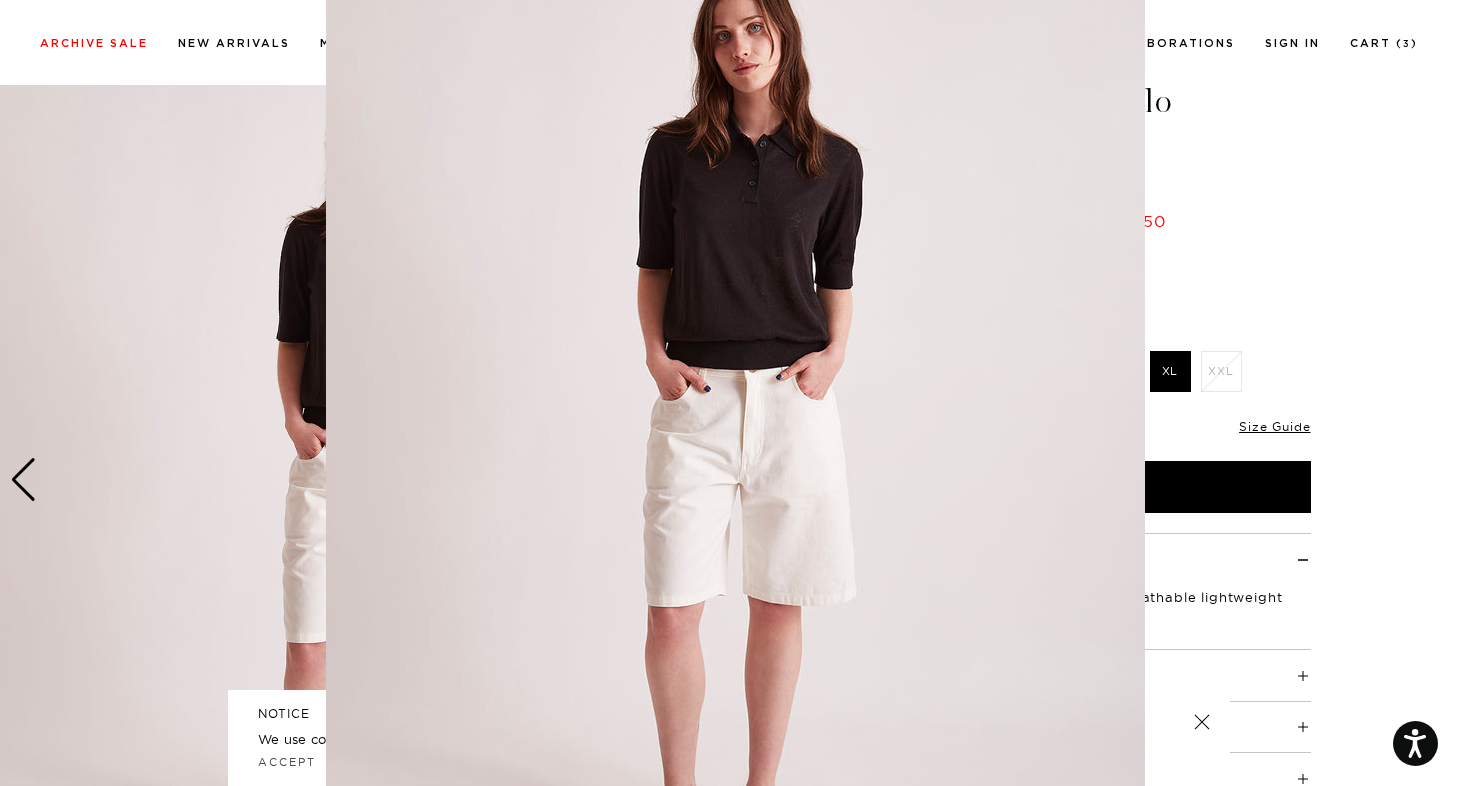 scroll, scrollTop: 71, scrollLeft: 0, axis: vertical 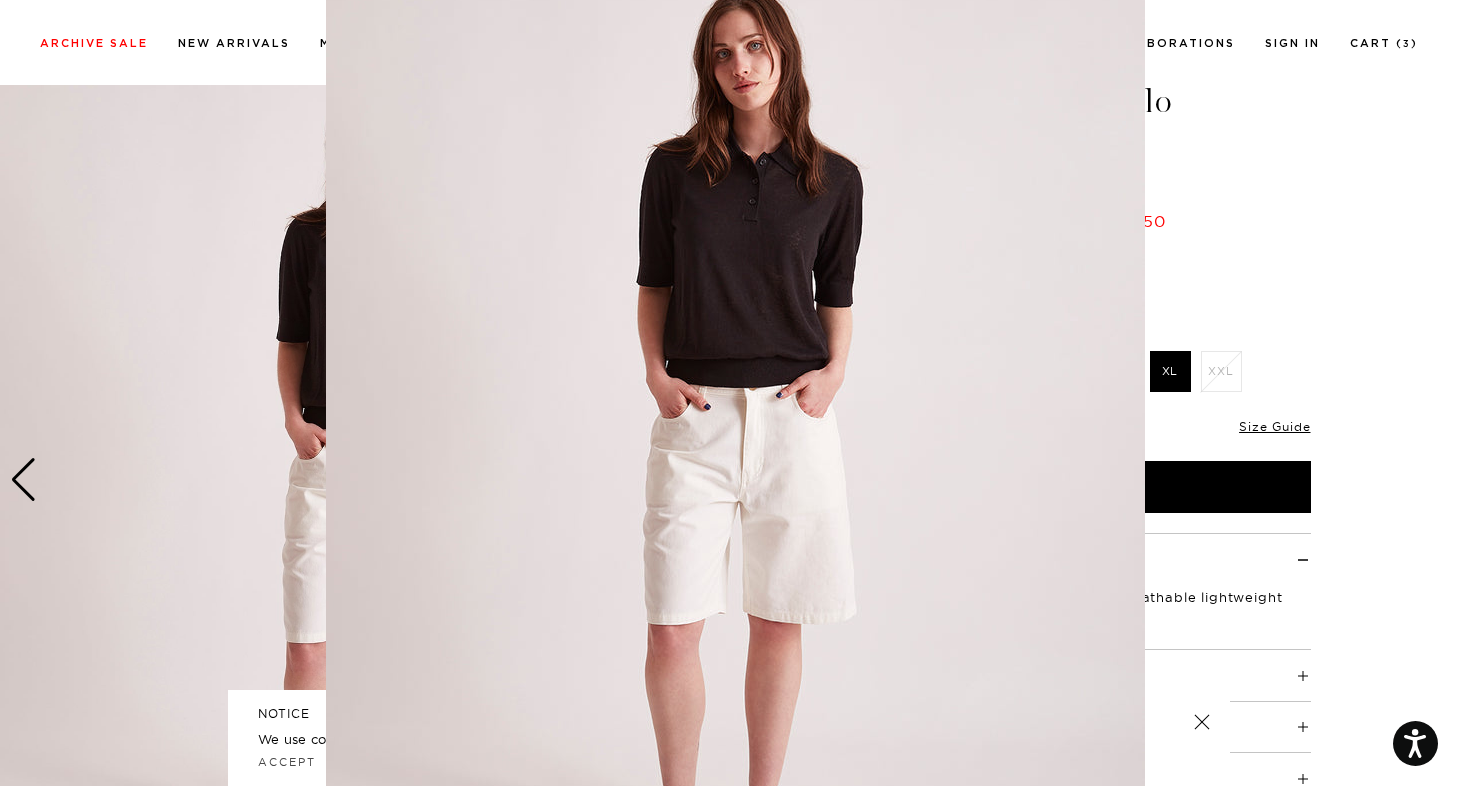 click at bounding box center (729, 393) 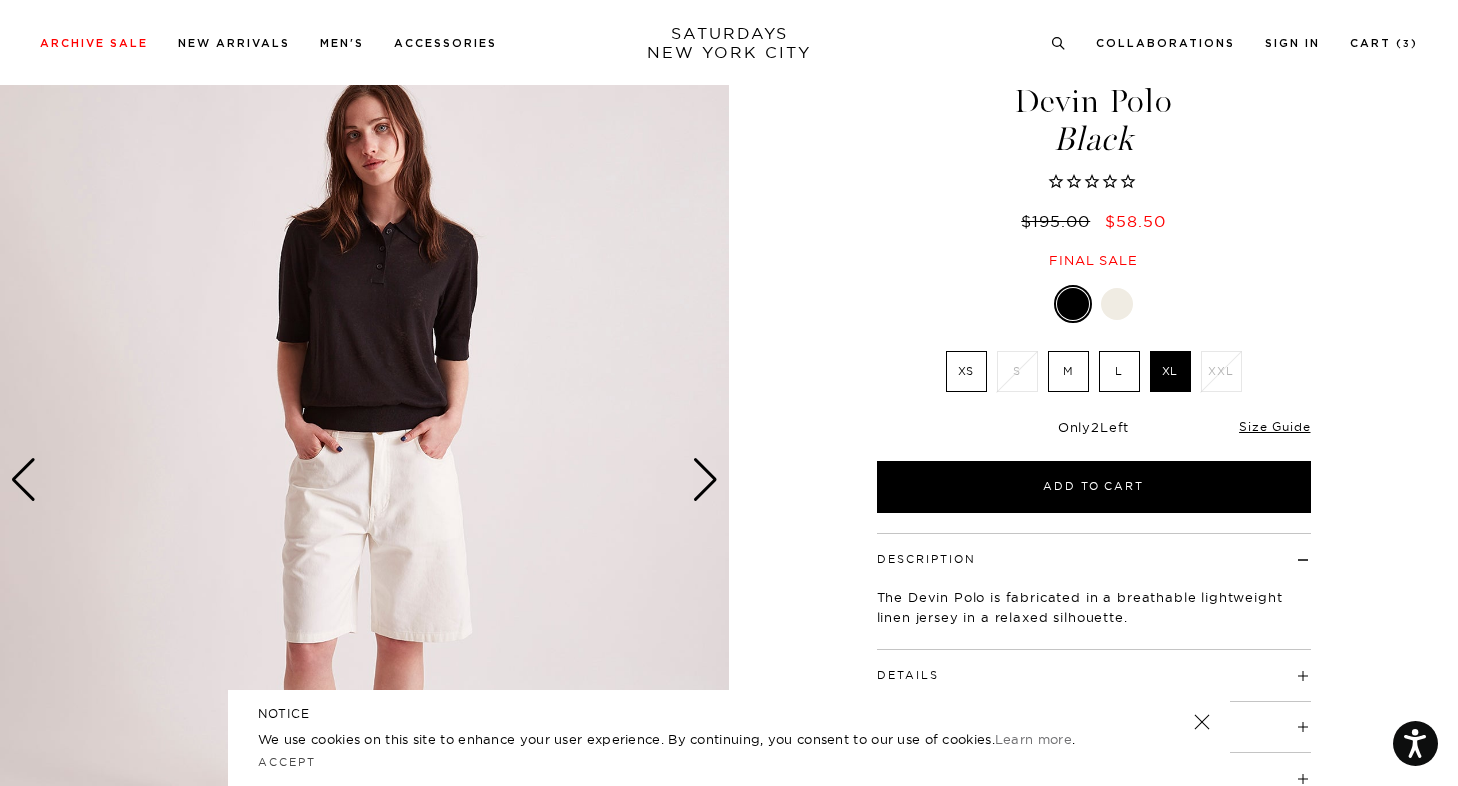 scroll, scrollTop: 0, scrollLeft: 0, axis: both 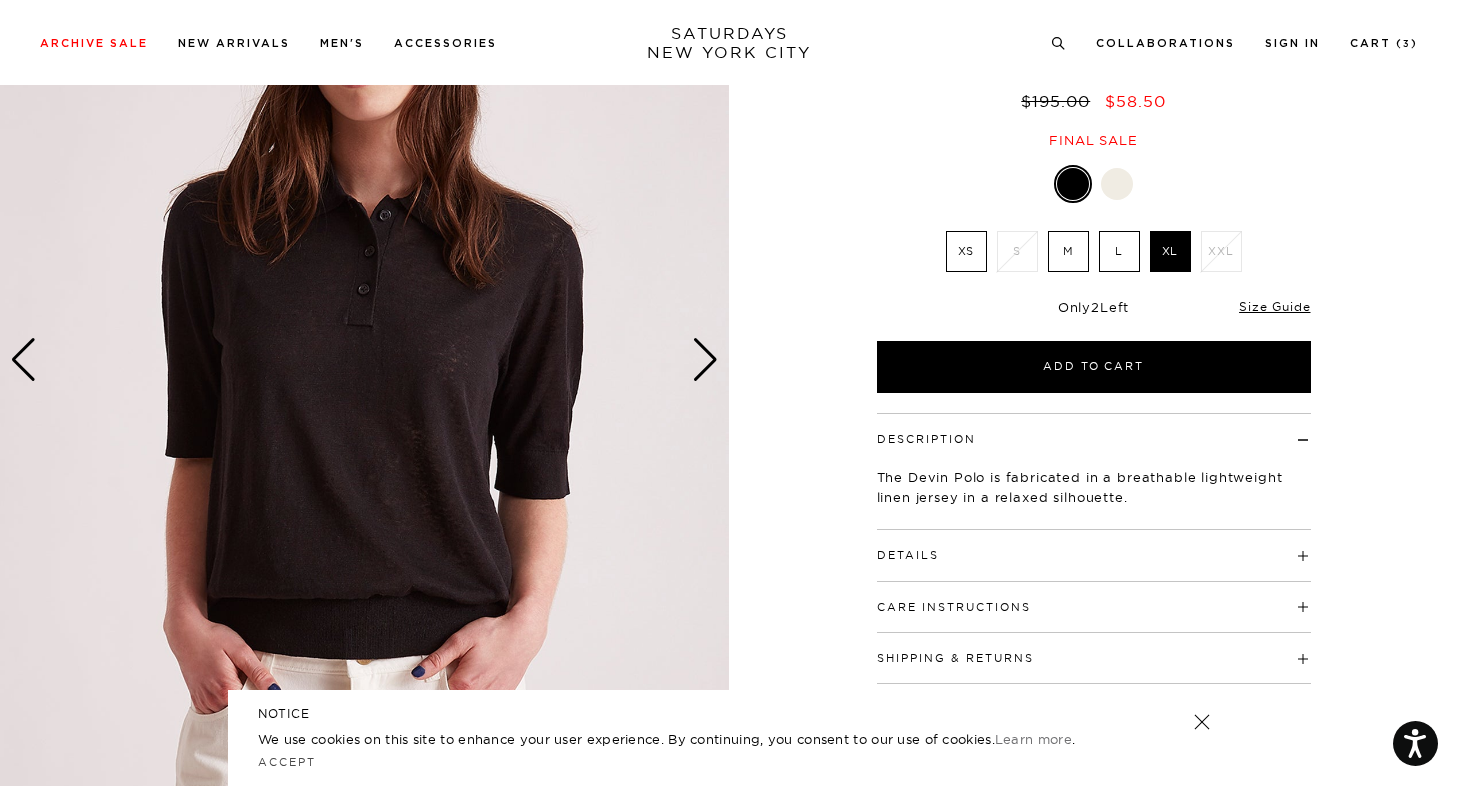 click at bounding box center (705, 360) 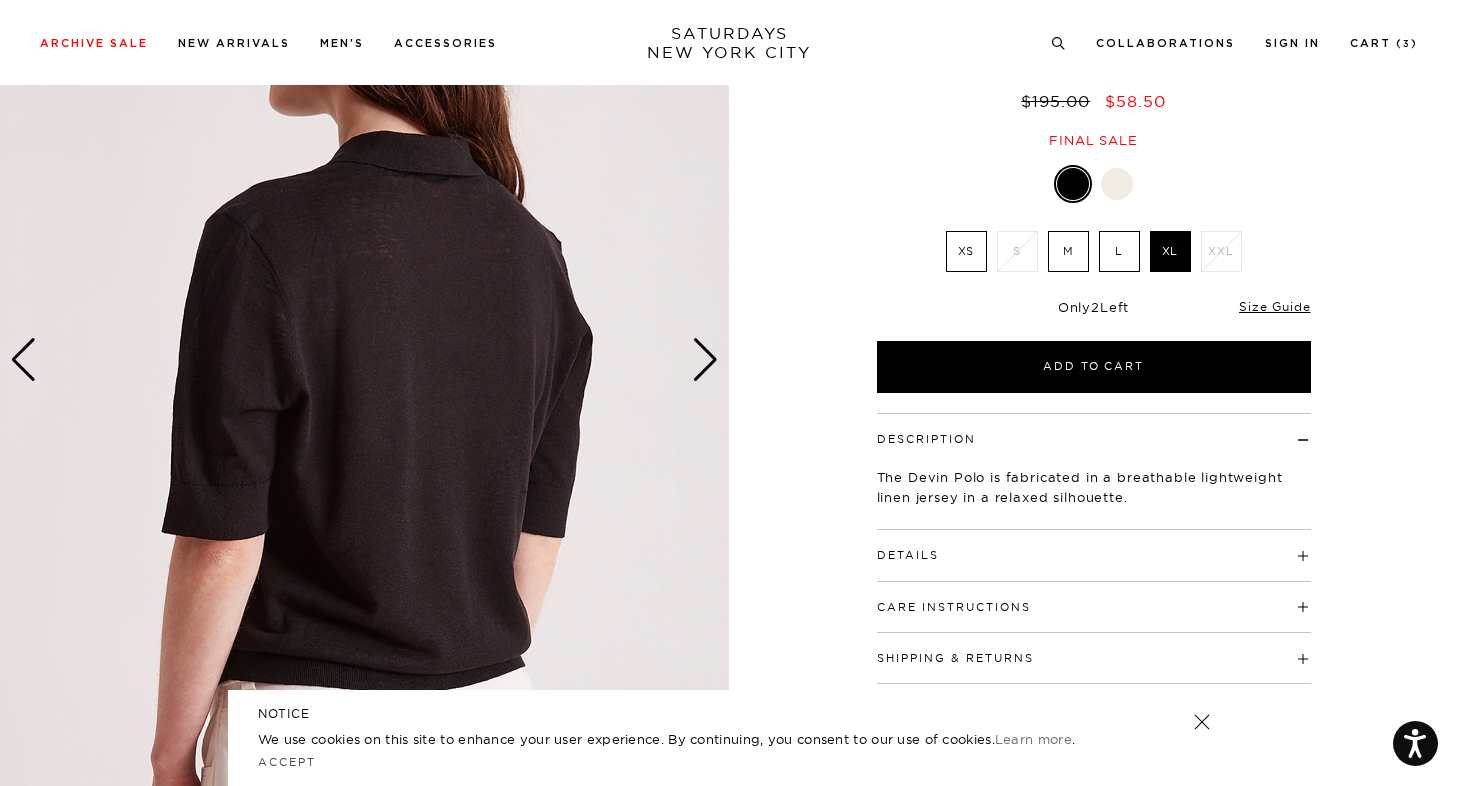 click at bounding box center (705, 360) 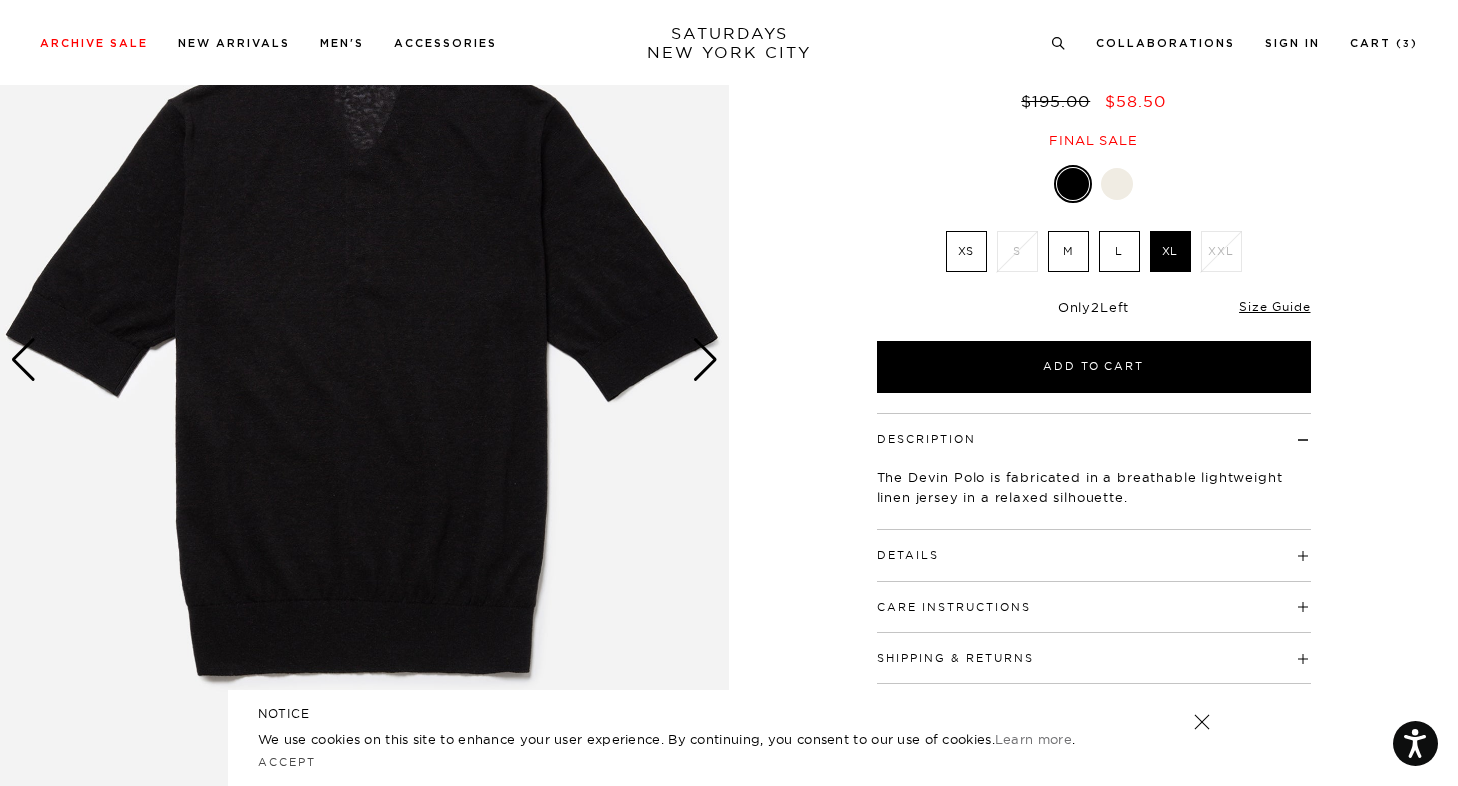 click at bounding box center (705, 360) 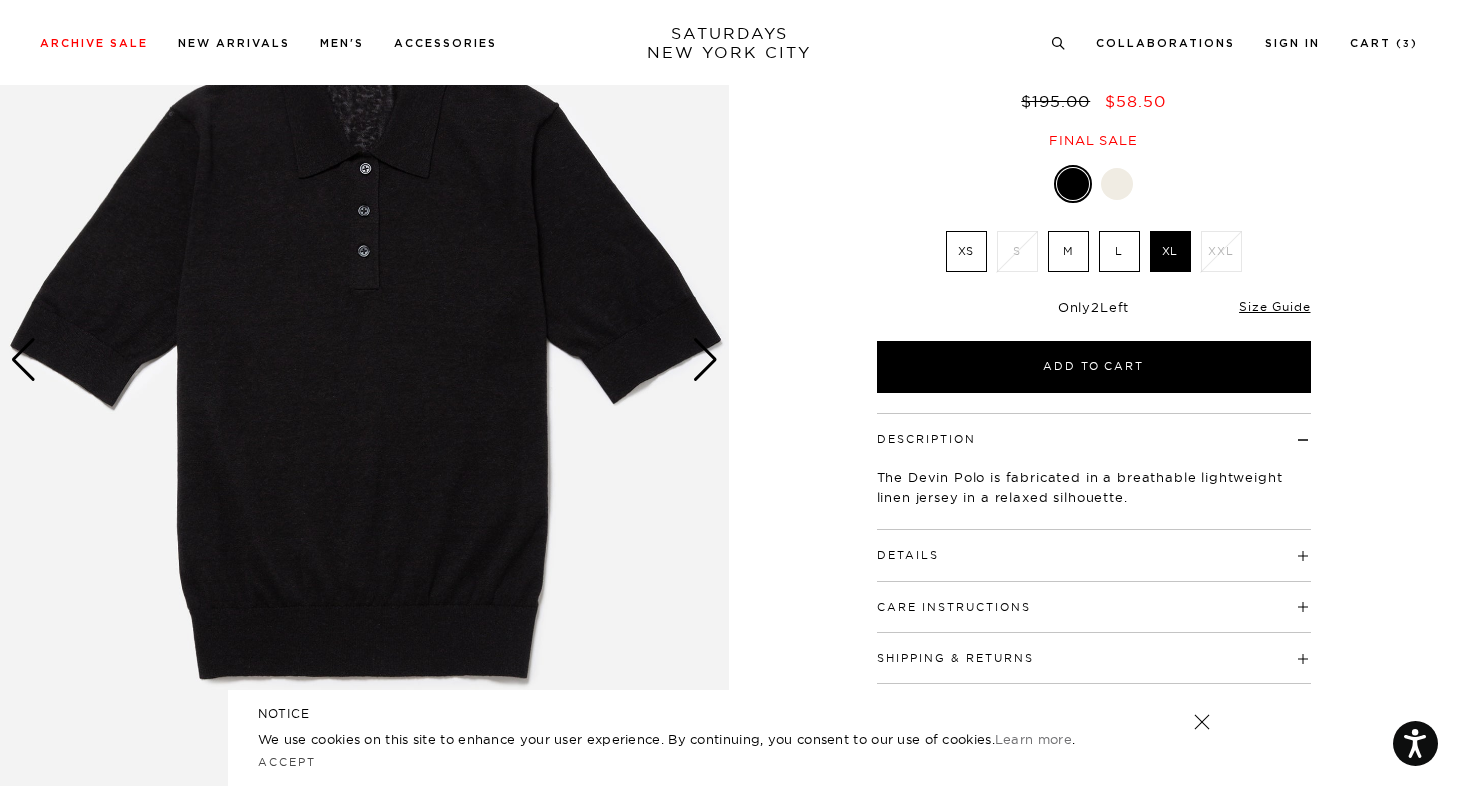click at bounding box center [705, 360] 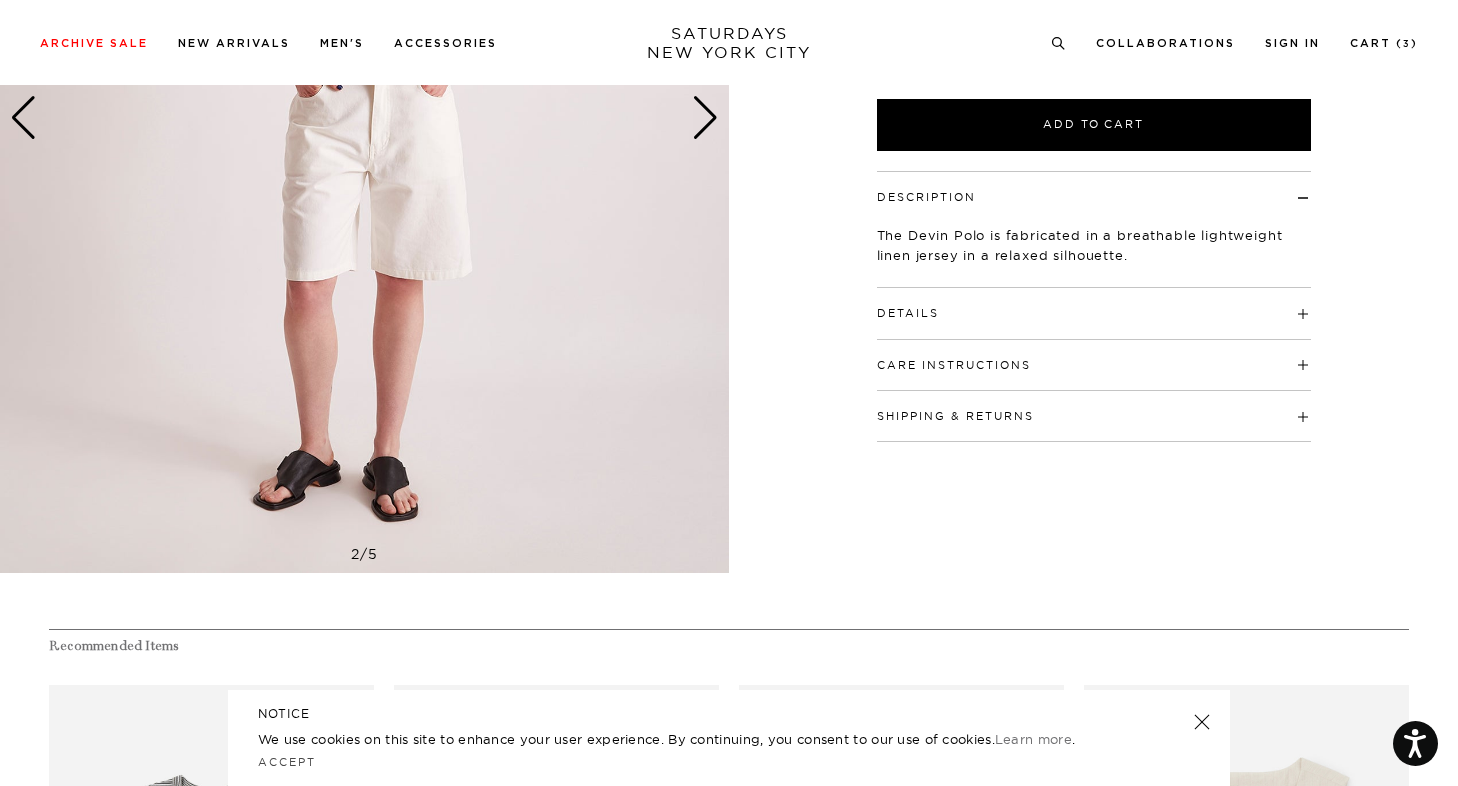 scroll, scrollTop: 484, scrollLeft: 0, axis: vertical 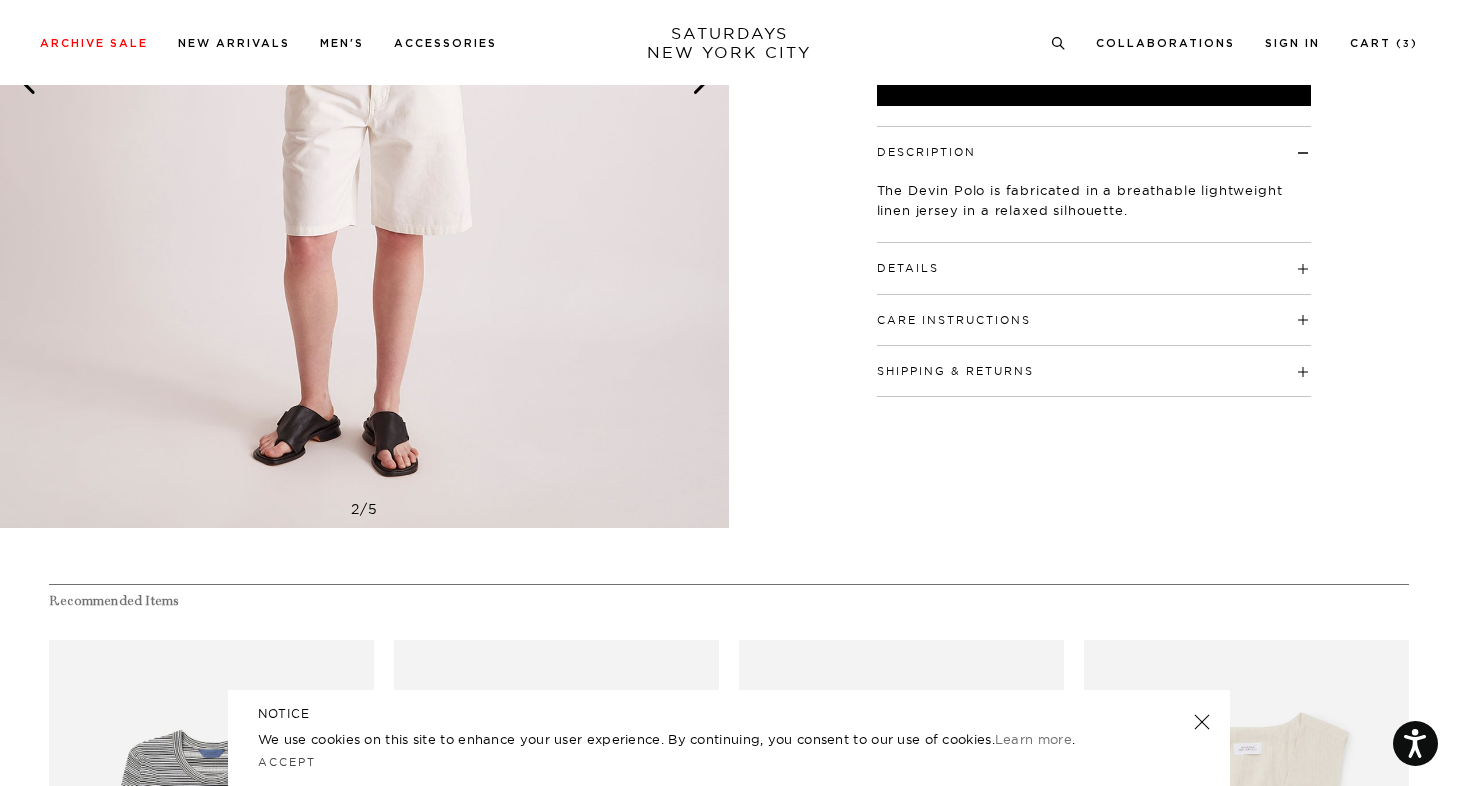 click on "Details
70% Linen, 30% Silk Luxurious lightweight jersey fabrication Convertible collar 3 button closure on front placket Linked clean seams 1x1 rib cuffs at bottom opening and sleeve openings Model is 5'8" and wearing a size Medium" at bounding box center (1094, 268) 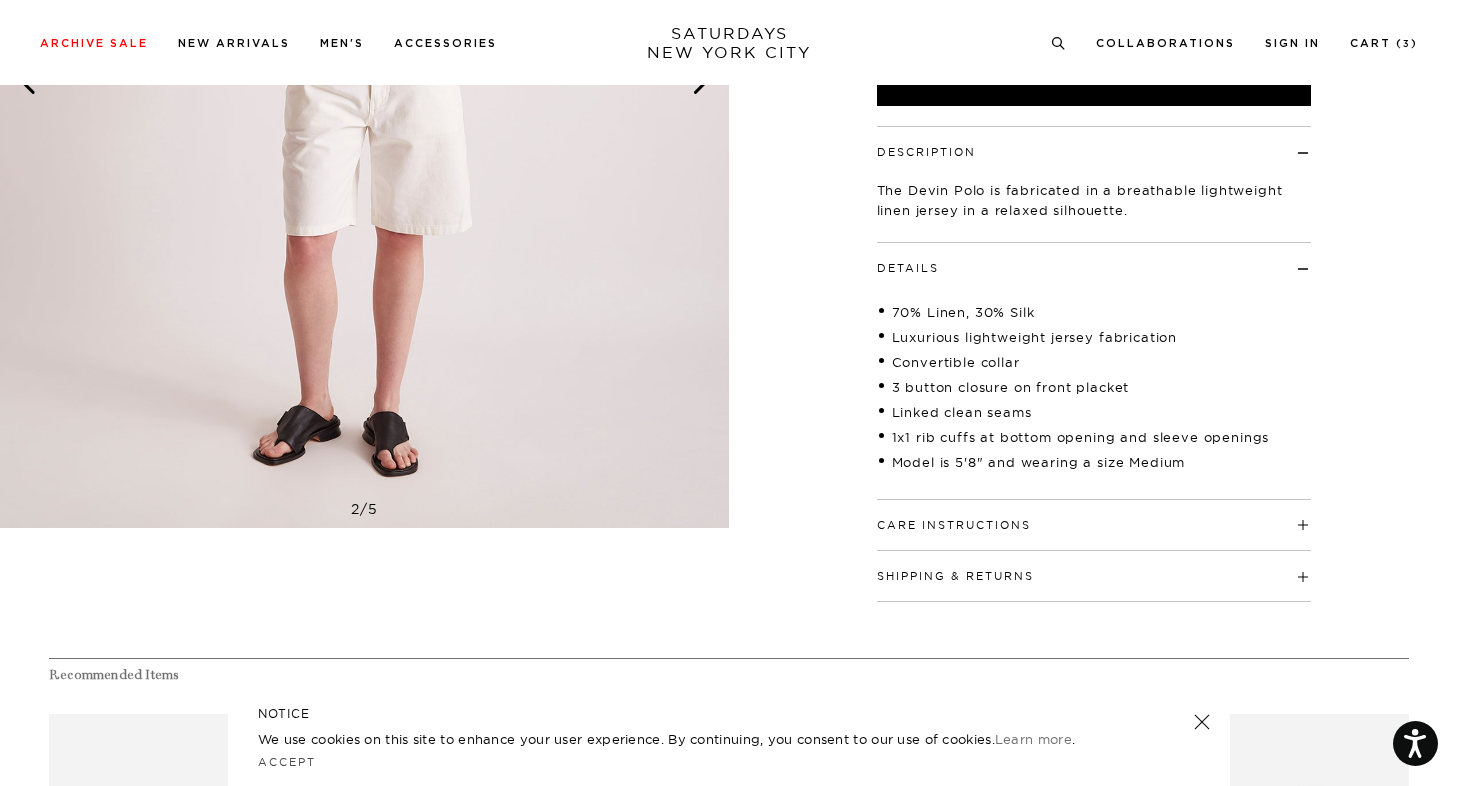scroll, scrollTop: 166, scrollLeft: 0, axis: vertical 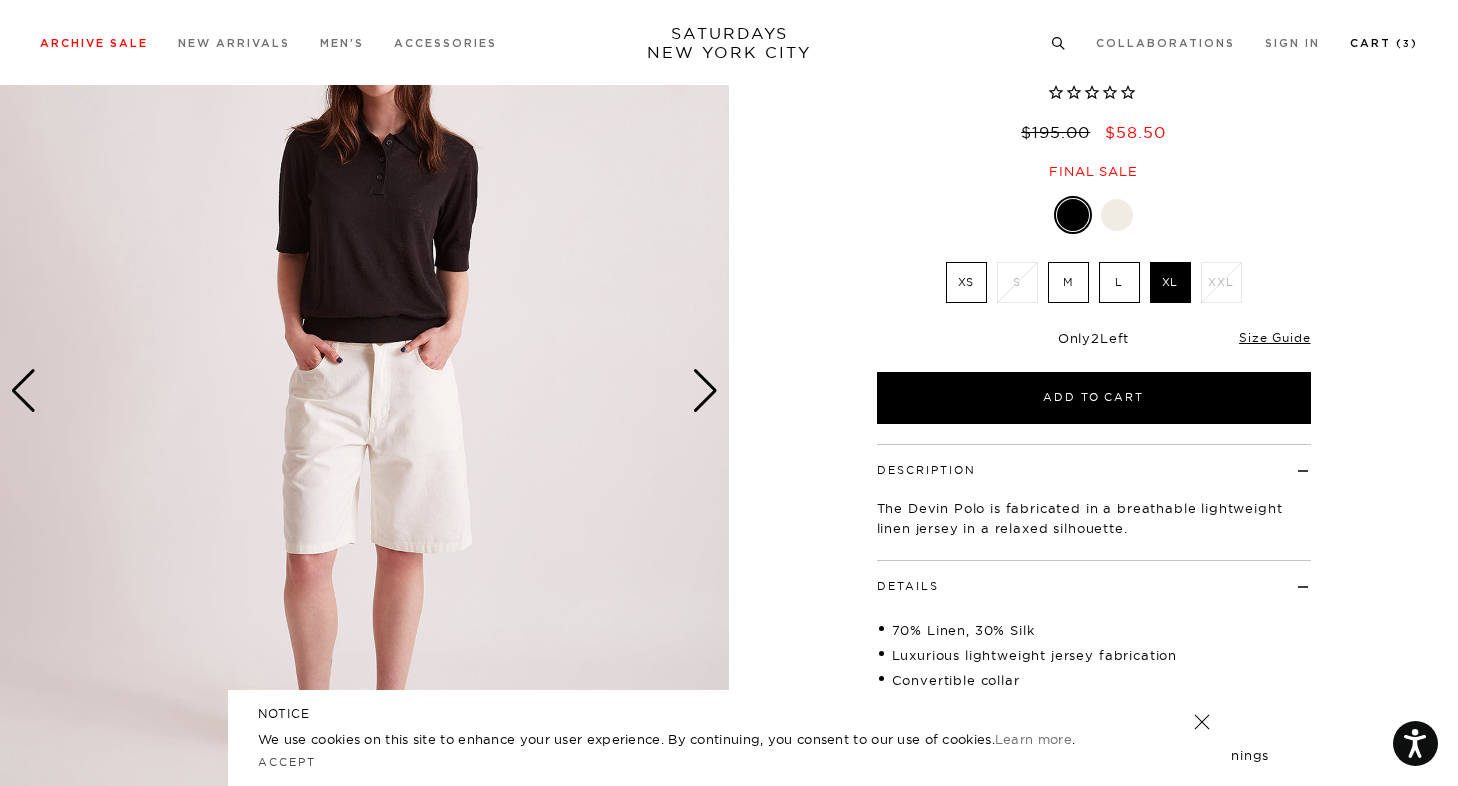 click on "Cart ( 3 )" at bounding box center (1384, 43) 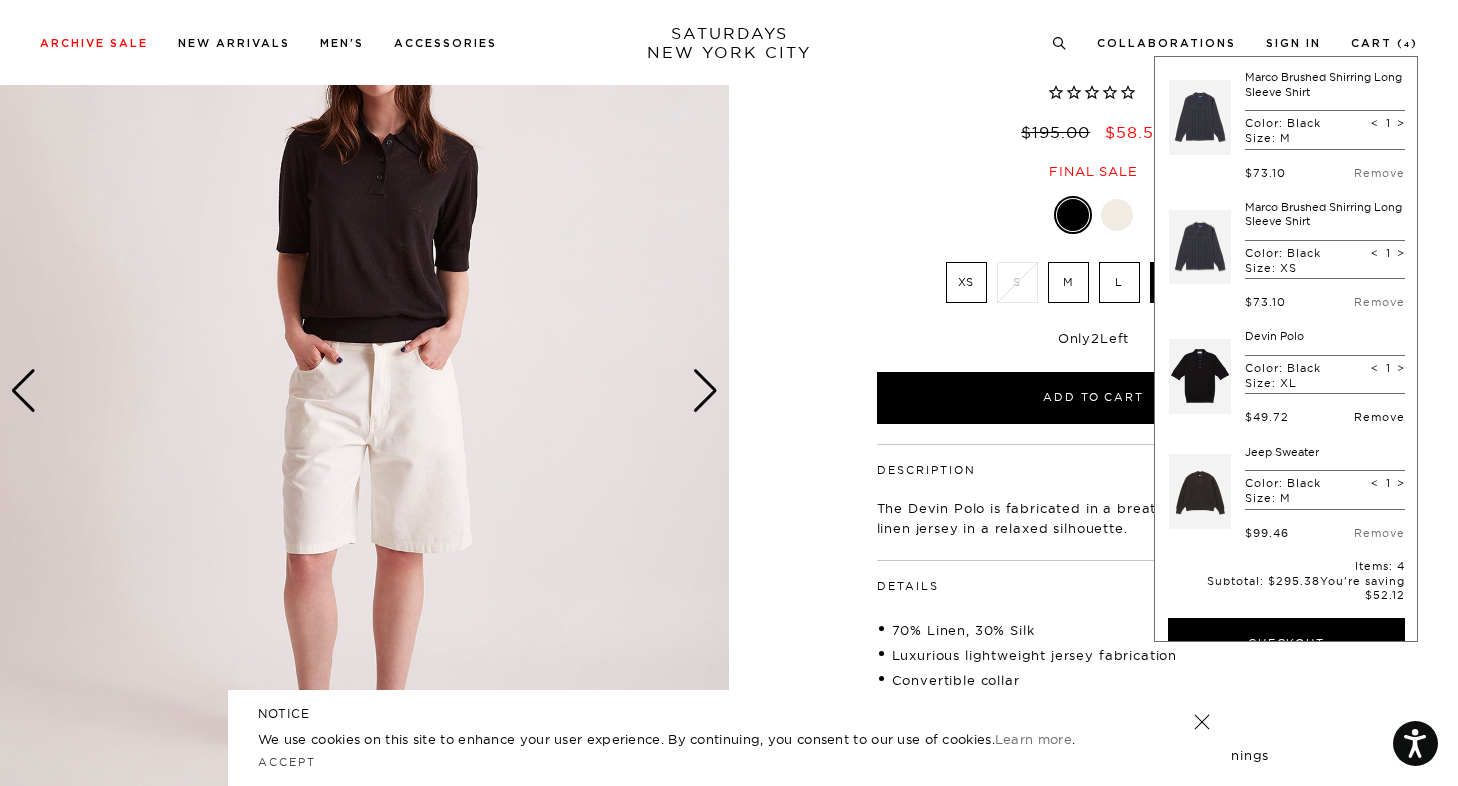 click on "Remove" at bounding box center (1379, 417) 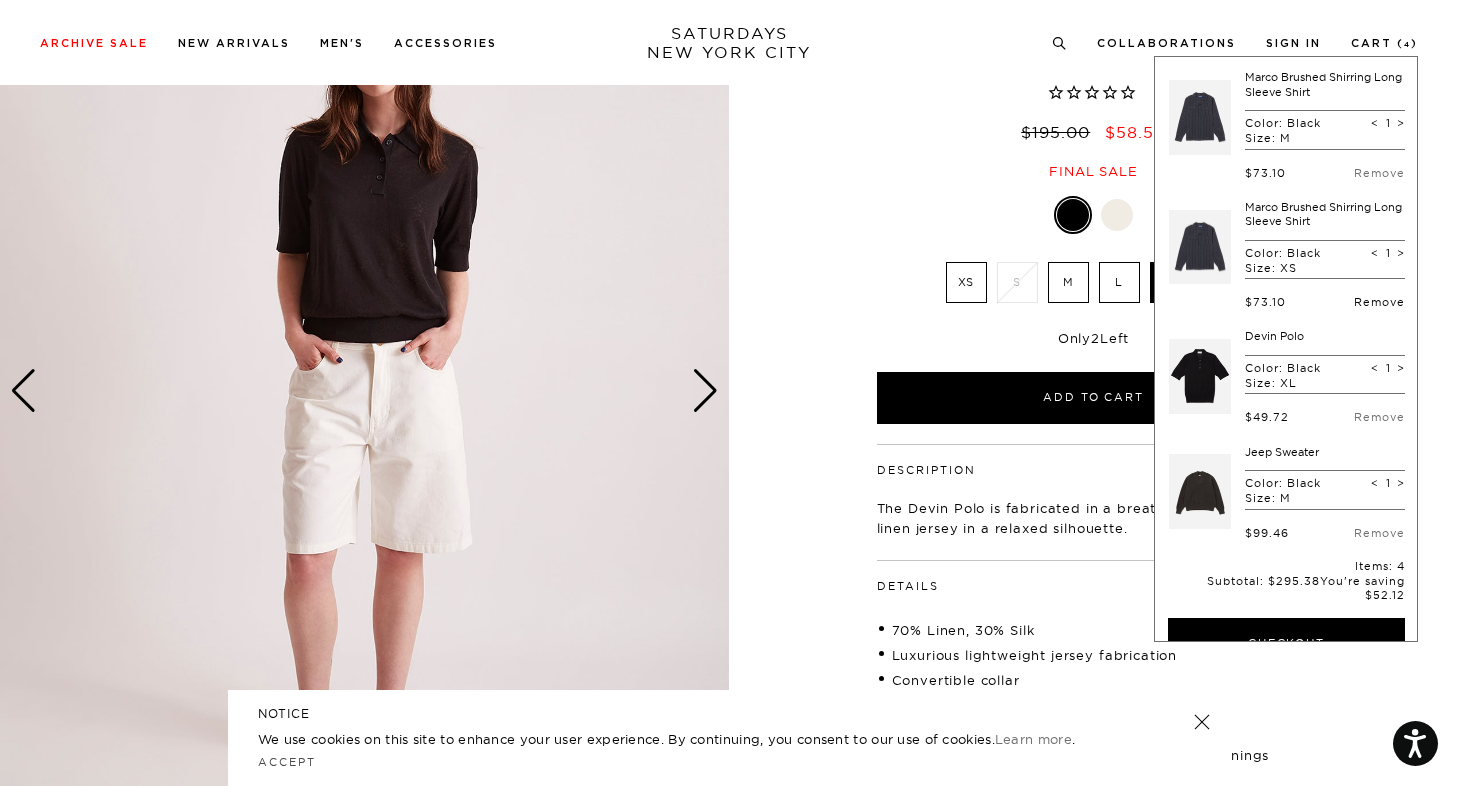click on "Remove" at bounding box center [1379, 302] 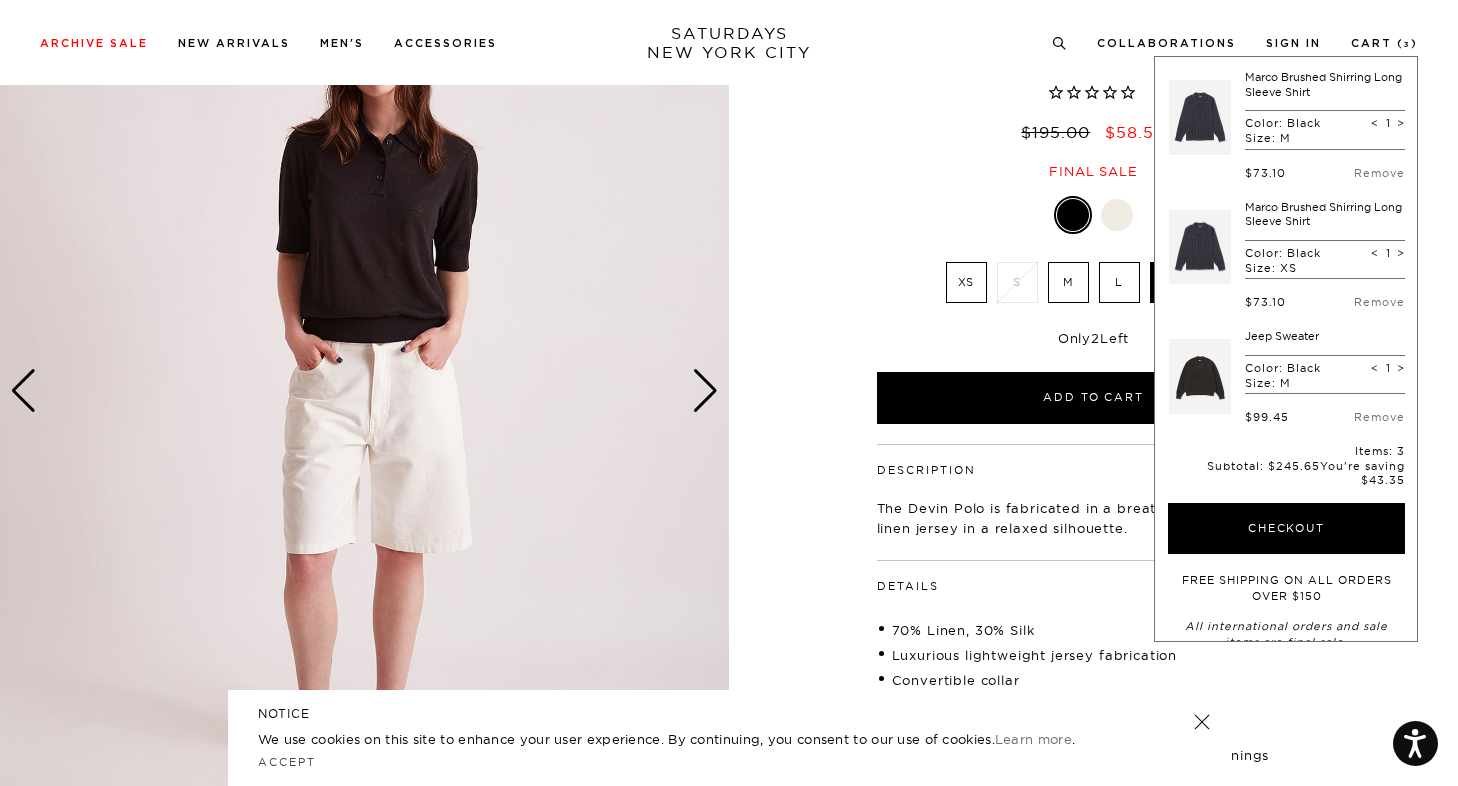 click on "Remove" at bounding box center (1379, 302) 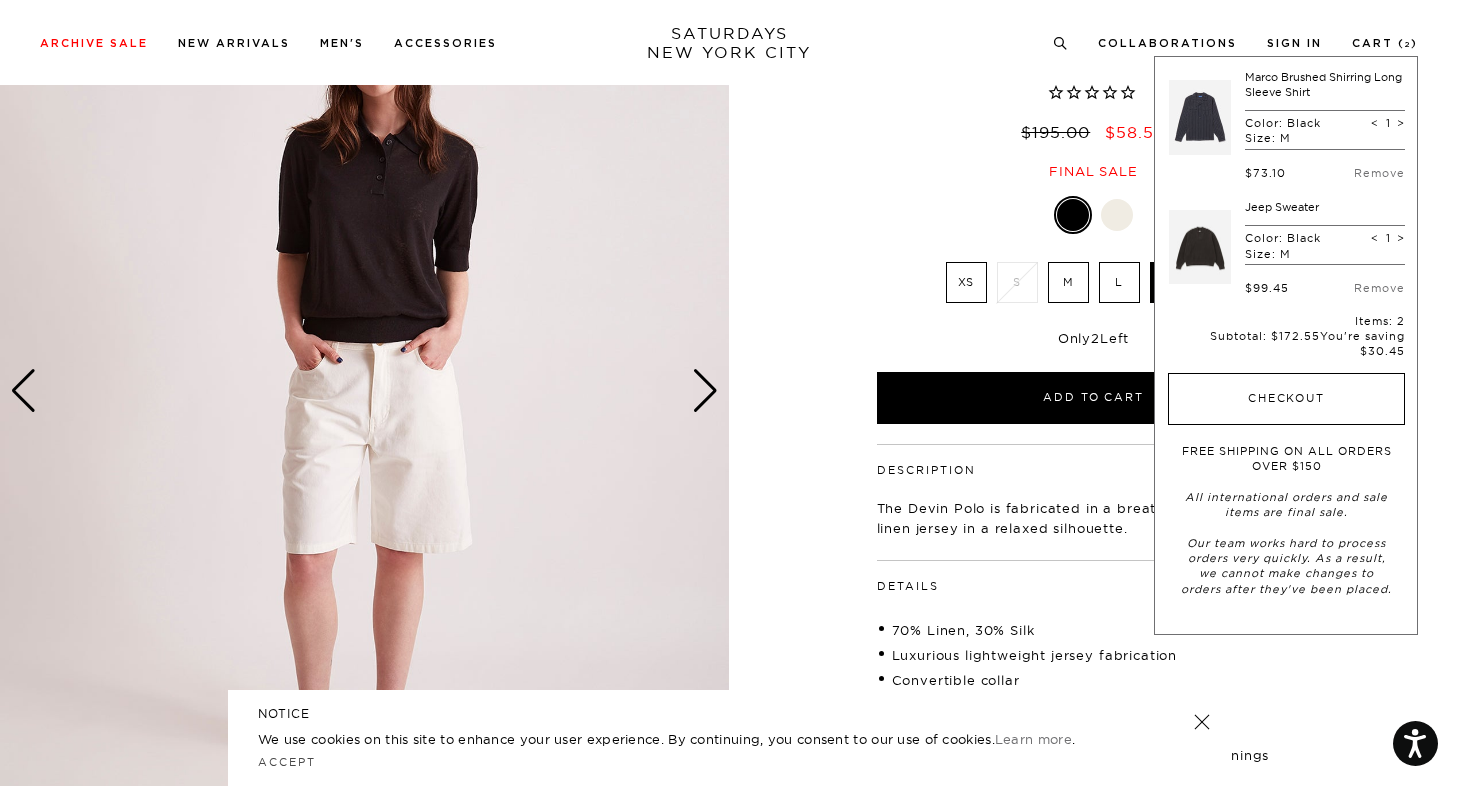 click on "Checkout" at bounding box center [1286, 399] 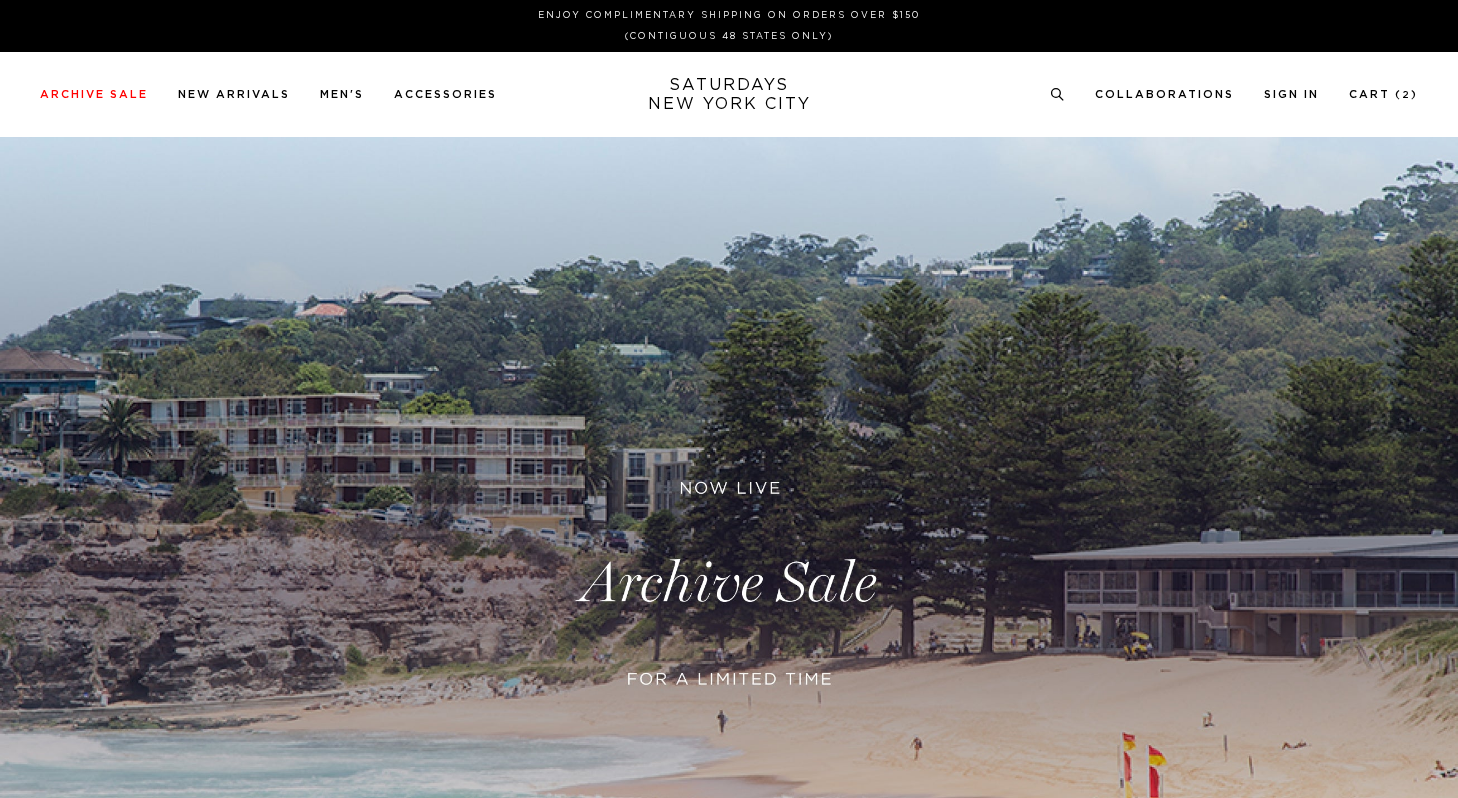 scroll, scrollTop: 0, scrollLeft: 0, axis: both 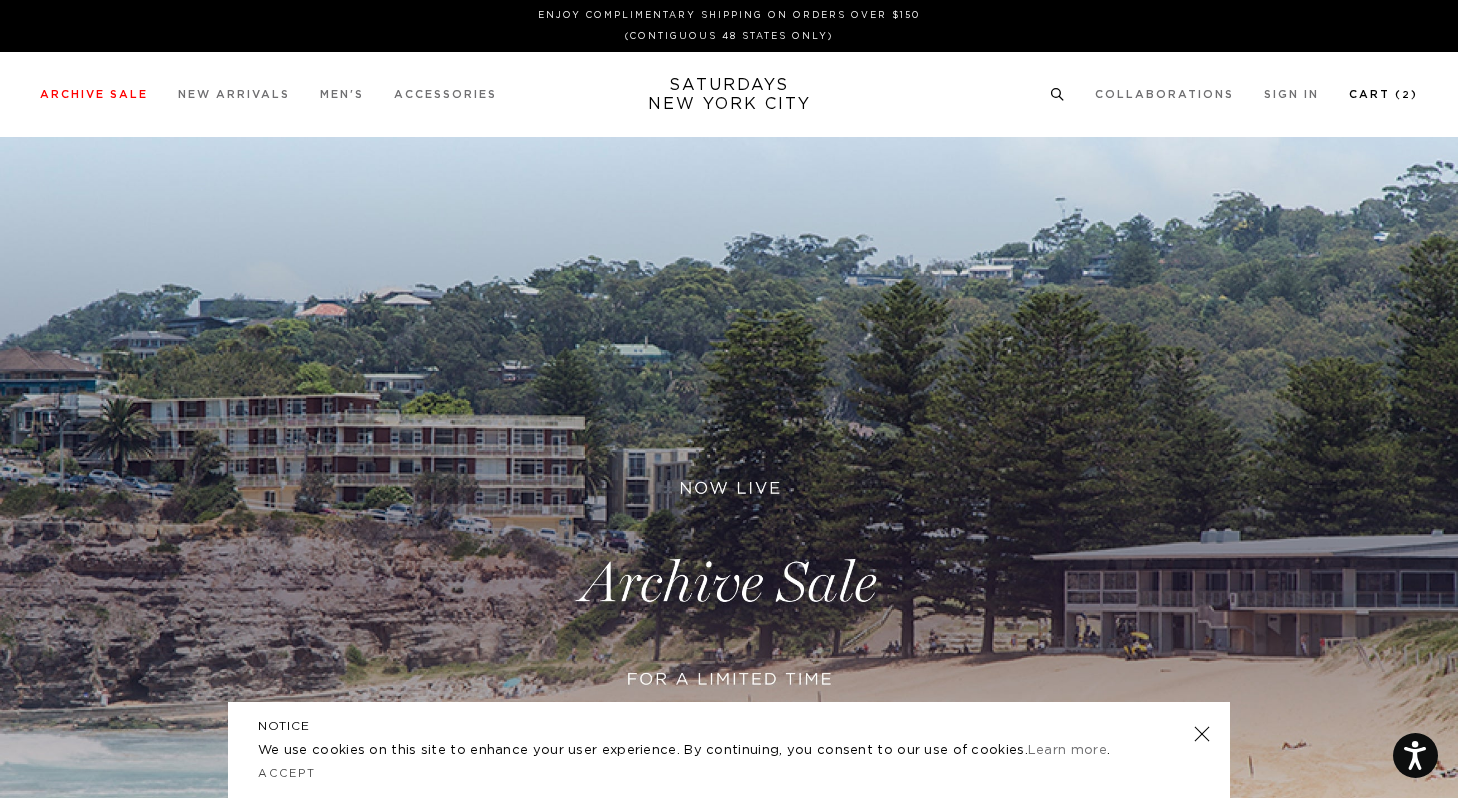 click on "Cart ( 2 )" at bounding box center [1383, 94] 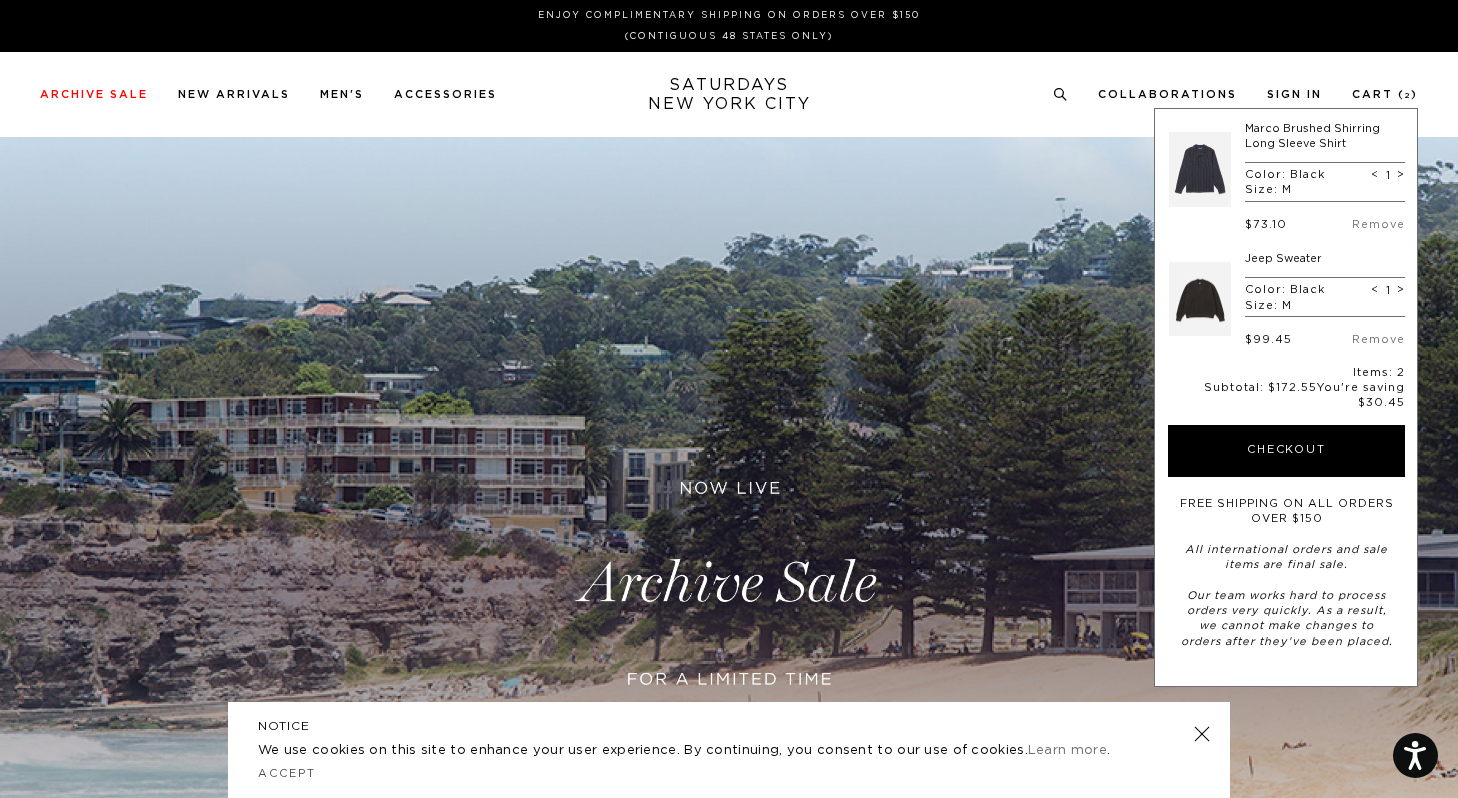 click at bounding box center (1200, 299) 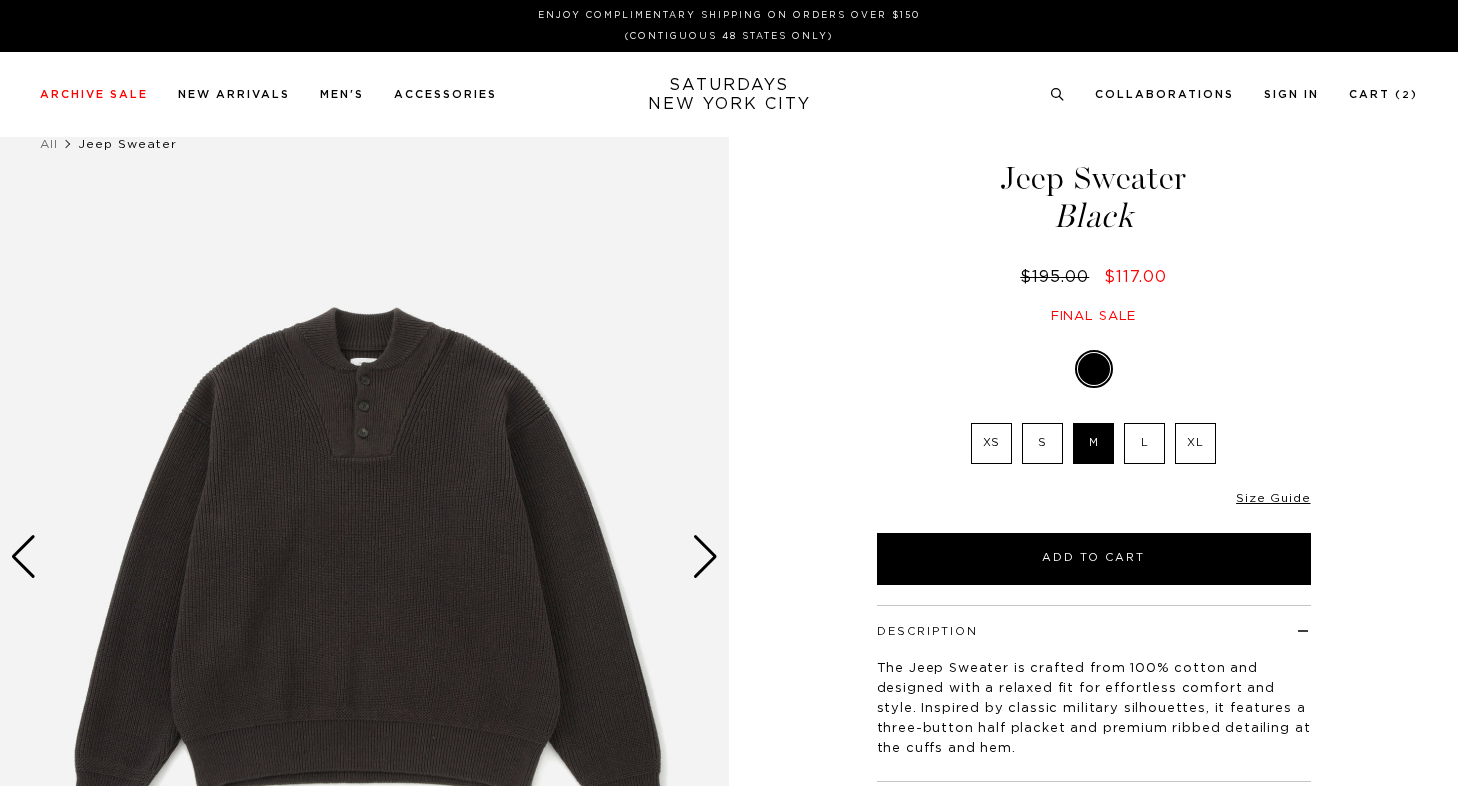 scroll, scrollTop: 0, scrollLeft: 0, axis: both 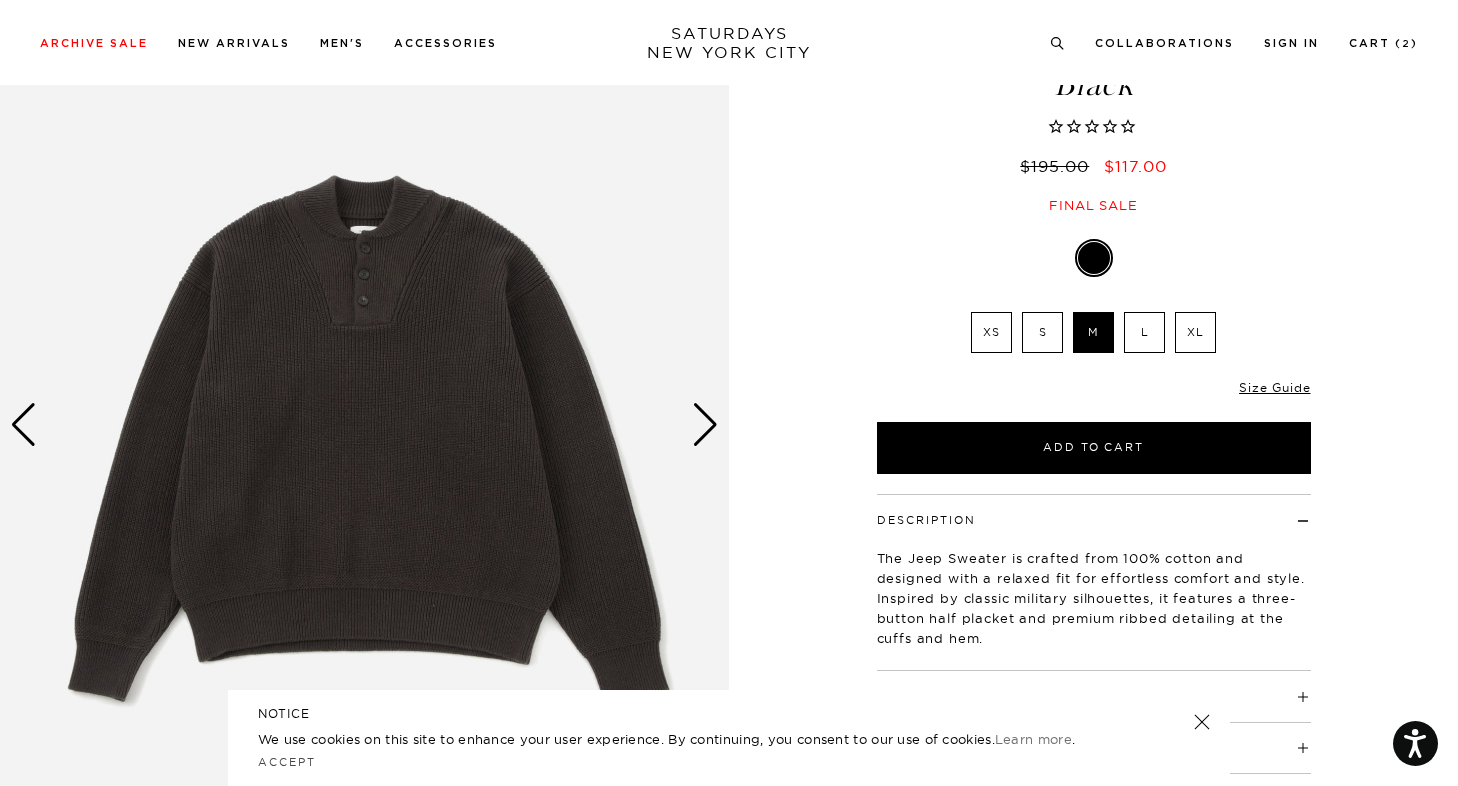 click at bounding box center (705, 425) 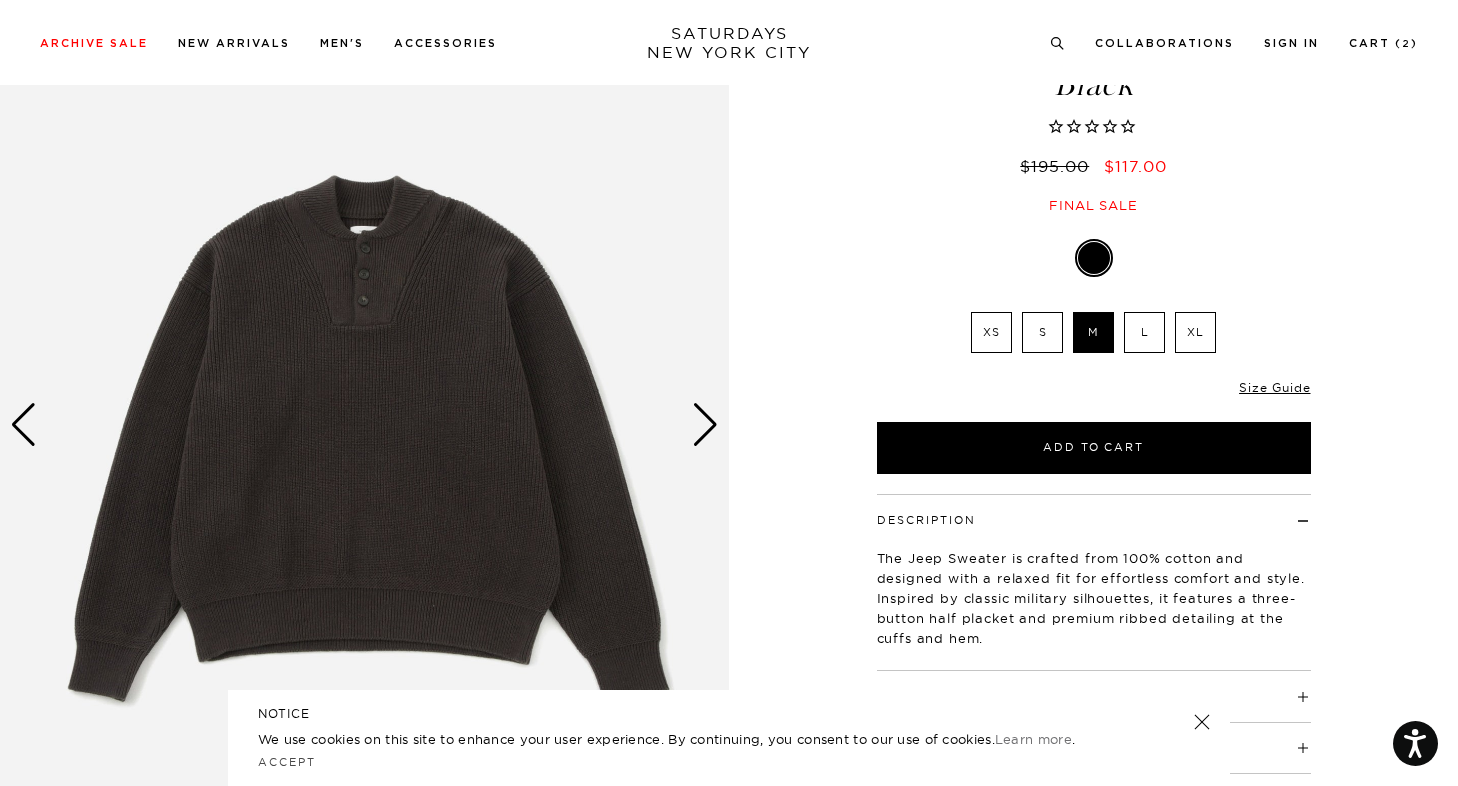 click at bounding box center (705, 425) 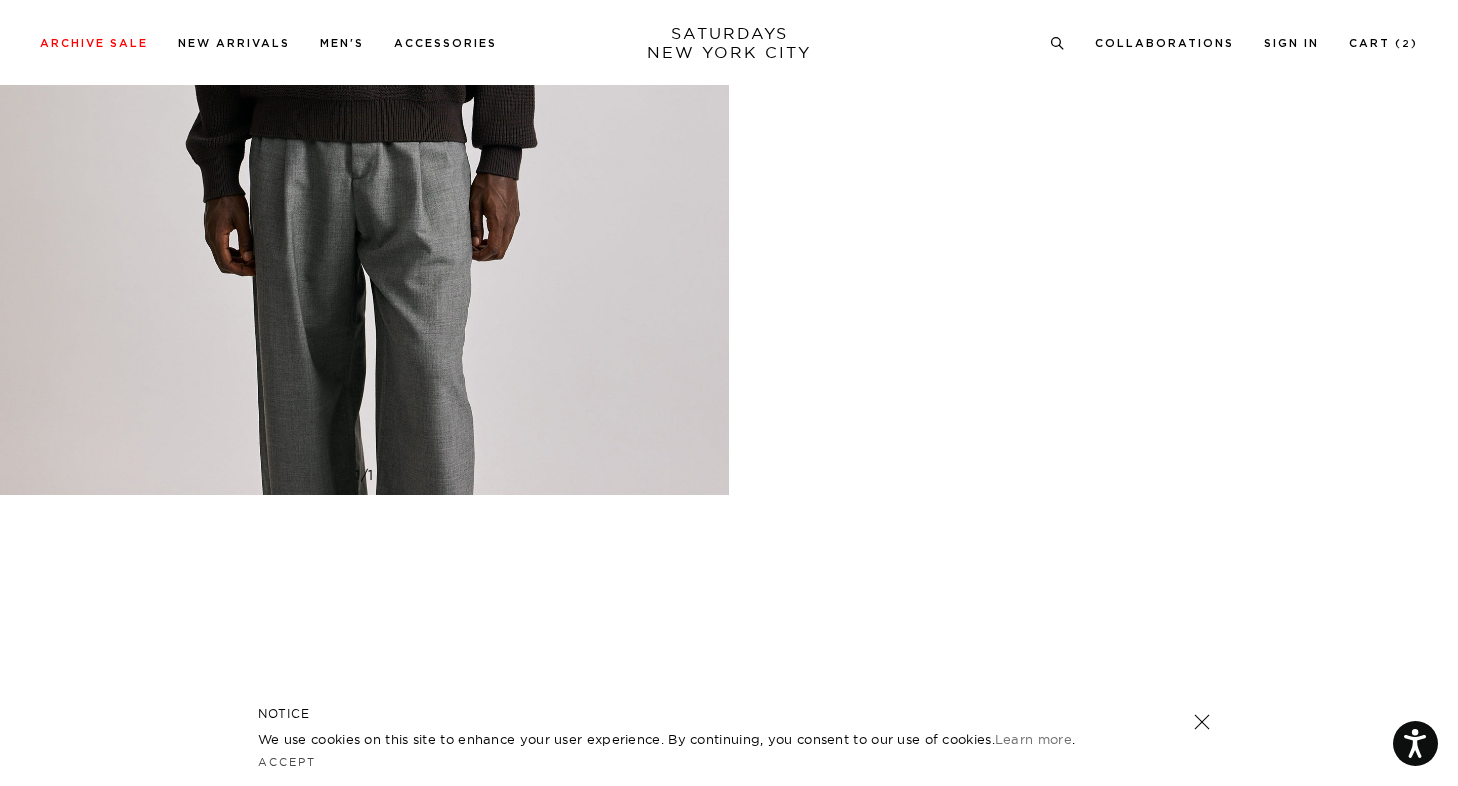 scroll, scrollTop: 789, scrollLeft: 0, axis: vertical 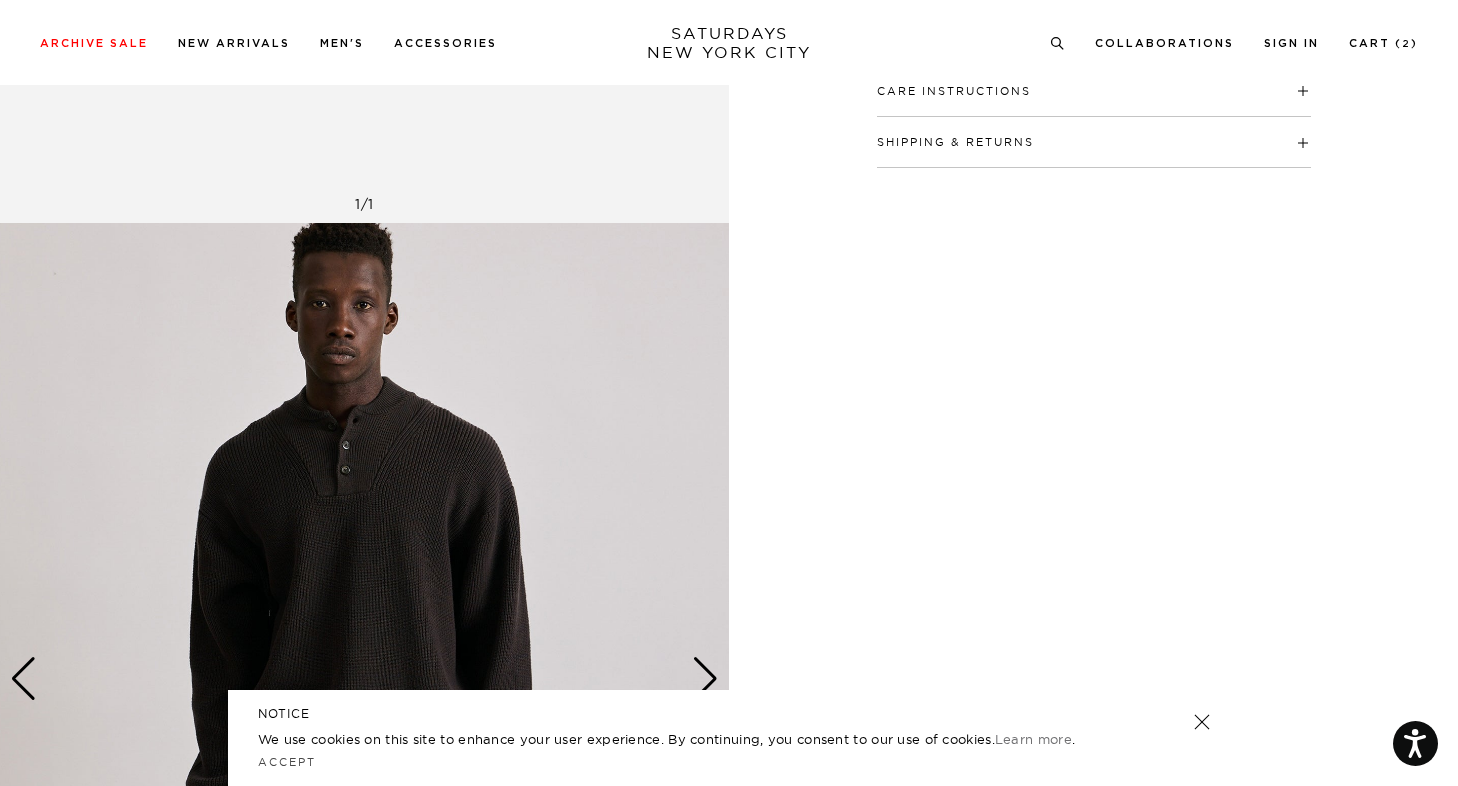 click at bounding box center [364, 678] 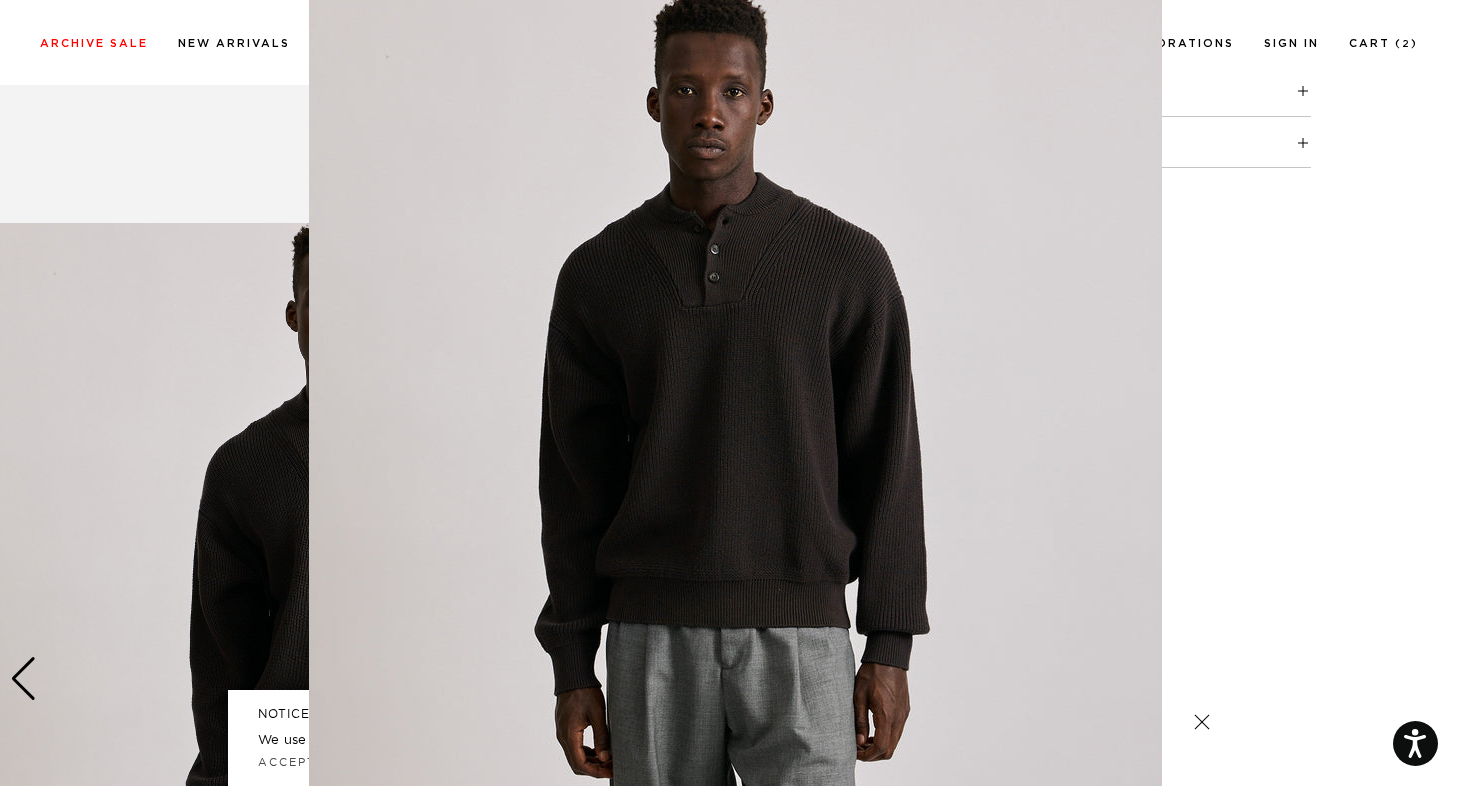 scroll, scrollTop: 113, scrollLeft: 0, axis: vertical 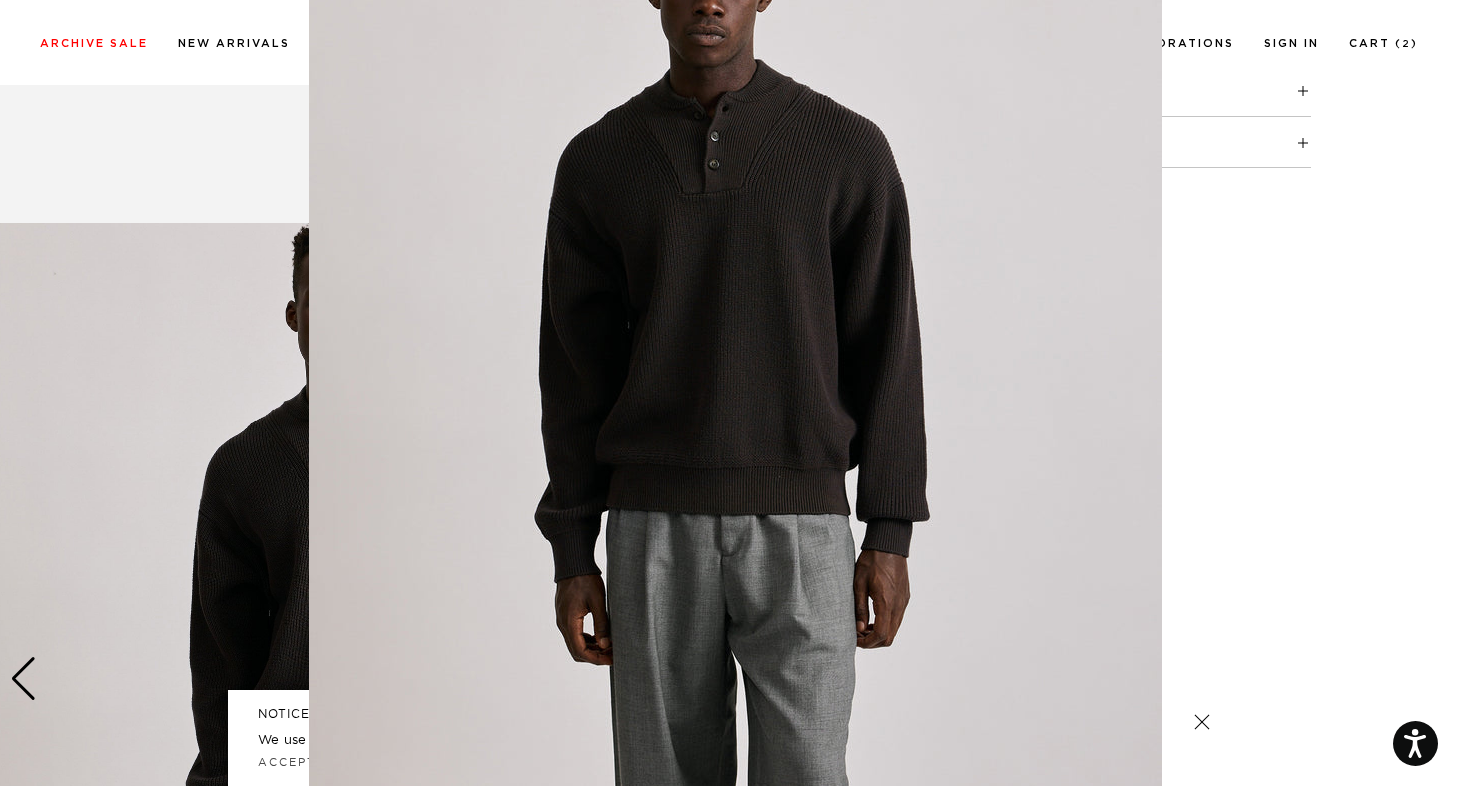 click at bounding box center [735, 399] 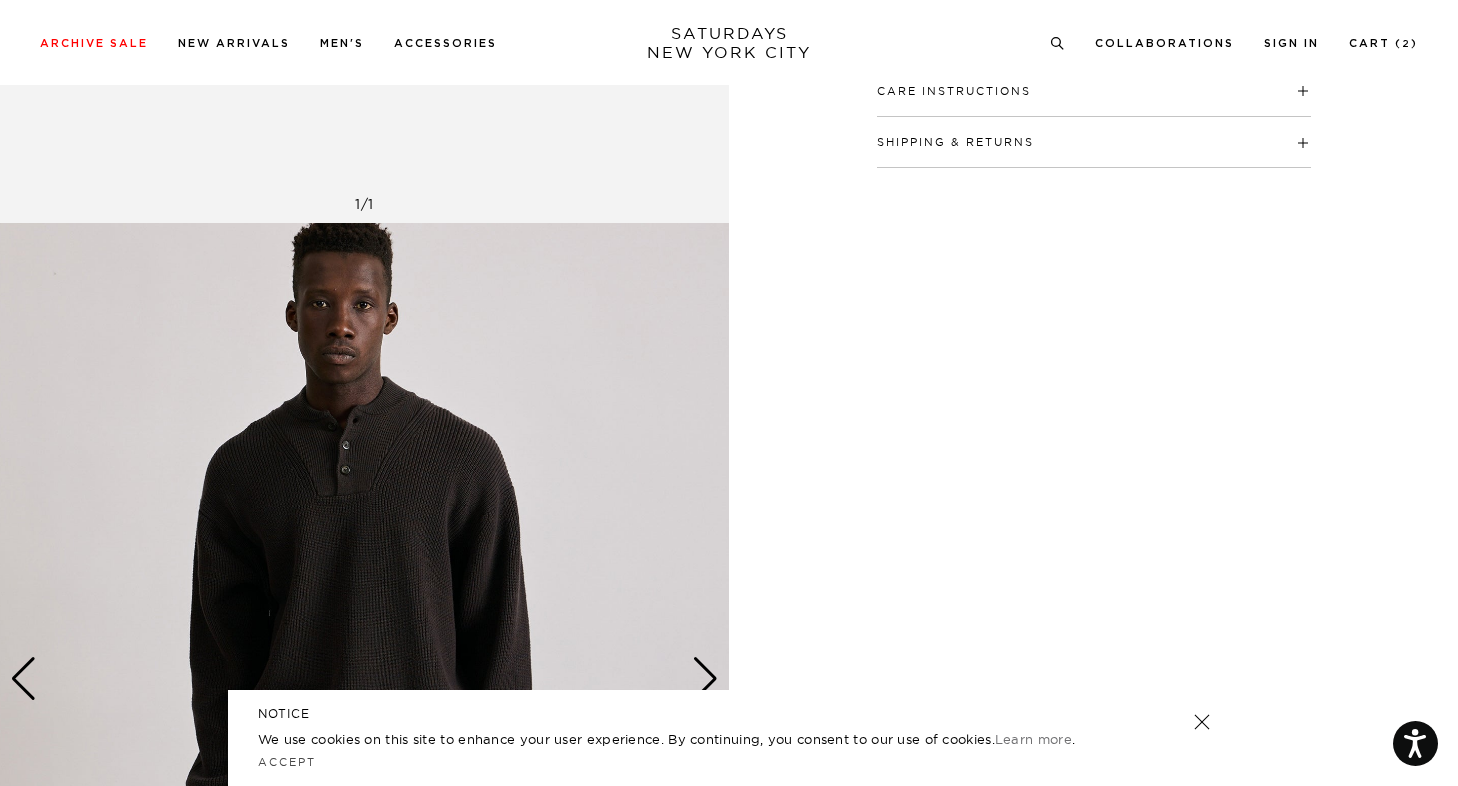 scroll, scrollTop: 1002, scrollLeft: 0, axis: vertical 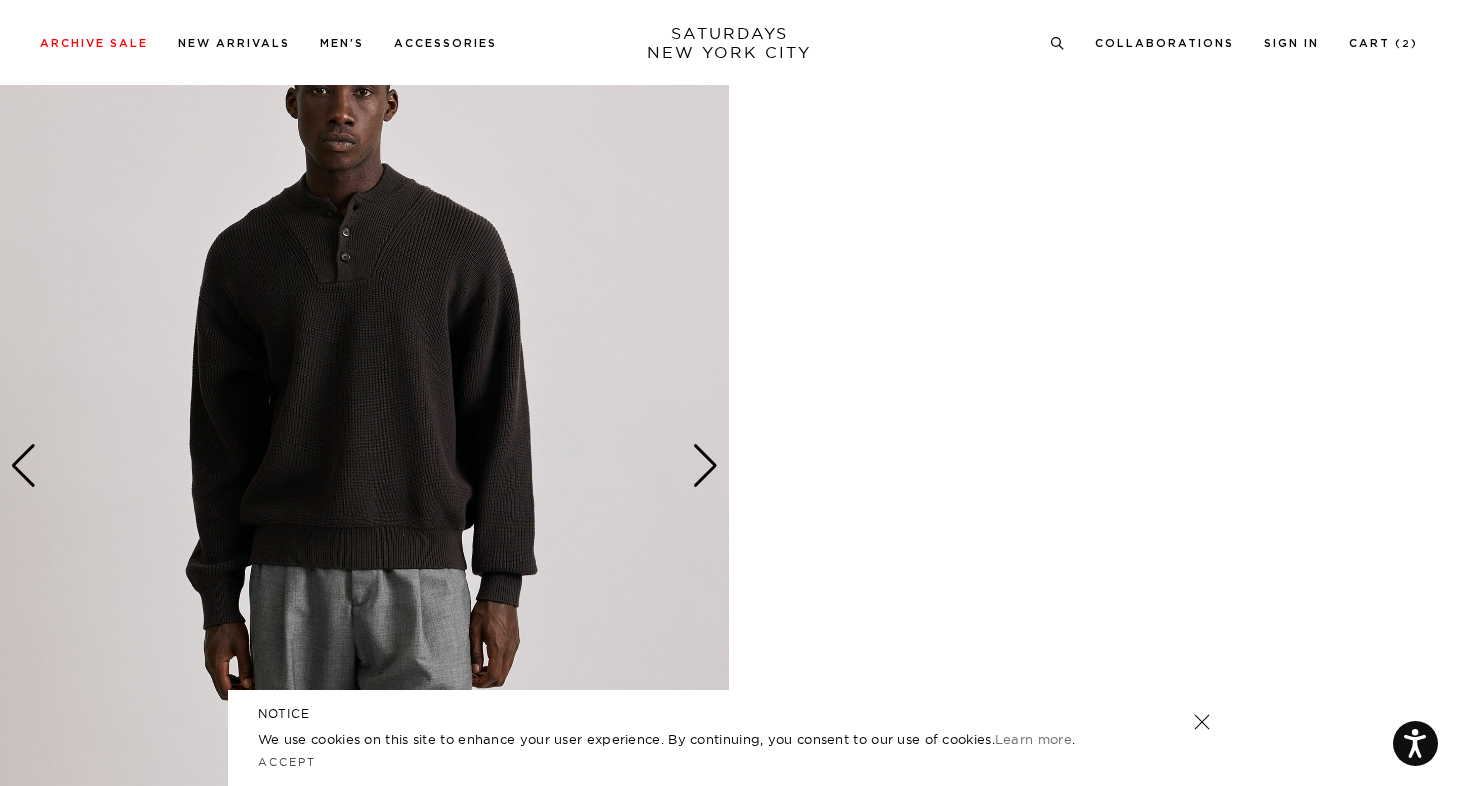 click at bounding box center (705, 466) 